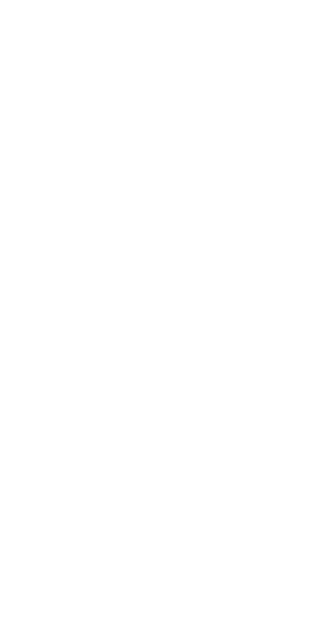 scroll, scrollTop: 0, scrollLeft: 0, axis: both 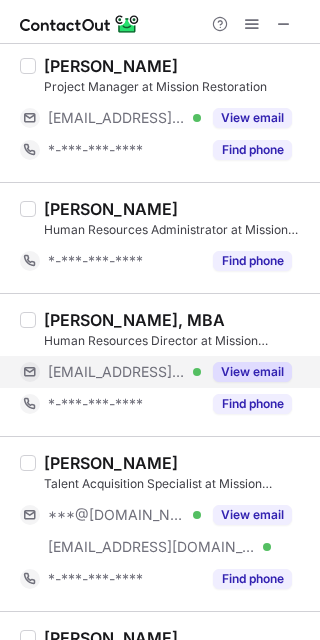 click on "View email" at bounding box center [252, 372] 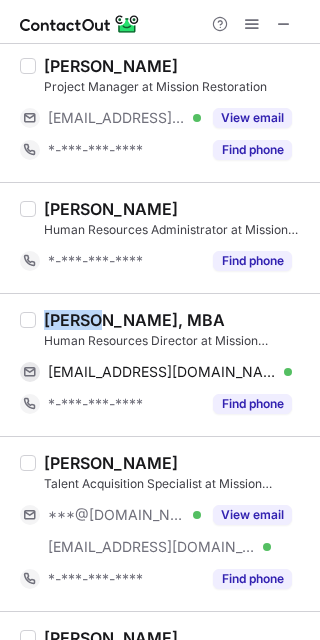 drag, startPoint x: 43, startPoint y: 322, endPoint x: 85, endPoint y: 321, distance: 42.0119 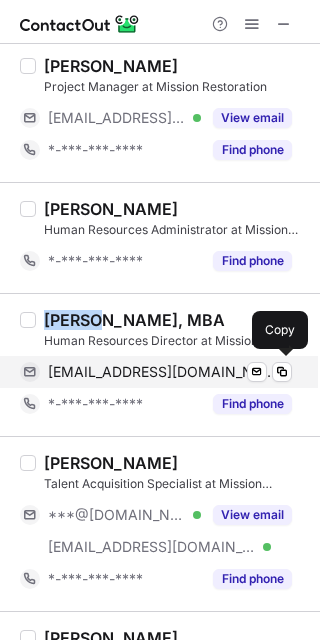 copy on "Faith" 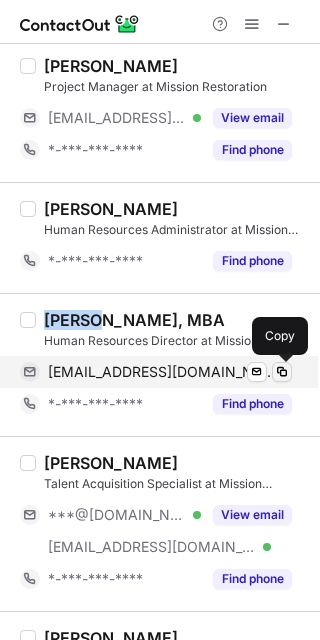 click at bounding box center (282, 372) 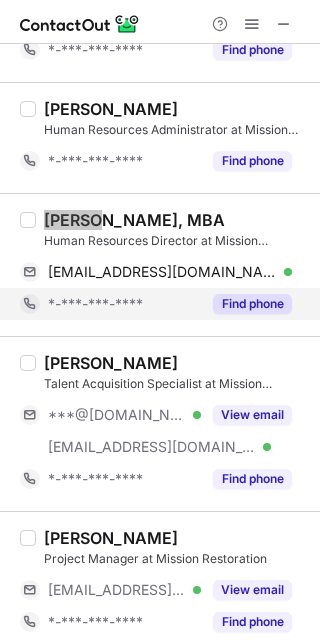 scroll, scrollTop: 666, scrollLeft: 0, axis: vertical 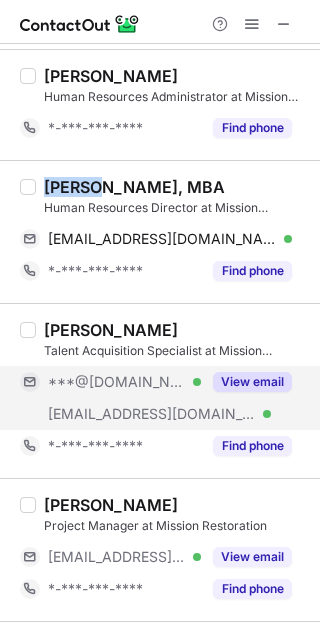 click on "View email" at bounding box center [252, 382] 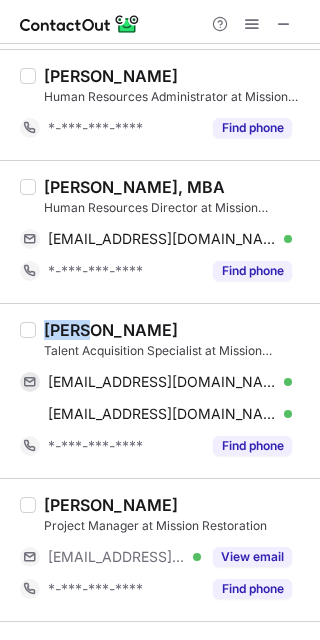 drag, startPoint x: 44, startPoint y: 321, endPoint x: 82, endPoint y: 325, distance: 38.209946 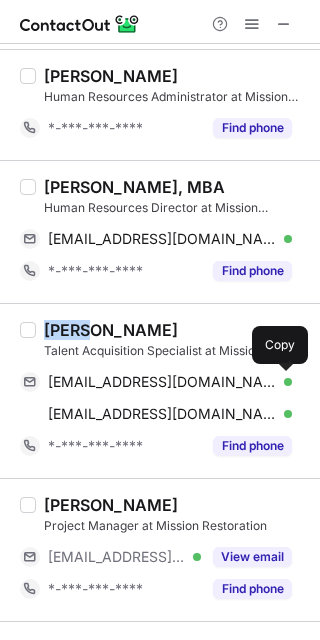drag, startPoint x: 280, startPoint y: 383, endPoint x: 318, endPoint y: 322, distance: 71.867935 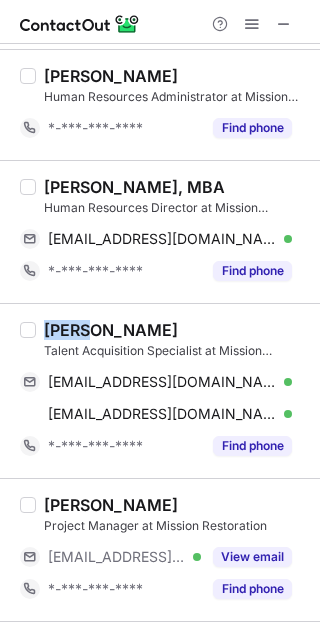 type 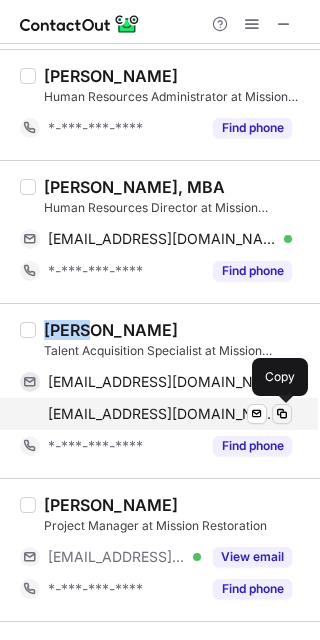 drag, startPoint x: 287, startPoint y: 408, endPoint x: 317, endPoint y: 356, distance: 60.033325 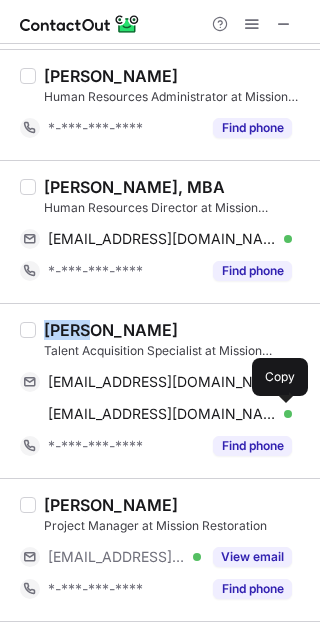 click at bounding box center [282, 414] 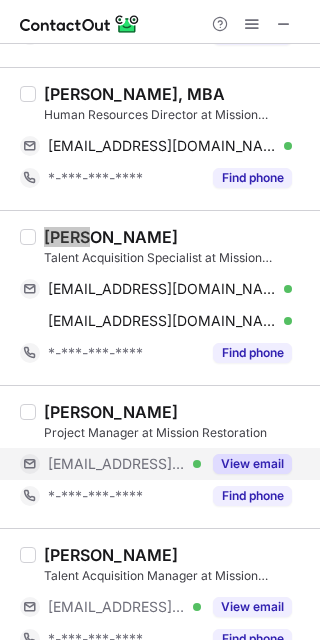 scroll, scrollTop: 800, scrollLeft: 0, axis: vertical 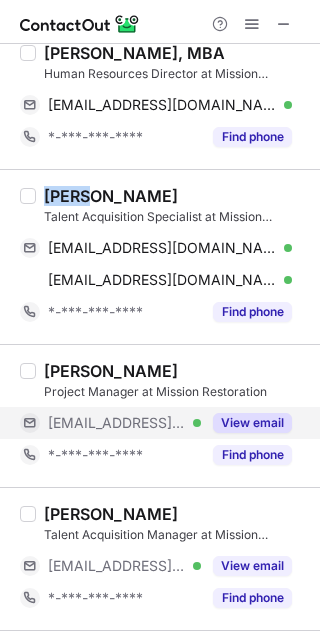 click on "View email" at bounding box center [252, 423] 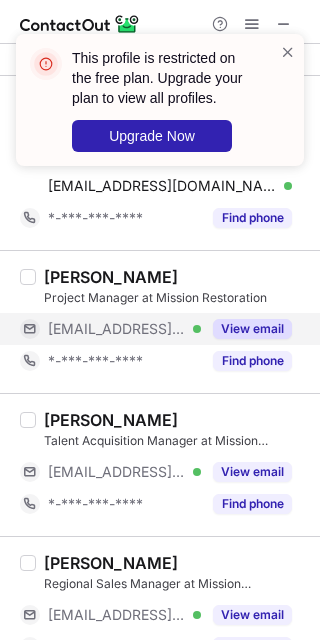 scroll, scrollTop: 933, scrollLeft: 0, axis: vertical 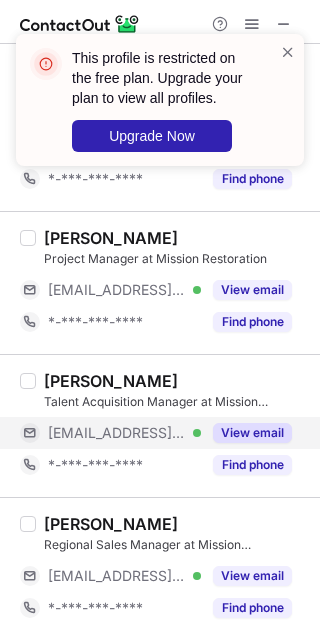 click on "View email" at bounding box center [252, 433] 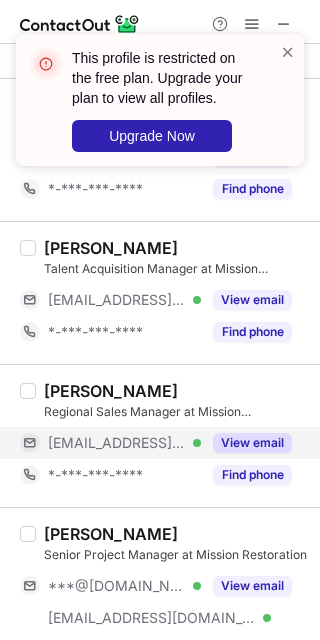 click on "View email" at bounding box center [252, 443] 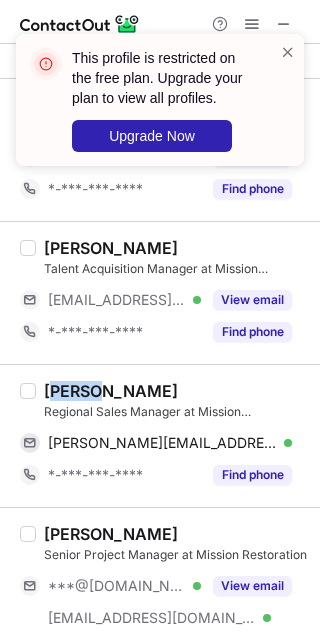 drag, startPoint x: 50, startPoint y: 391, endPoint x: 85, endPoint y: 390, distance: 35.014282 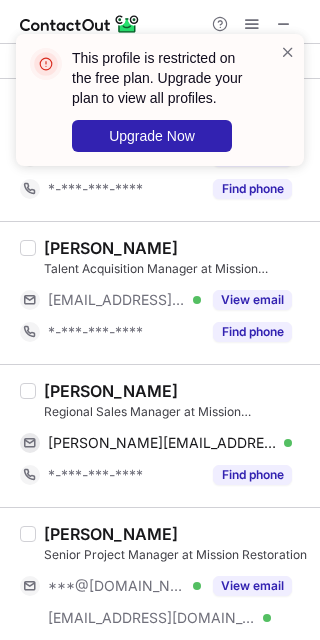 click on "Brian M. Phillips Regional Sales Manager at Mission Restoration brian@teamprostruct.com Verified Send email Copy *-***-***-**** Find phone" at bounding box center [160, 435] 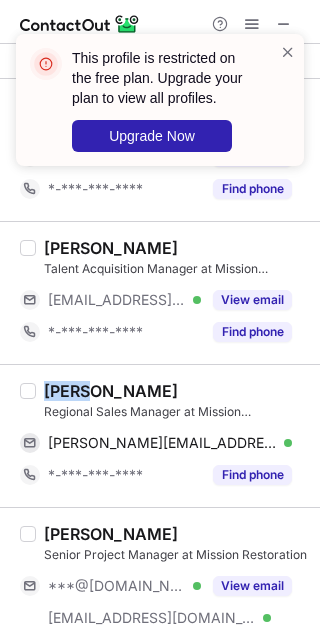 drag, startPoint x: 41, startPoint y: 388, endPoint x: 80, endPoint y: 390, distance: 39.051247 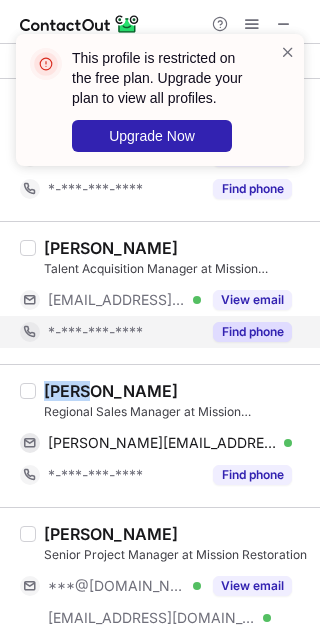 copy on "Brian" 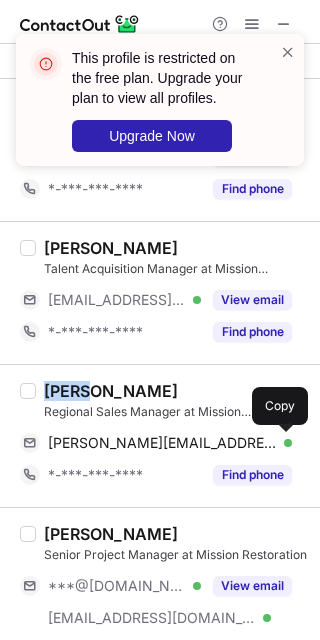 drag, startPoint x: 279, startPoint y: 443, endPoint x: 289, endPoint y: 418, distance: 26.925823 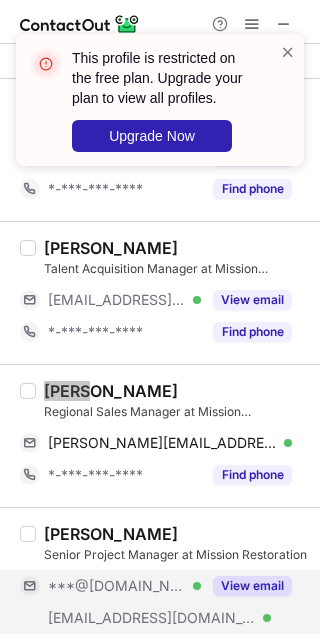 scroll, scrollTop: 1200, scrollLeft: 0, axis: vertical 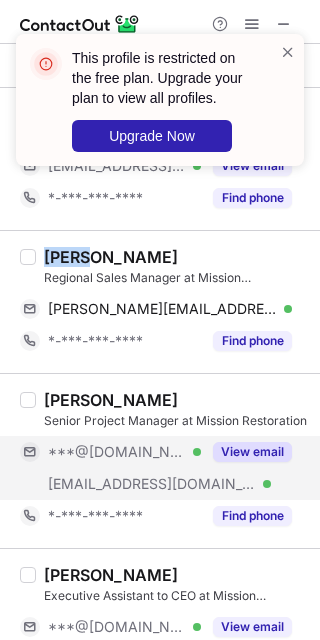 click on "View email" at bounding box center (252, 452) 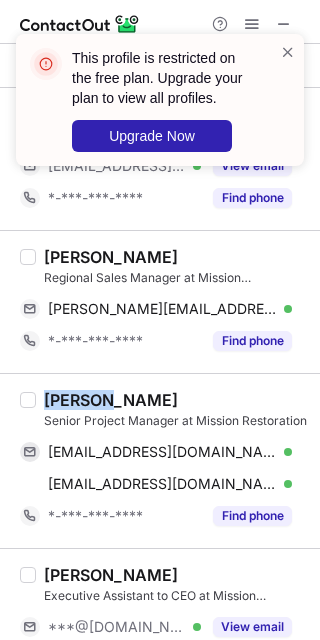 drag, startPoint x: 38, startPoint y: 395, endPoint x: 96, endPoint y: 398, distance: 58.077534 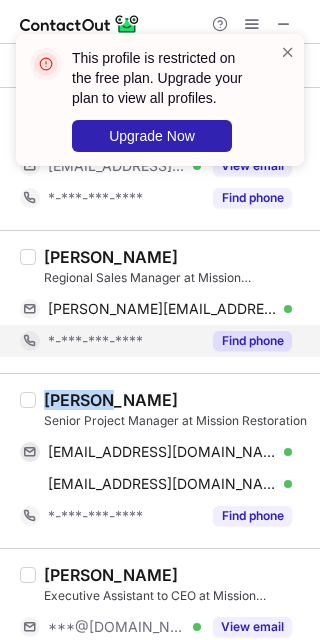 copy on "Jeffrey" 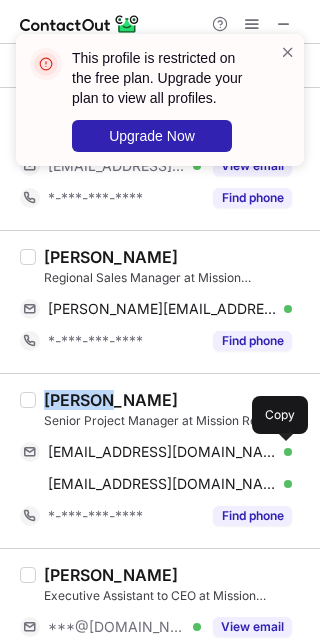 drag, startPoint x: 279, startPoint y: 452, endPoint x: 317, endPoint y: 404, distance: 61.220913 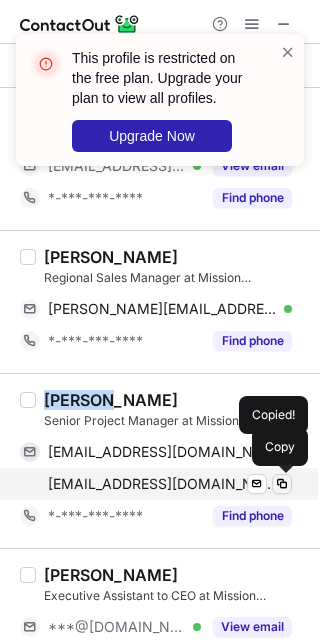 drag, startPoint x: 281, startPoint y: 482, endPoint x: 318, endPoint y: 410, distance: 80.9506 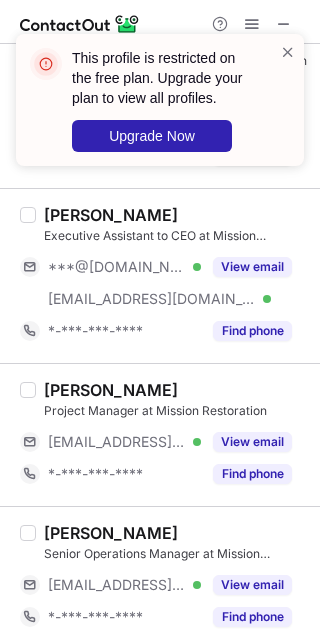 scroll, scrollTop: 1600, scrollLeft: 0, axis: vertical 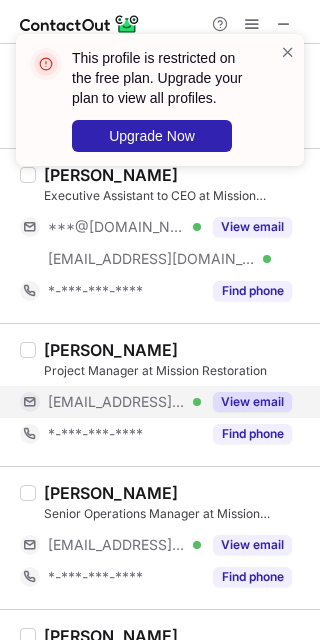 click on "View email" at bounding box center (252, 402) 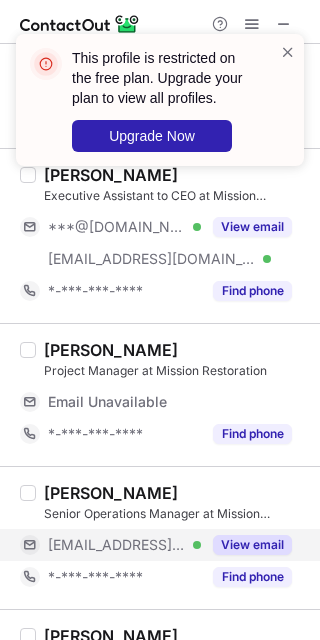 drag, startPoint x: 239, startPoint y: 550, endPoint x: 237, endPoint y: 536, distance: 14.142136 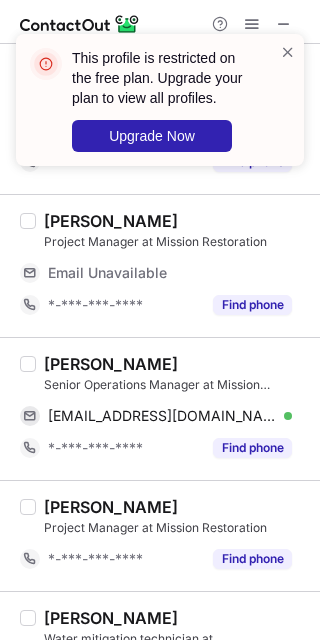 scroll, scrollTop: 1733, scrollLeft: 0, axis: vertical 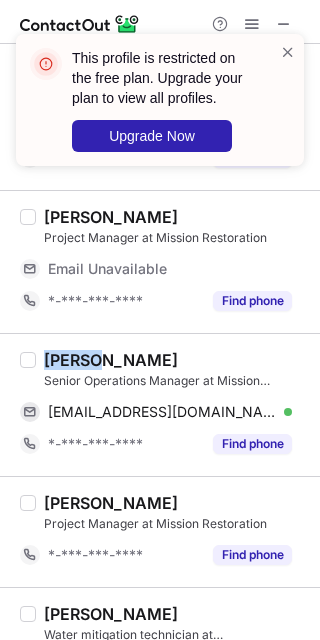 drag, startPoint x: 47, startPoint y: 357, endPoint x: 103, endPoint y: 364, distance: 56.435802 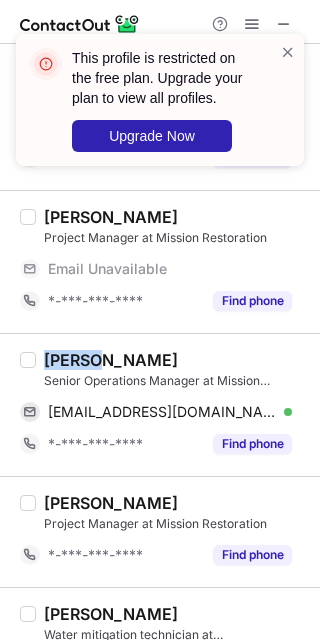 copy on "Andrew" 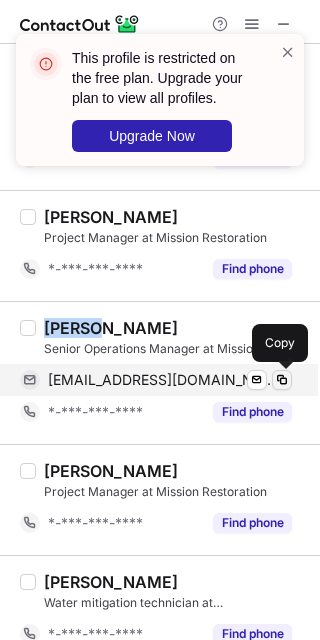 click at bounding box center (282, 380) 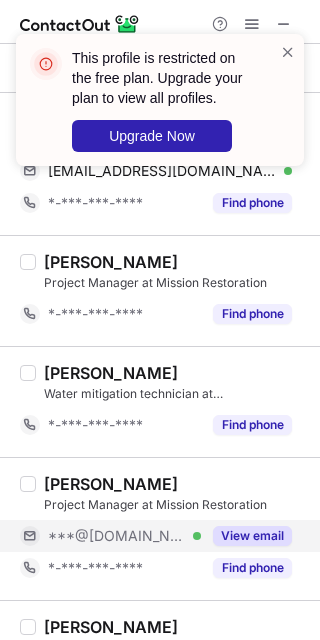 scroll, scrollTop: 2000, scrollLeft: 0, axis: vertical 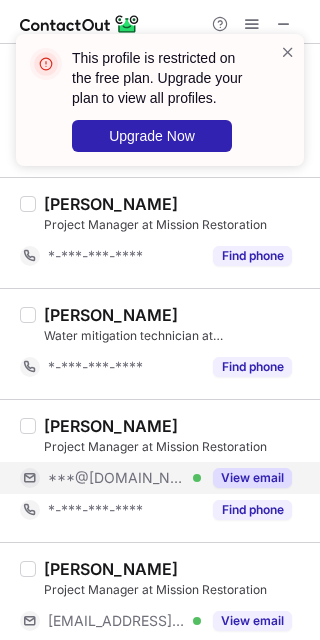click on "View email" at bounding box center (252, 478) 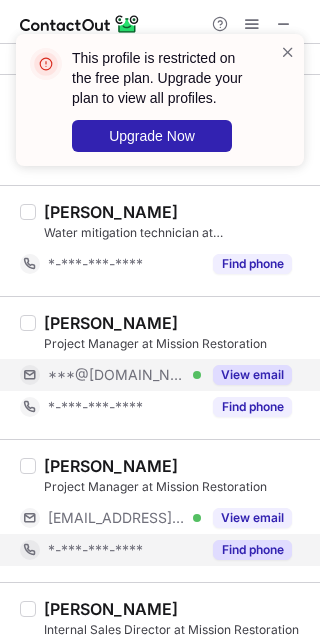 scroll, scrollTop: 2133, scrollLeft: 0, axis: vertical 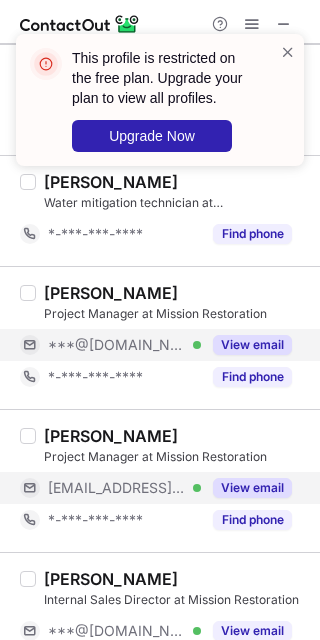 click on "View email" at bounding box center [252, 488] 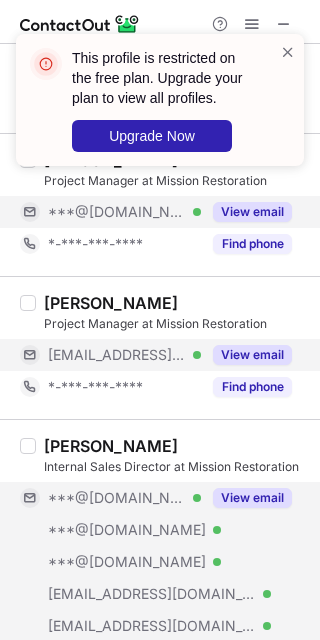scroll, scrollTop: 2400, scrollLeft: 0, axis: vertical 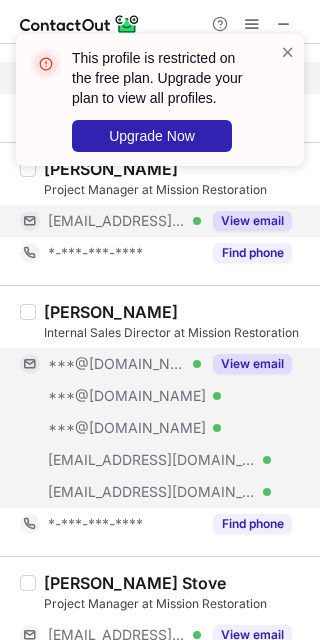 click on "View email" at bounding box center [246, 364] 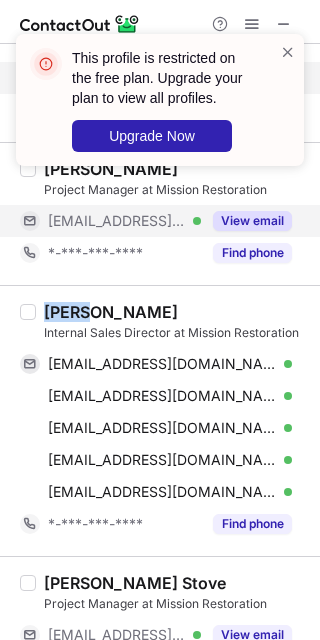 drag, startPoint x: 44, startPoint y: 314, endPoint x: 85, endPoint y: 312, distance: 41.04875 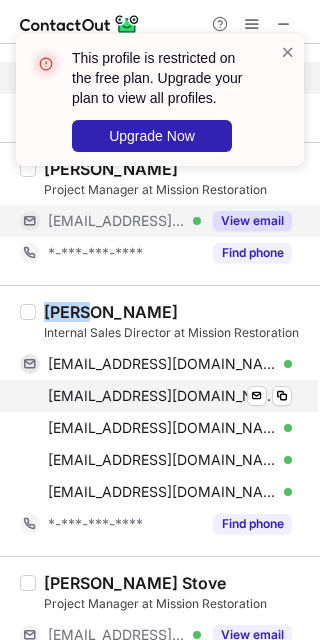 copy on "John" 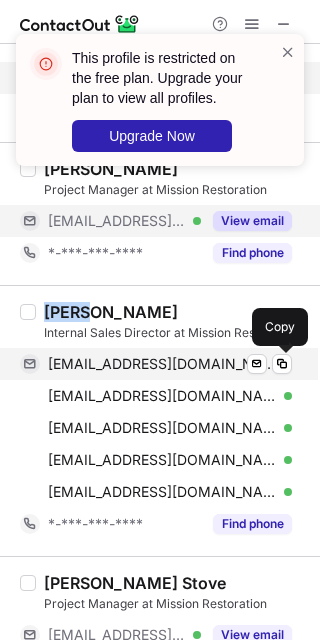 drag, startPoint x: 278, startPoint y: 357, endPoint x: 287, endPoint y: 376, distance: 21.023796 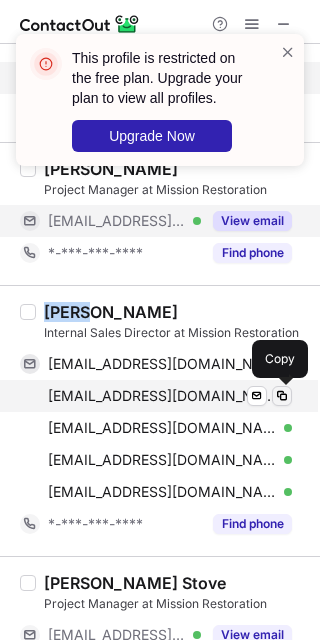 click at bounding box center [282, 396] 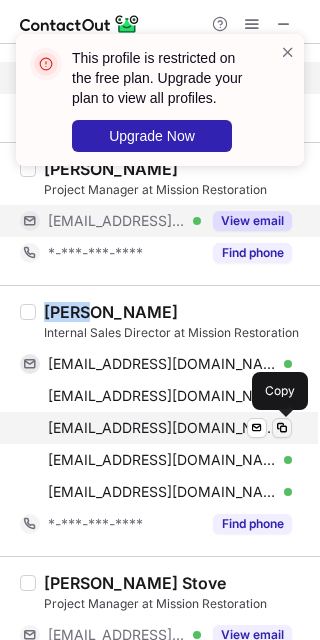 click at bounding box center [282, 428] 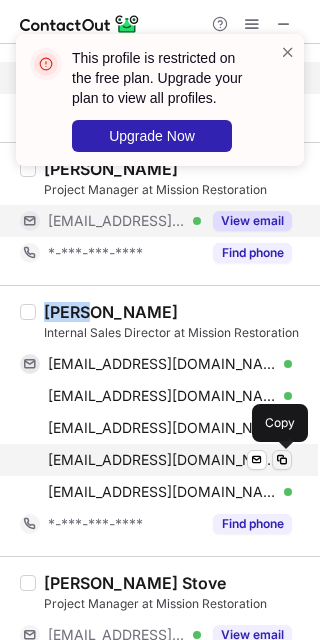 click at bounding box center (282, 460) 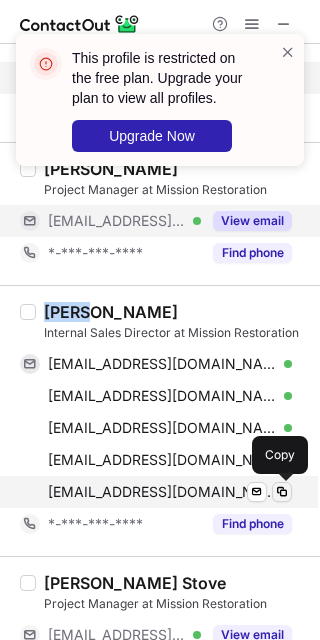 drag, startPoint x: 279, startPoint y: 490, endPoint x: 290, endPoint y: 487, distance: 11.401754 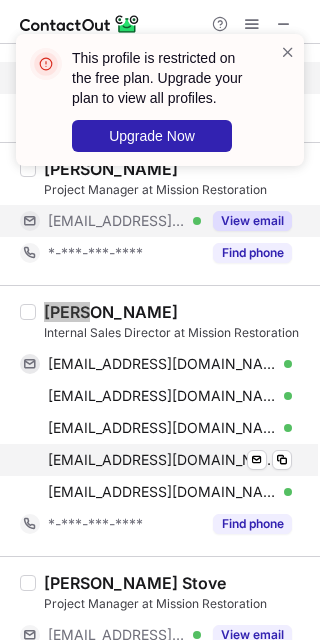 scroll, scrollTop: 2533, scrollLeft: 0, axis: vertical 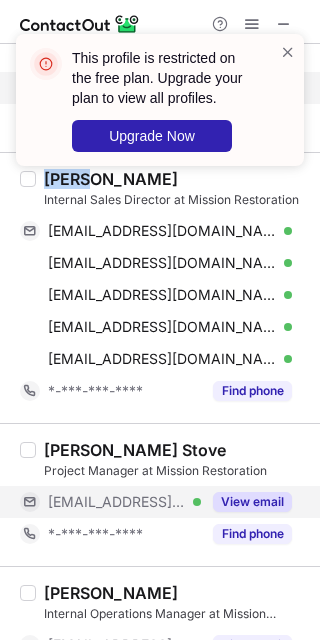 click on "View email" at bounding box center [252, 502] 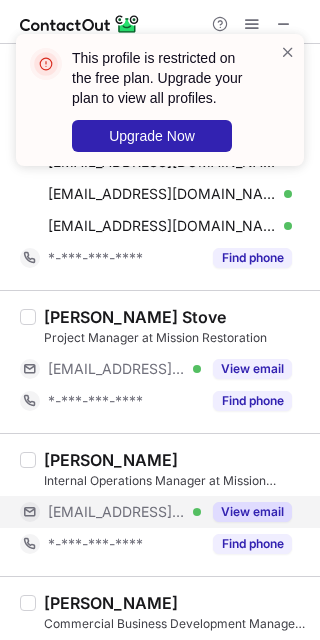 click on "View email" at bounding box center (252, 512) 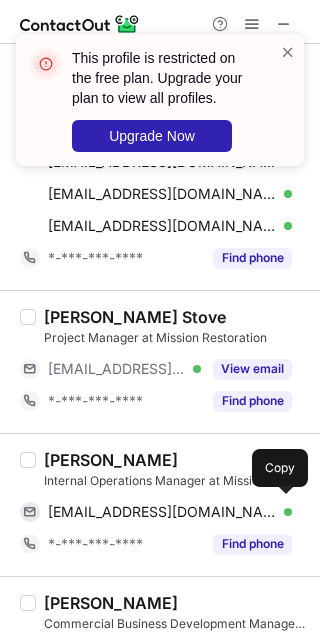 scroll, scrollTop: 2800, scrollLeft: 0, axis: vertical 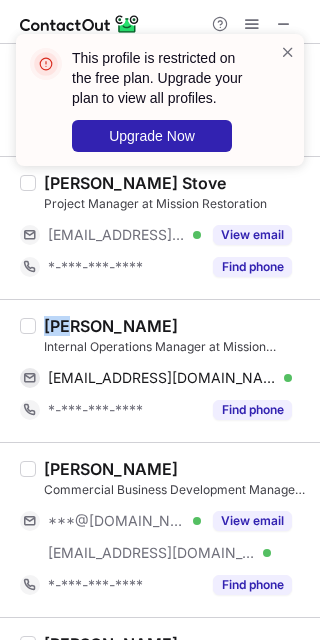 drag, startPoint x: 44, startPoint y: 321, endPoint x: 78, endPoint y: 325, distance: 34.234486 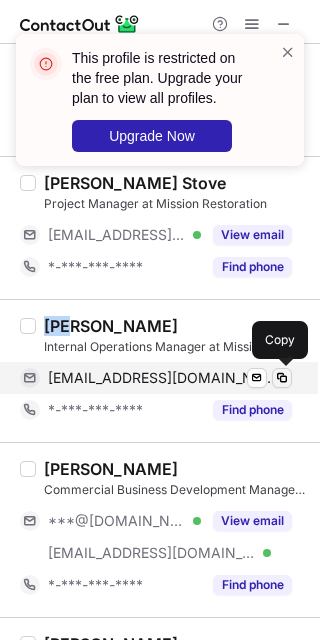drag, startPoint x: 279, startPoint y: 376, endPoint x: 316, endPoint y: 426, distance: 62.201286 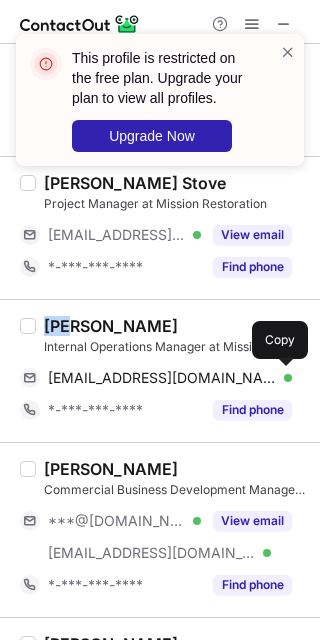click at bounding box center [282, 378] 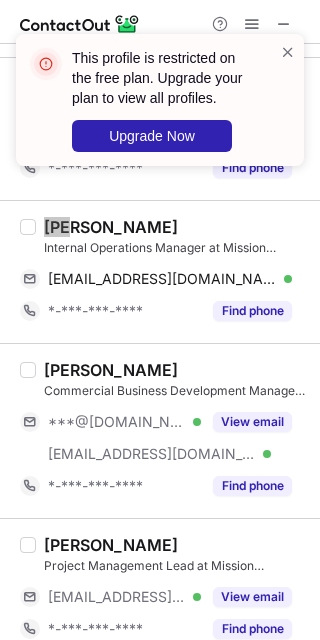 scroll, scrollTop: 2933, scrollLeft: 0, axis: vertical 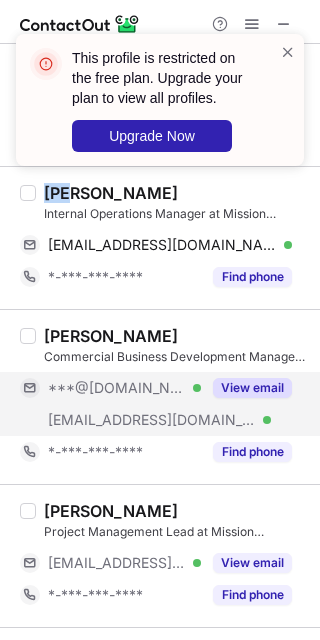 click on "View email" at bounding box center (252, 388) 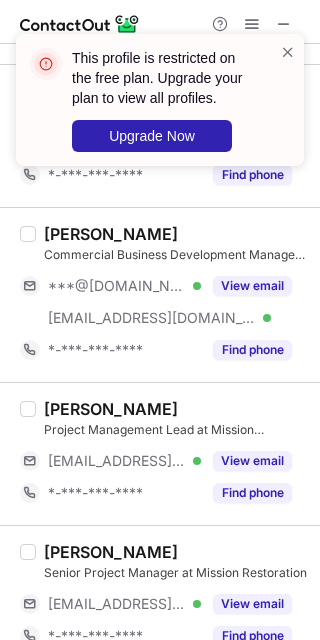 scroll, scrollTop: 3066, scrollLeft: 0, axis: vertical 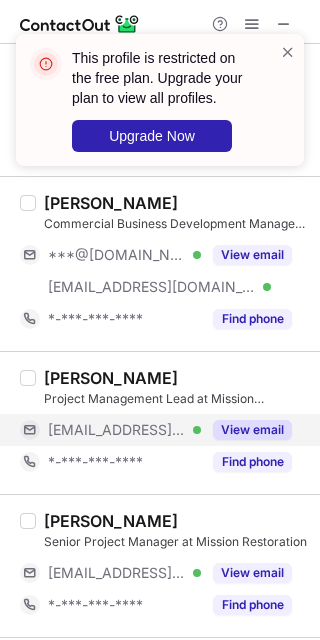 click on "View email" at bounding box center [252, 430] 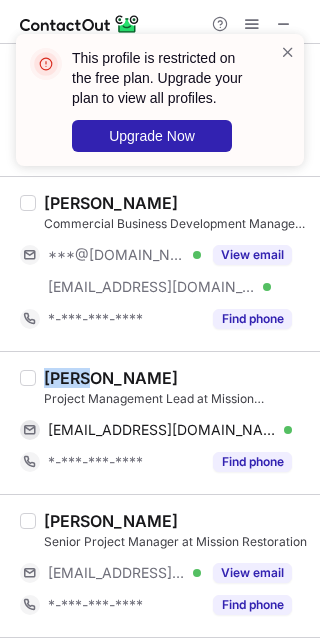 drag, startPoint x: 46, startPoint y: 366, endPoint x: 83, endPoint y: 371, distance: 37.336308 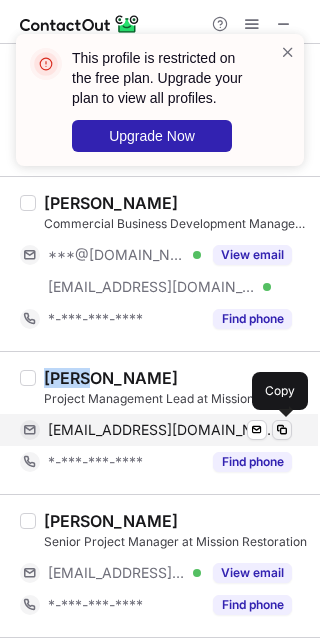click at bounding box center [282, 430] 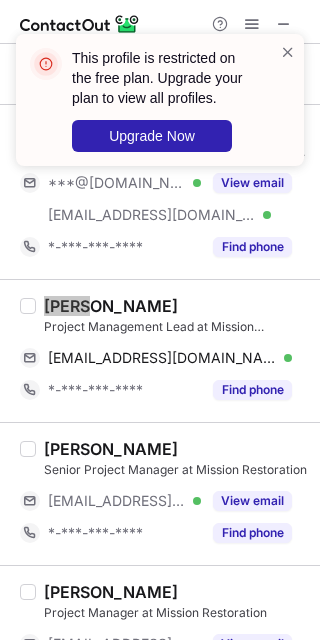 scroll, scrollTop: 3202, scrollLeft: 0, axis: vertical 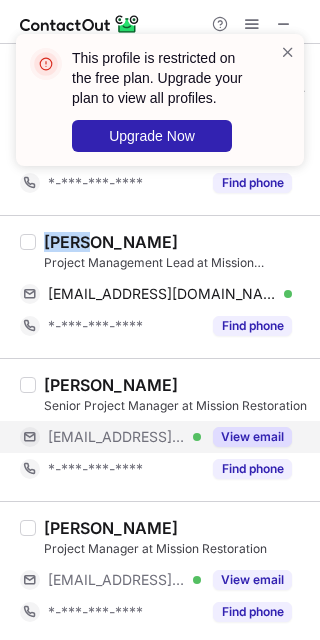 click on "View email" at bounding box center [246, 437] 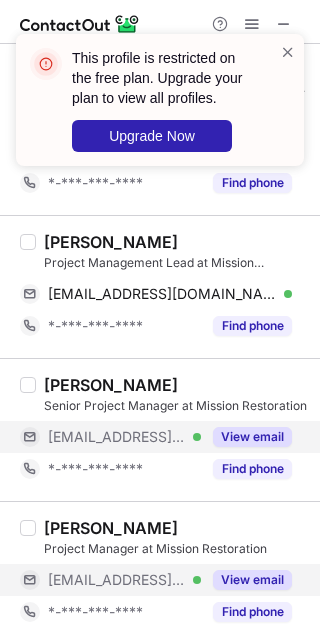 click on "View email" at bounding box center [252, 580] 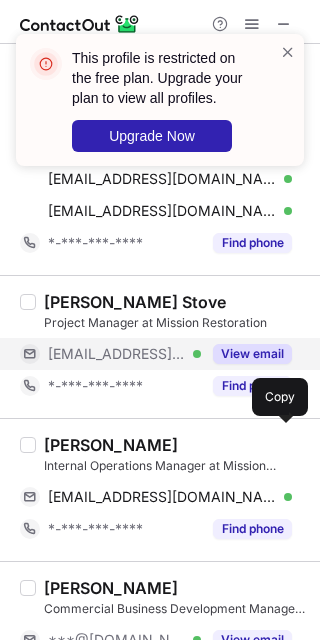 scroll, scrollTop: 2669, scrollLeft: 0, axis: vertical 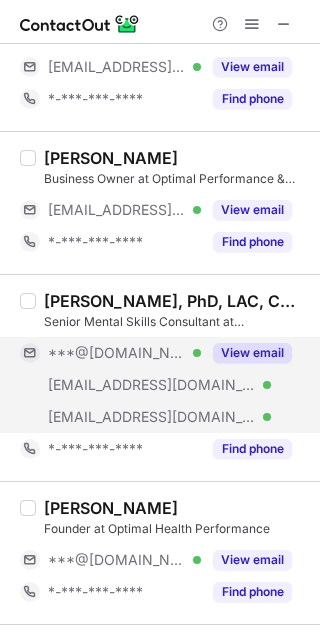 click on "View email" at bounding box center (252, 353) 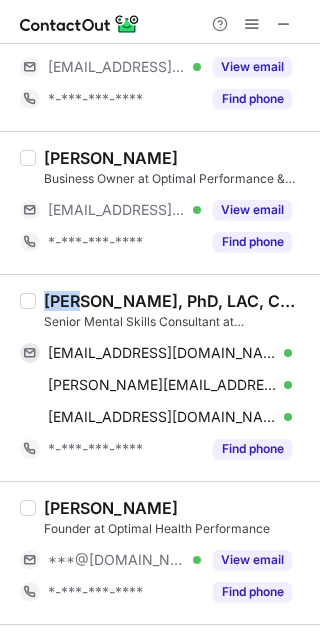 drag, startPoint x: 45, startPoint y: 299, endPoint x: 85, endPoint y: 300, distance: 40.012497 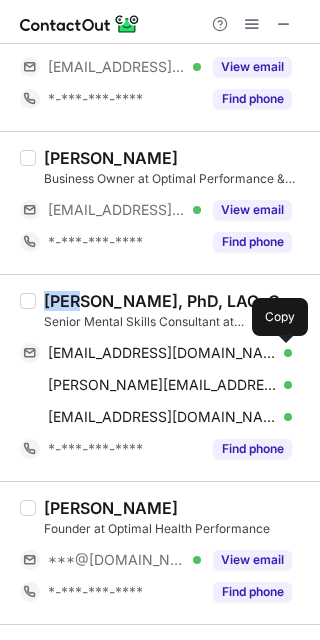 drag, startPoint x: 286, startPoint y: 346, endPoint x: 295, endPoint y: 331, distance: 17.492855 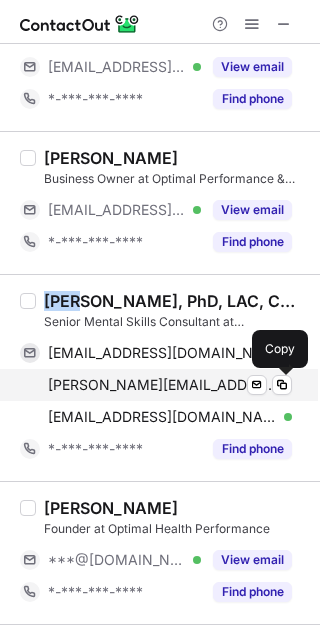 drag, startPoint x: 279, startPoint y: 389, endPoint x: 294, endPoint y: 381, distance: 17 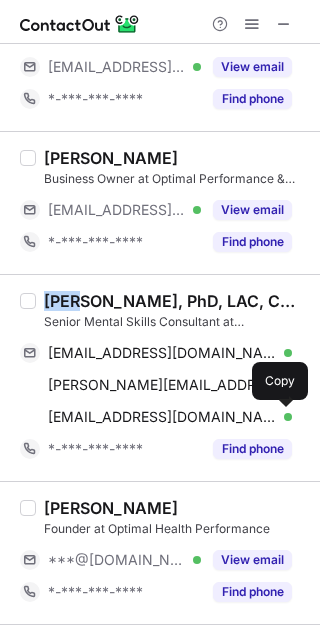 drag, startPoint x: 284, startPoint y: 419, endPoint x: 304, endPoint y: 373, distance: 50.159744 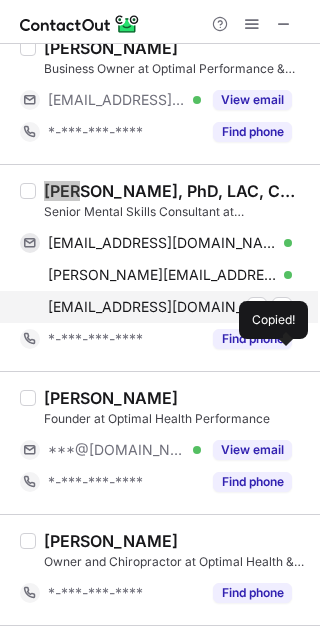 scroll, scrollTop: 400, scrollLeft: 0, axis: vertical 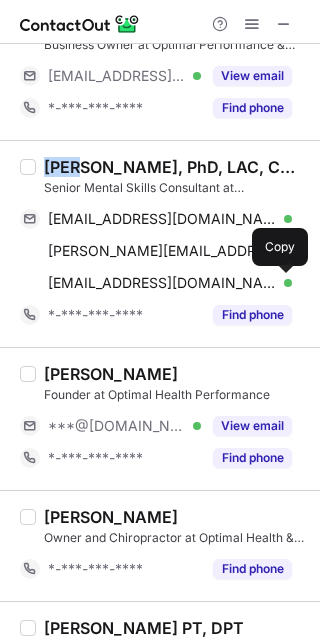 drag, startPoint x: 244, startPoint y: 424, endPoint x: 249, endPoint y: 406, distance: 18.681541 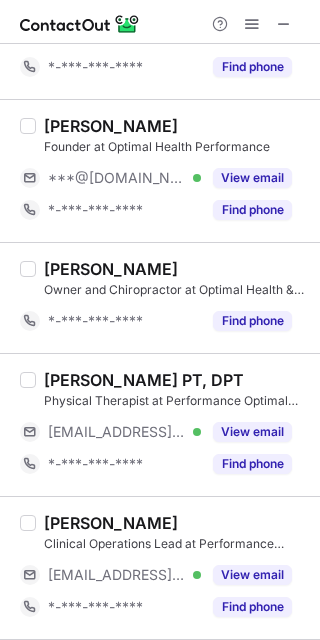 scroll, scrollTop: 666, scrollLeft: 0, axis: vertical 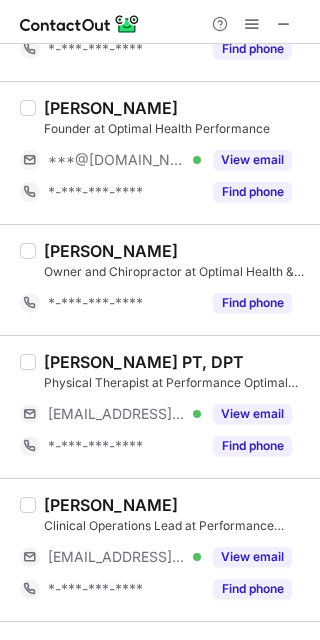 click on "Physical Therapist at Performance Optimal Health" at bounding box center [176, 383] 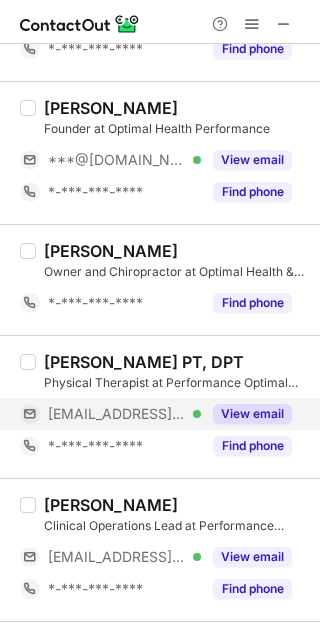 click on "View email" at bounding box center [252, 414] 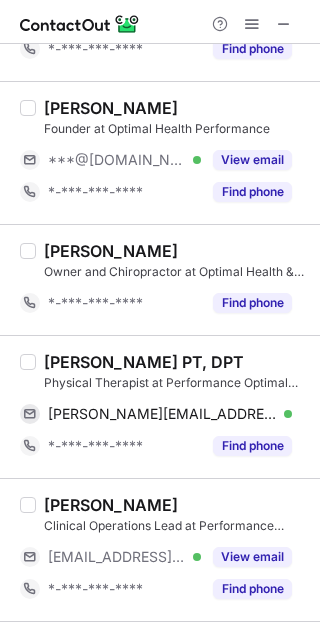 drag, startPoint x: 48, startPoint y: 358, endPoint x: 107, endPoint y: 361, distance: 59.07622 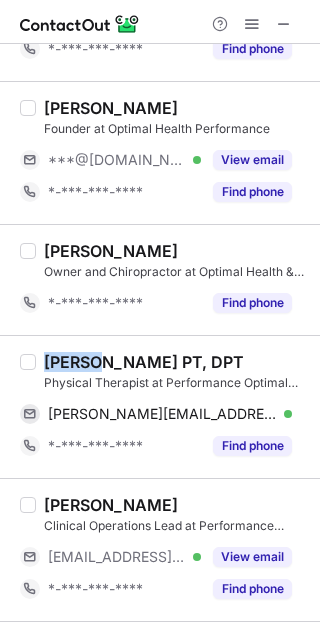 drag, startPoint x: 46, startPoint y: 362, endPoint x: 102, endPoint y: 362, distance: 56 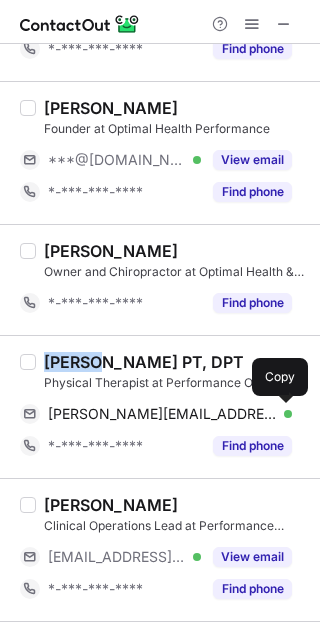drag, startPoint x: 280, startPoint y: 417, endPoint x: 319, endPoint y: 365, distance: 65 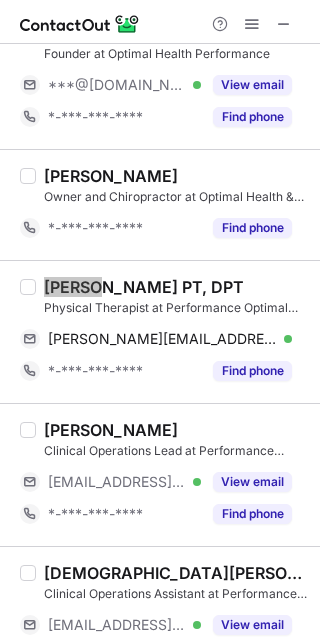 scroll, scrollTop: 800, scrollLeft: 0, axis: vertical 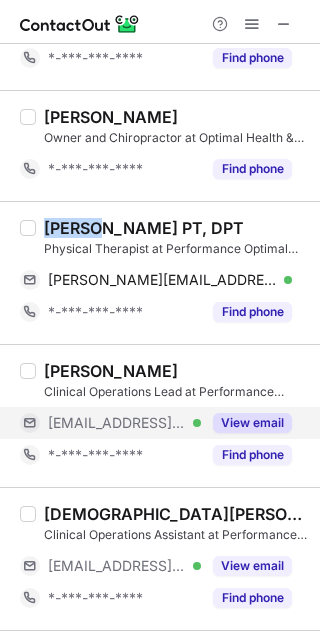 click on "View email" at bounding box center (246, 423) 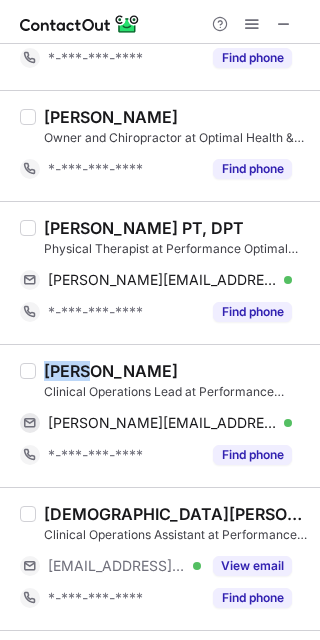 drag, startPoint x: 44, startPoint y: 369, endPoint x: 90, endPoint y: 371, distance: 46.043457 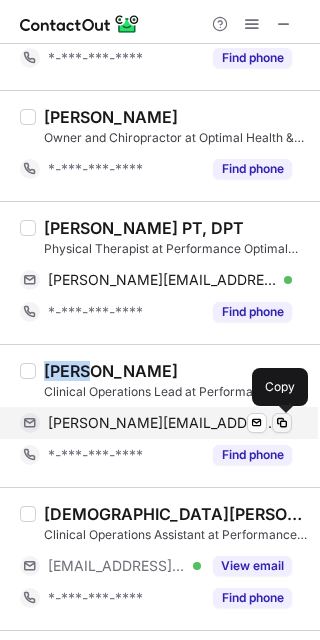 click at bounding box center [282, 423] 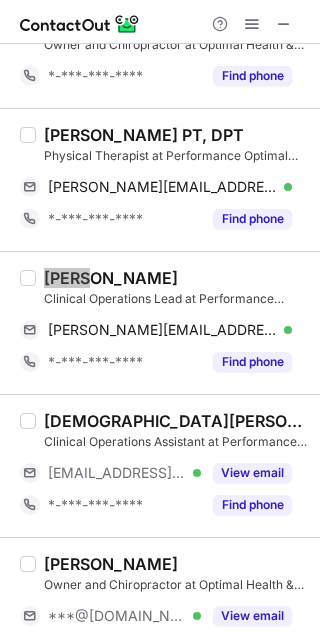 scroll, scrollTop: 933, scrollLeft: 0, axis: vertical 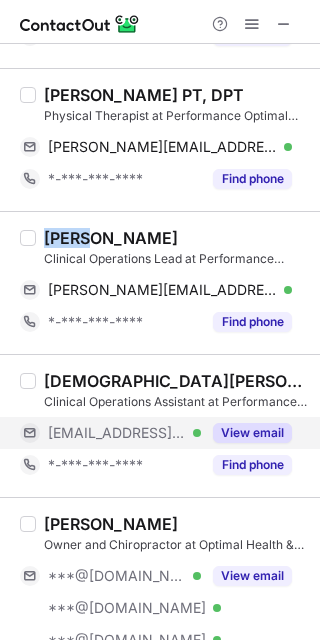 click on "View email" at bounding box center [252, 433] 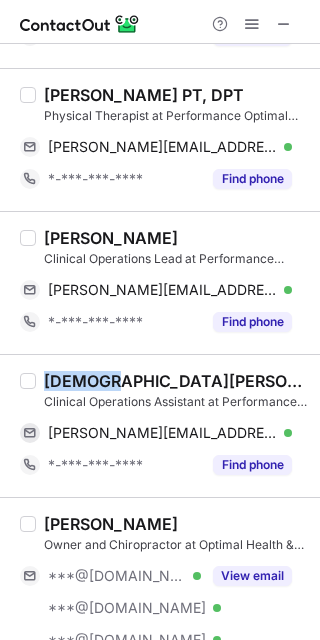 drag, startPoint x: 44, startPoint y: 379, endPoint x: 100, endPoint y: 379, distance: 56 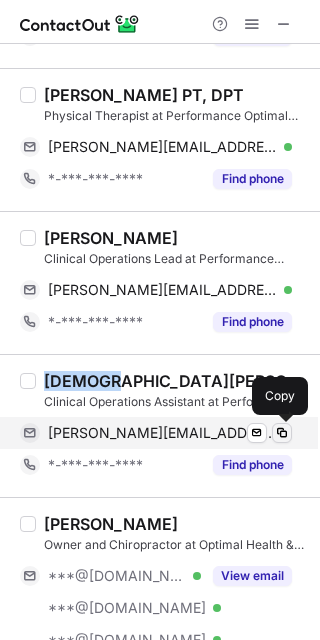 click at bounding box center (282, 433) 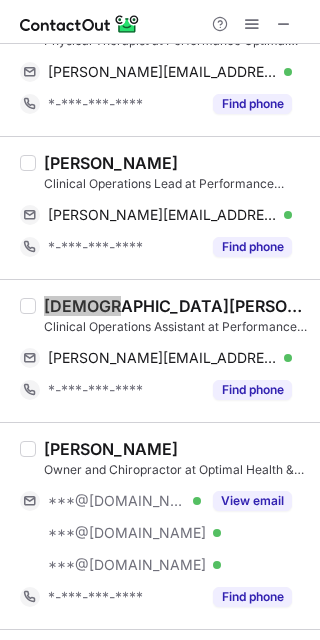 scroll, scrollTop: 1200, scrollLeft: 0, axis: vertical 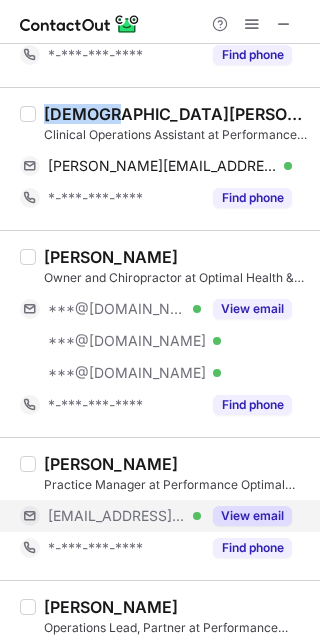 click on "View email" at bounding box center [252, 516] 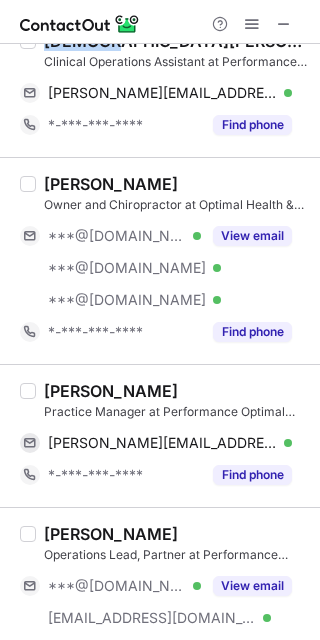scroll, scrollTop: 1333, scrollLeft: 0, axis: vertical 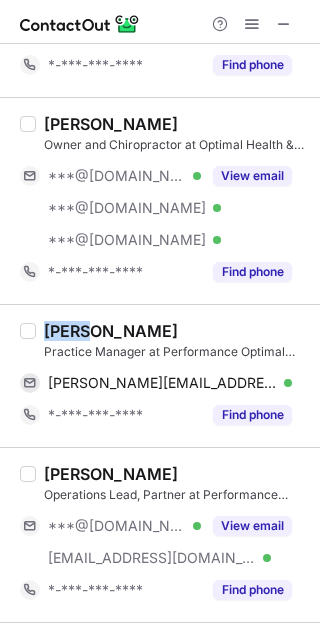 drag, startPoint x: 42, startPoint y: 328, endPoint x: 83, endPoint y: 329, distance: 41.01219 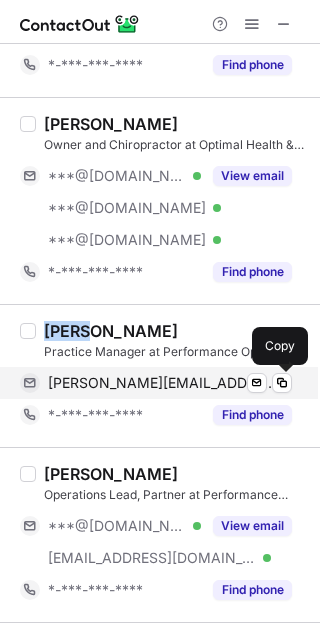 drag, startPoint x: 280, startPoint y: 386, endPoint x: 304, endPoint y: 382, distance: 24.33105 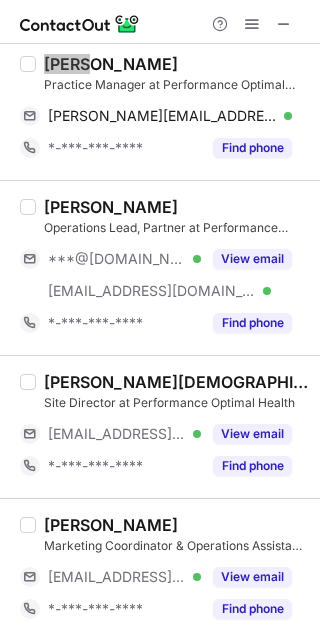 scroll, scrollTop: 1733, scrollLeft: 0, axis: vertical 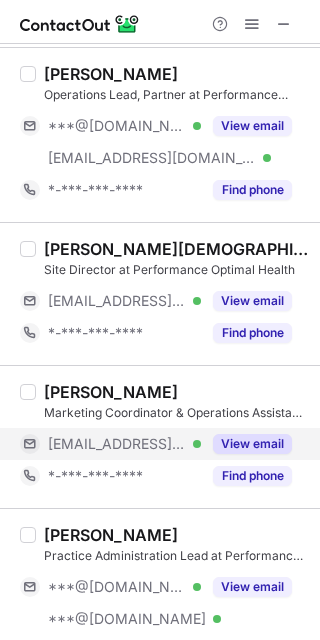 click on "View email" at bounding box center (252, 444) 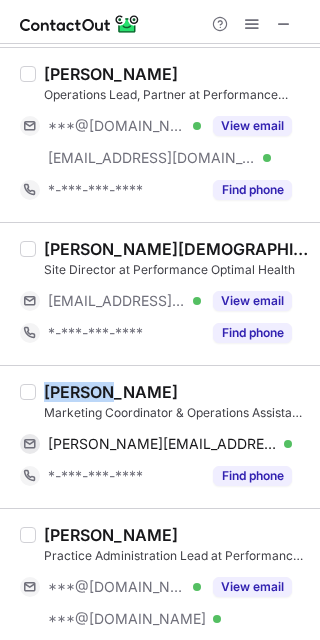 drag, startPoint x: 41, startPoint y: 389, endPoint x: 107, endPoint y: 395, distance: 66.27216 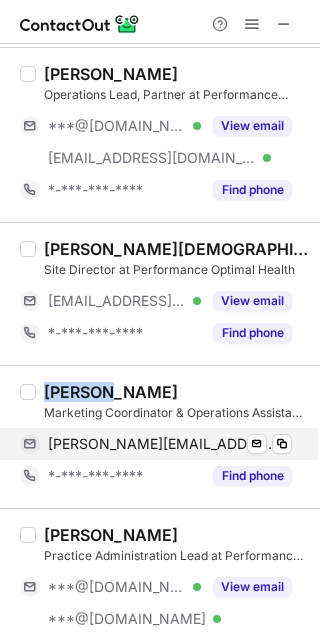 copy on "Natasha" 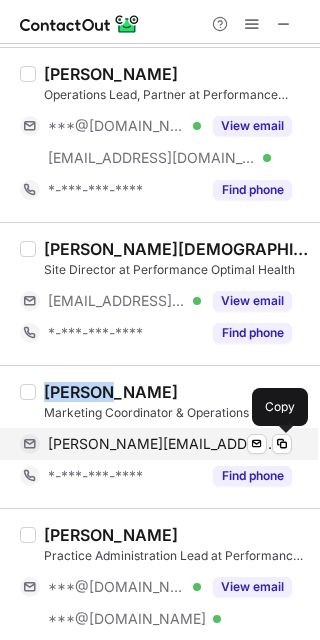 drag, startPoint x: 274, startPoint y: 439, endPoint x: 304, endPoint y: 436, distance: 30.149628 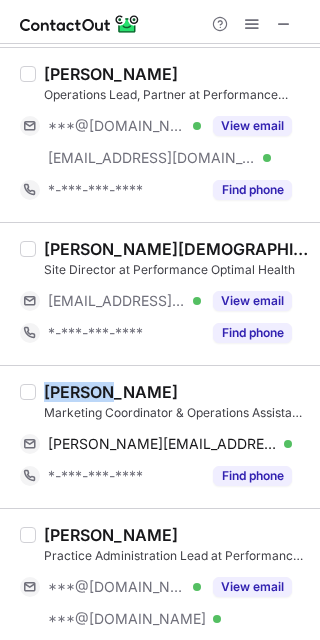 type 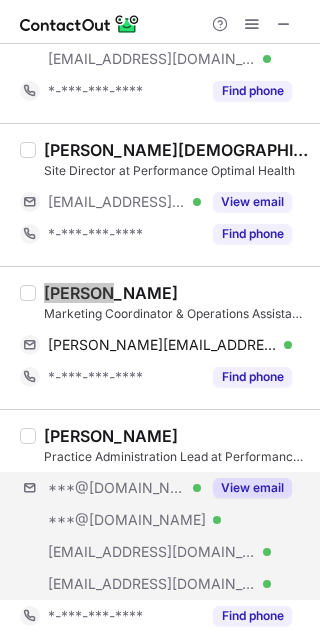 scroll, scrollTop: 1866, scrollLeft: 0, axis: vertical 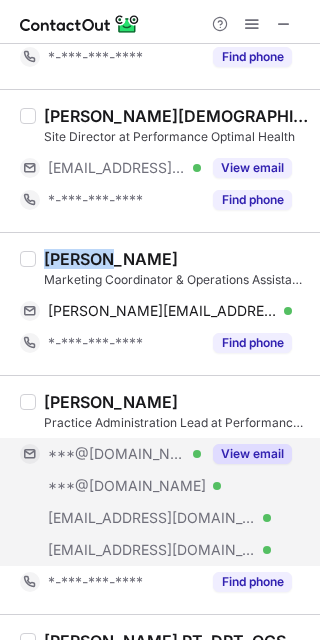 click on "View email" at bounding box center [252, 454] 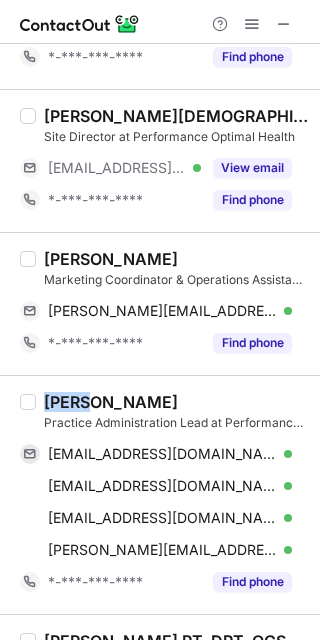 drag, startPoint x: 40, startPoint y: 405, endPoint x: 87, endPoint y: 405, distance: 47 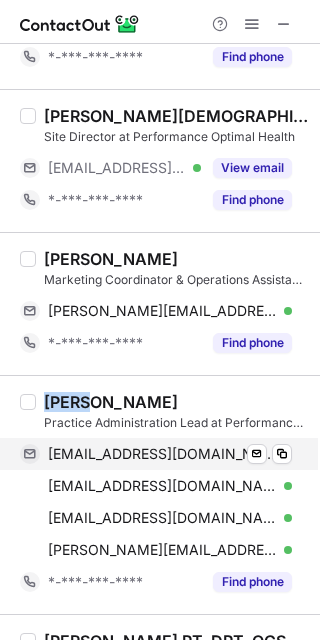copy on "Linda" 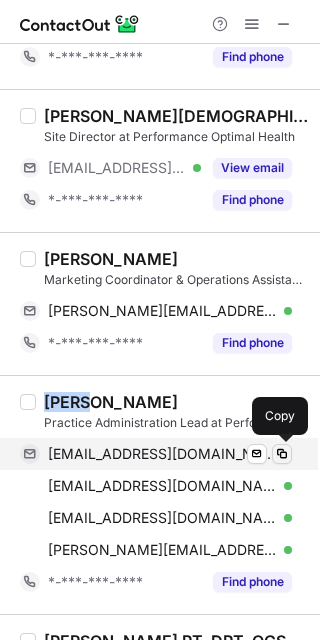 drag, startPoint x: 279, startPoint y: 453, endPoint x: 319, endPoint y: 453, distance: 40 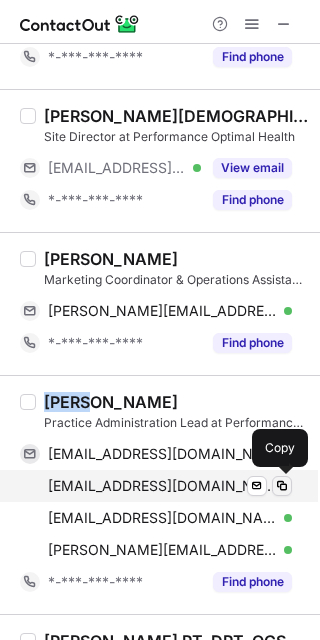drag, startPoint x: 283, startPoint y: 483, endPoint x: 300, endPoint y: 485, distance: 17.117243 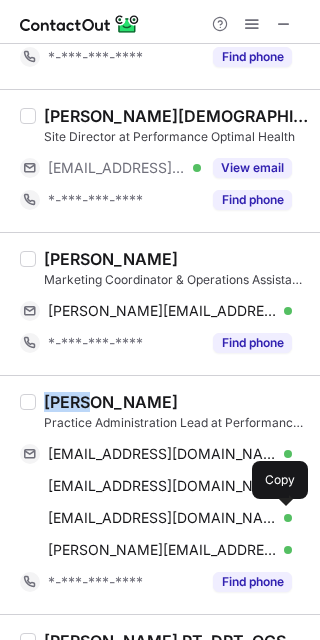 drag, startPoint x: 280, startPoint y: 522, endPoint x: 308, endPoint y: 522, distance: 28 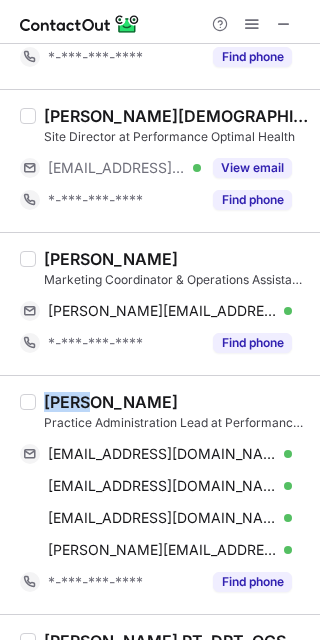 type 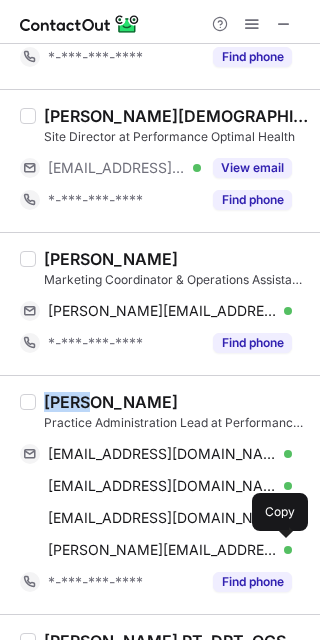 drag, startPoint x: 279, startPoint y: 549, endPoint x: 318, endPoint y: 545, distance: 39.20459 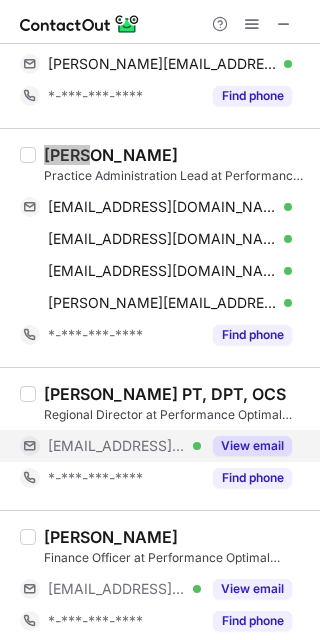 scroll, scrollTop: 2133, scrollLeft: 0, axis: vertical 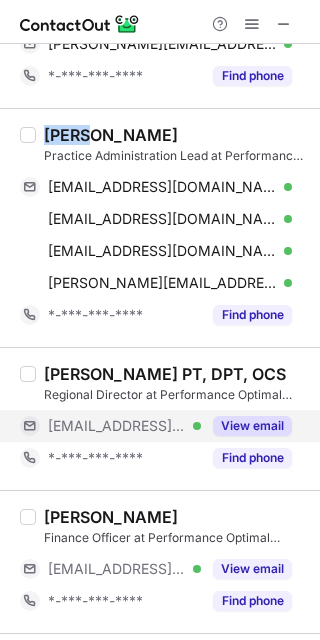 click on "View email" at bounding box center [252, 426] 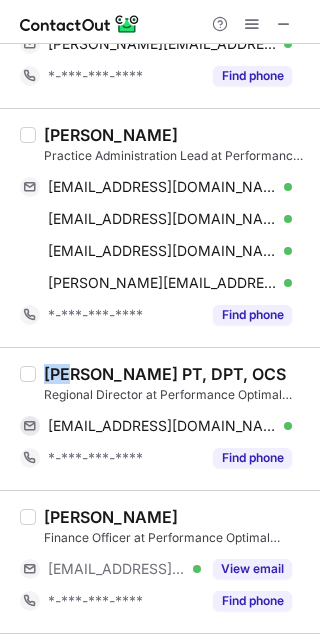 drag, startPoint x: 39, startPoint y: 370, endPoint x: 100, endPoint y: 402, distance: 68.88396 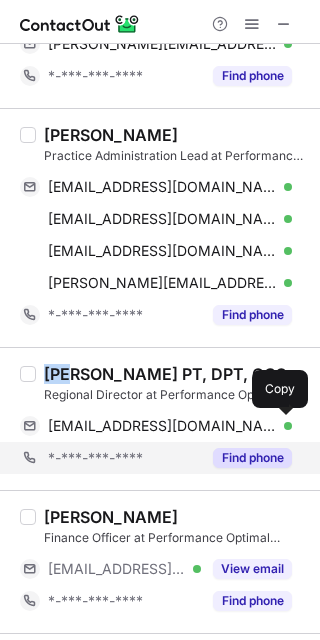 drag, startPoint x: 277, startPoint y: 422, endPoint x: 305, endPoint y: 471, distance: 56.435802 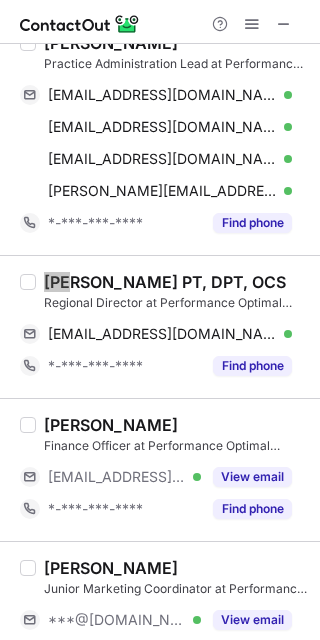 scroll, scrollTop: 2266, scrollLeft: 0, axis: vertical 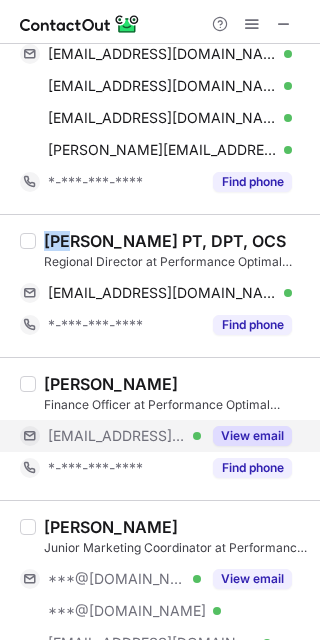 drag, startPoint x: 243, startPoint y: 439, endPoint x: 258, endPoint y: 443, distance: 15.524175 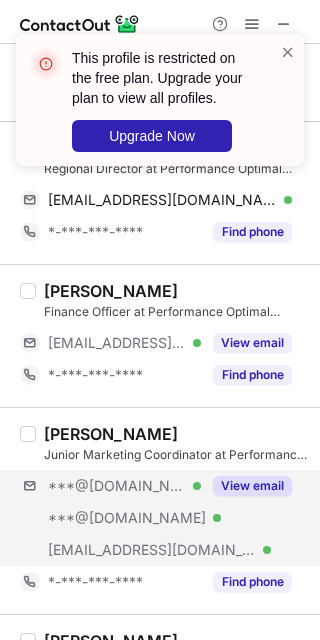 scroll, scrollTop: 2400, scrollLeft: 0, axis: vertical 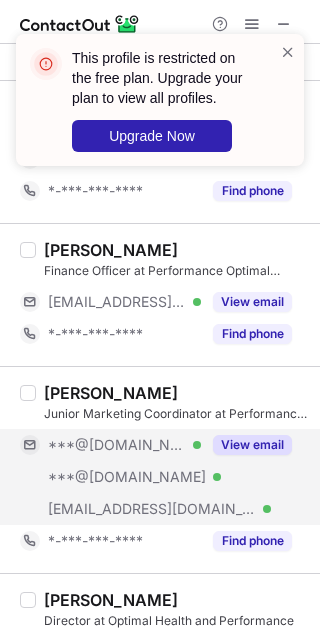 click on "View email" at bounding box center (252, 445) 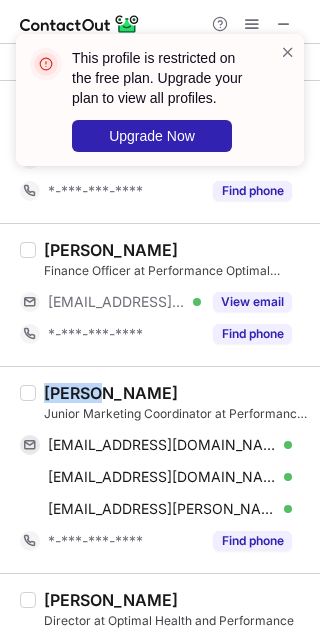 drag, startPoint x: 44, startPoint y: 387, endPoint x: 102, endPoint y: 389, distance: 58.034473 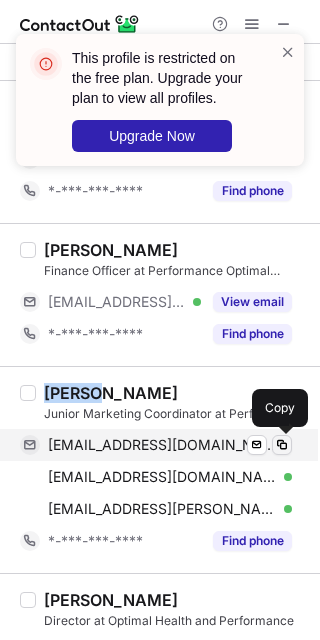 click at bounding box center (282, 445) 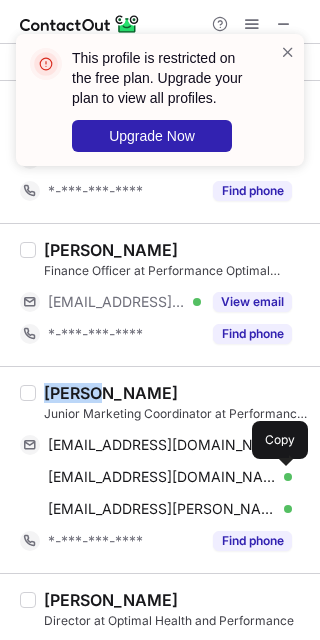 drag, startPoint x: 280, startPoint y: 477, endPoint x: 295, endPoint y: 453, distance: 28.301943 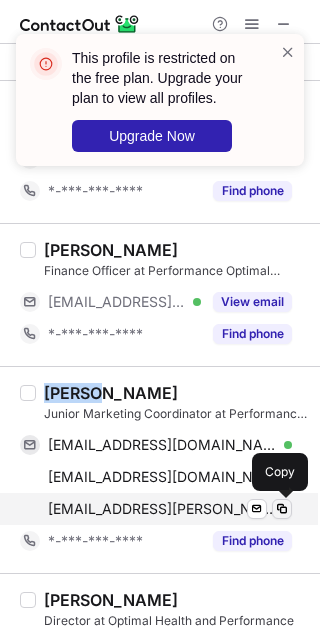 drag, startPoint x: 283, startPoint y: 502, endPoint x: 314, endPoint y: 465, distance: 48.270073 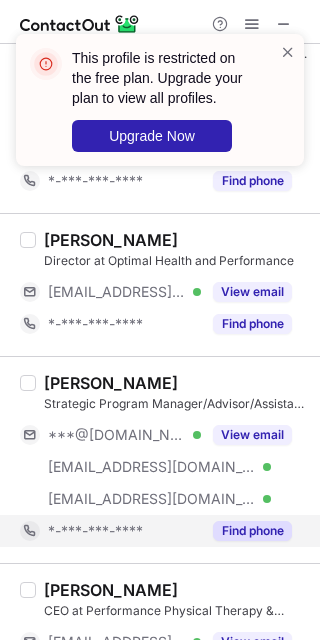 scroll, scrollTop: 2800, scrollLeft: 0, axis: vertical 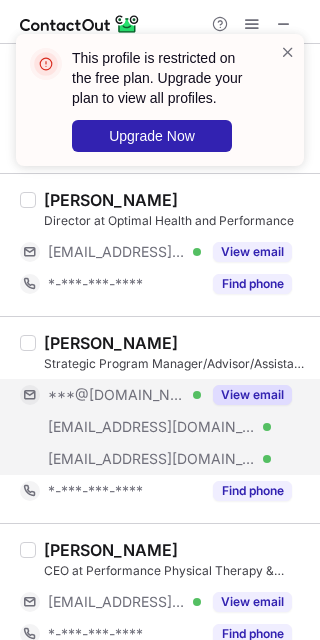 click on "View email" at bounding box center (252, 395) 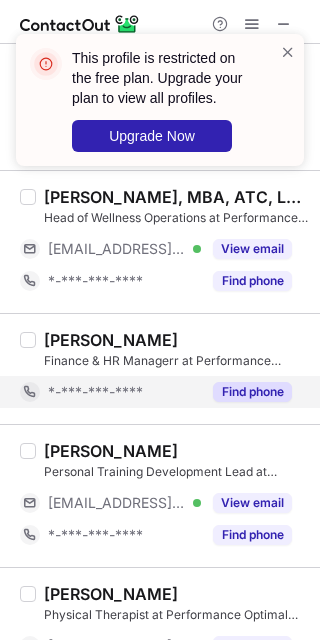 scroll, scrollTop: 3333, scrollLeft: 0, axis: vertical 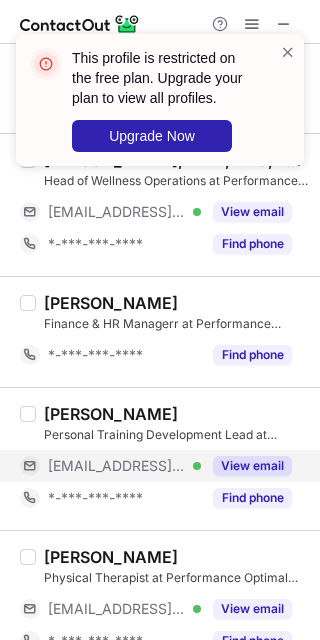 click on "View email" at bounding box center [252, 466] 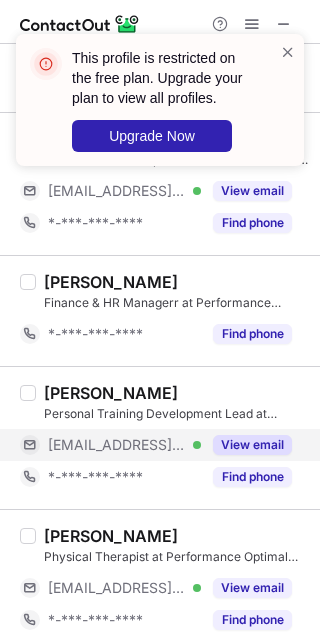 scroll, scrollTop: 3362, scrollLeft: 0, axis: vertical 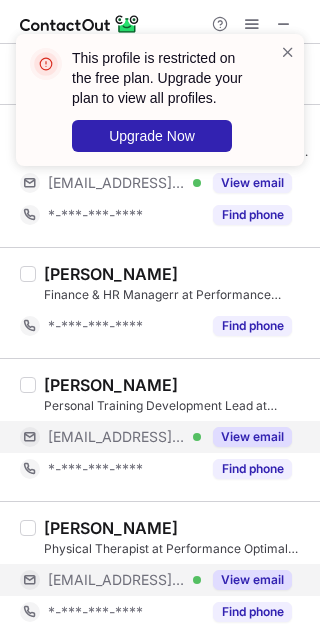 click on "View email" at bounding box center [252, 580] 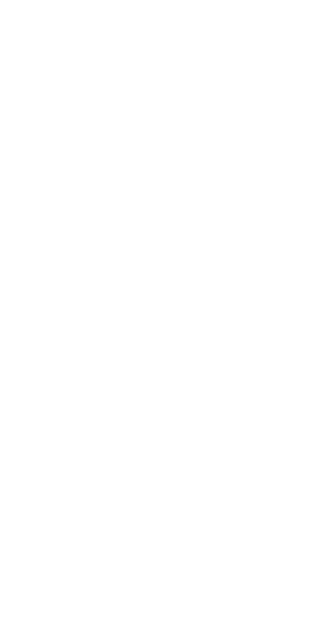 scroll, scrollTop: 0, scrollLeft: 0, axis: both 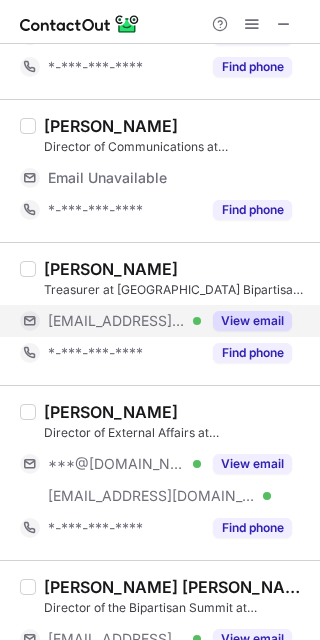 click on "View email" at bounding box center [252, 321] 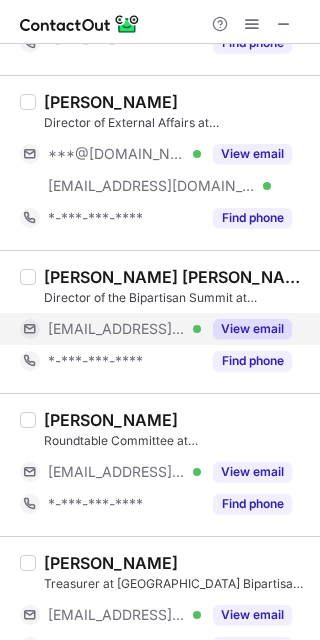 scroll, scrollTop: 582, scrollLeft: 0, axis: vertical 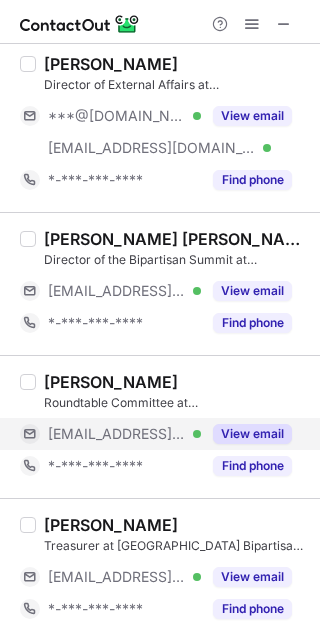 click on "View email" at bounding box center [252, 434] 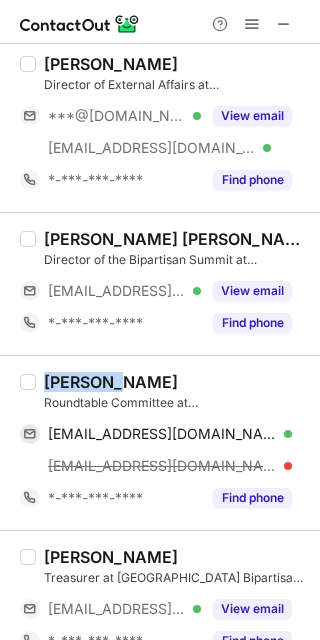 drag, startPoint x: 45, startPoint y: 379, endPoint x: 104, endPoint y: 384, distance: 59.211487 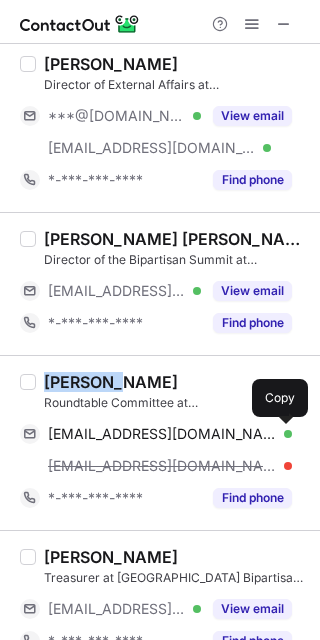 drag, startPoint x: 277, startPoint y: 429, endPoint x: 311, endPoint y: 408, distance: 39.962482 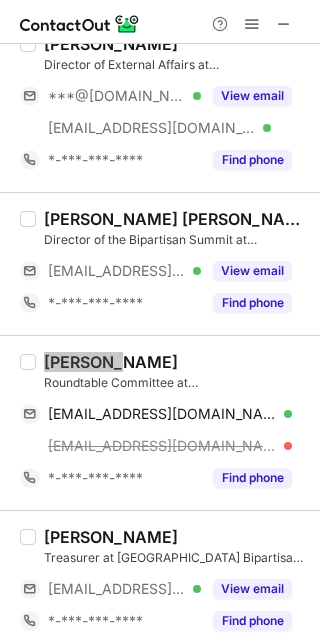 scroll, scrollTop: 582, scrollLeft: 0, axis: vertical 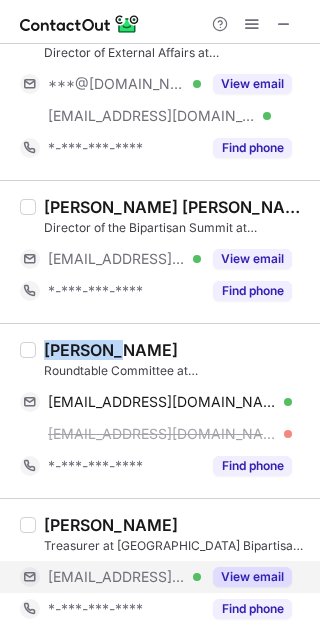 click on "View email" at bounding box center [246, 577] 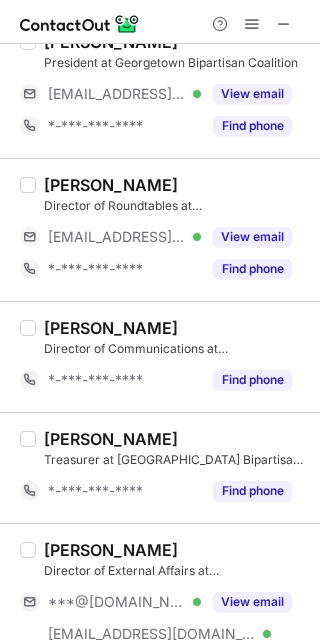 scroll, scrollTop: 0, scrollLeft: 0, axis: both 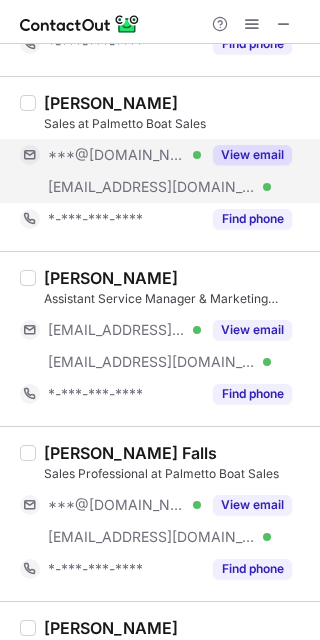 click on "View email" at bounding box center [252, 155] 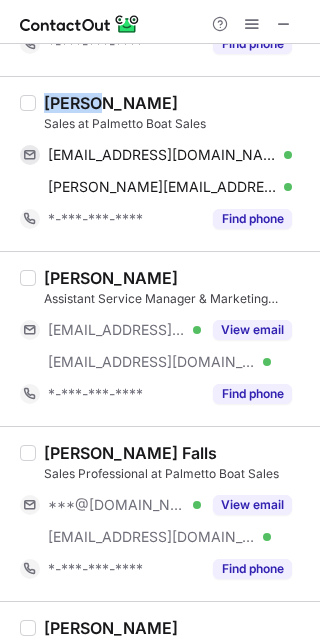 drag, startPoint x: 47, startPoint y: 100, endPoint x: 95, endPoint y: 100, distance: 48 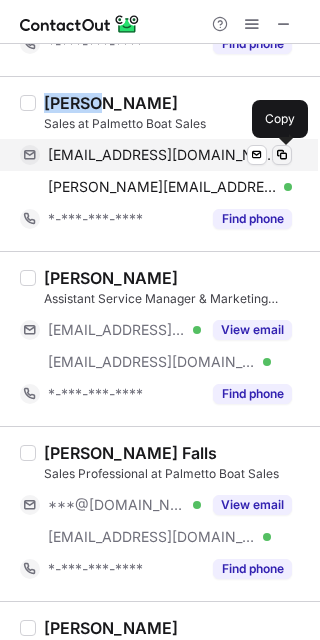 click at bounding box center (282, 155) 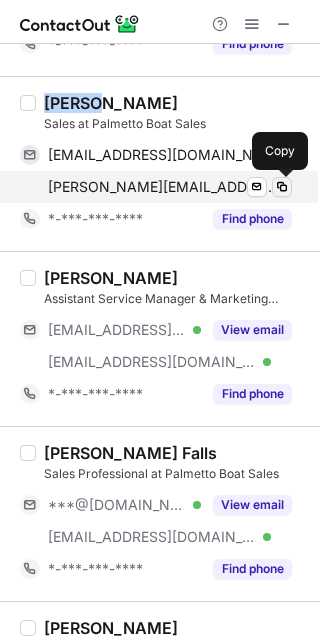 click at bounding box center [282, 187] 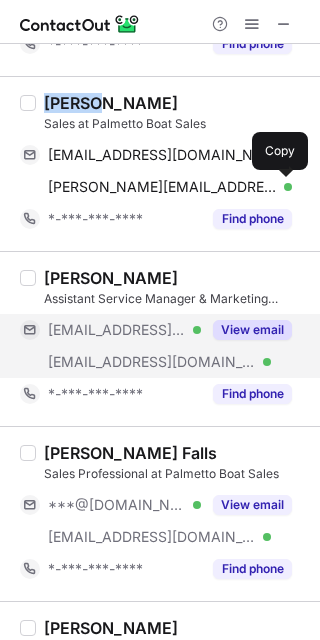 click on "View email" at bounding box center (246, 330) 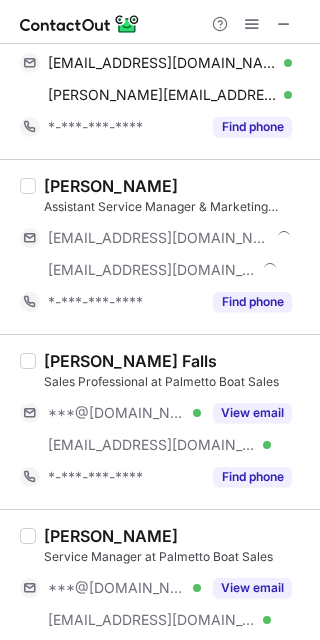 scroll, scrollTop: 469, scrollLeft: 0, axis: vertical 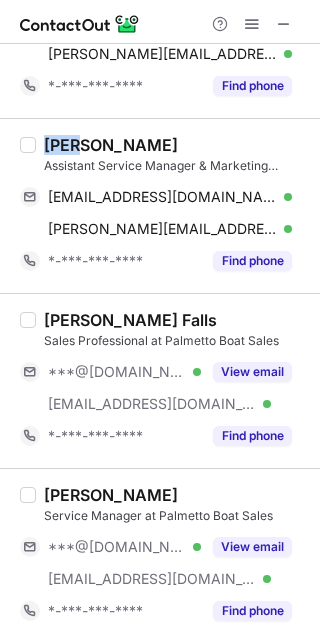 drag, startPoint x: 48, startPoint y: 143, endPoint x: 83, endPoint y: 133, distance: 36.40055 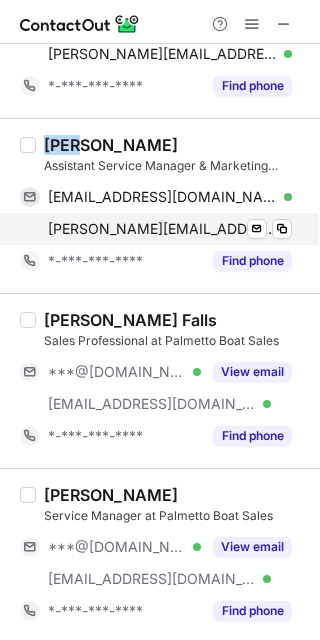 copy on "[PERSON_NAME]" 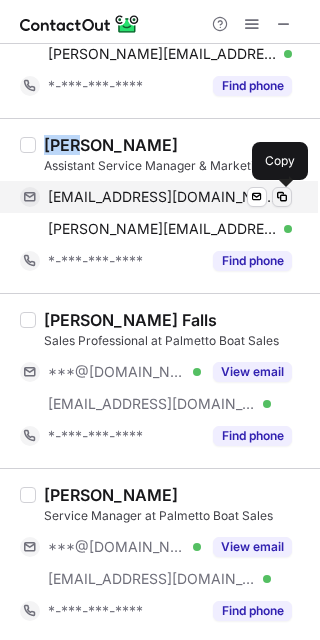 click at bounding box center (282, 197) 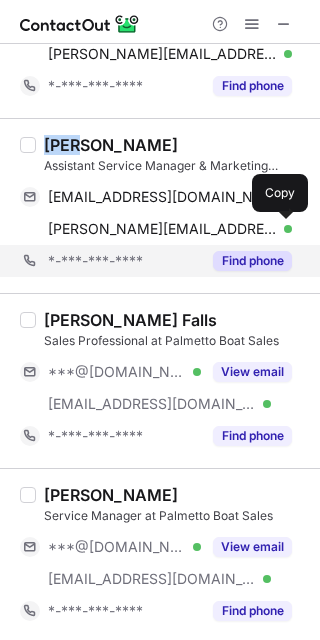 drag, startPoint x: 279, startPoint y: 231, endPoint x: 294, endPoint y: 255, distance: 28.301943 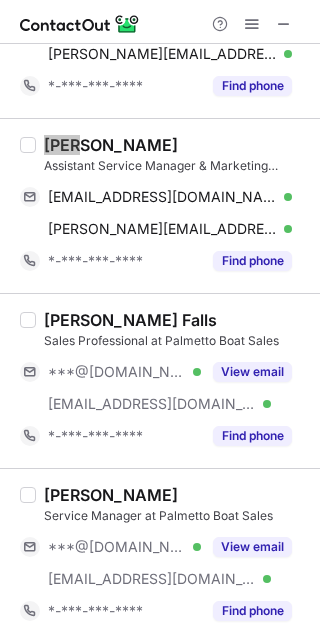 scroll, scrollTop: 602, scrollLeft: 0, axis: vertical 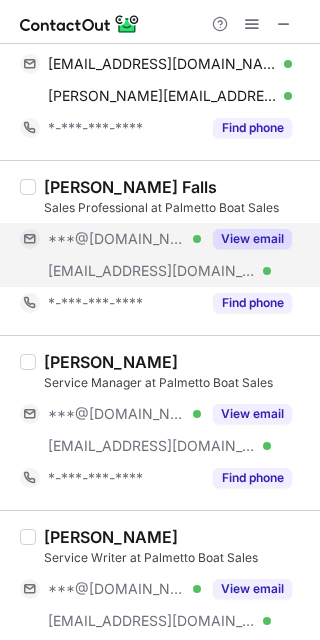click on "View email" at bounding box center (246, 239) 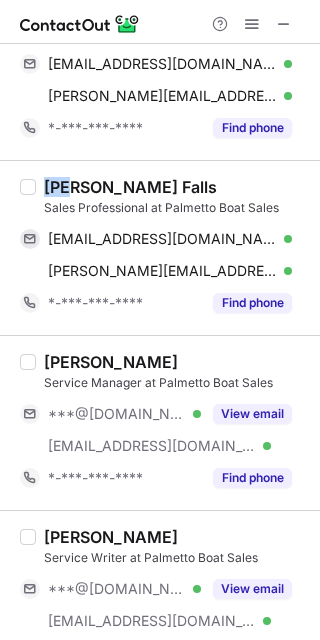 drag, startPoint x: 44, startPoint y: 192, endPoint x: 70, endPoint y: 190, distance: 26.076809 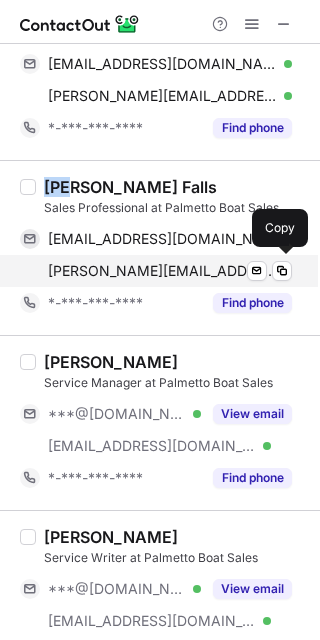 copy on "[PERSON_NAME]" 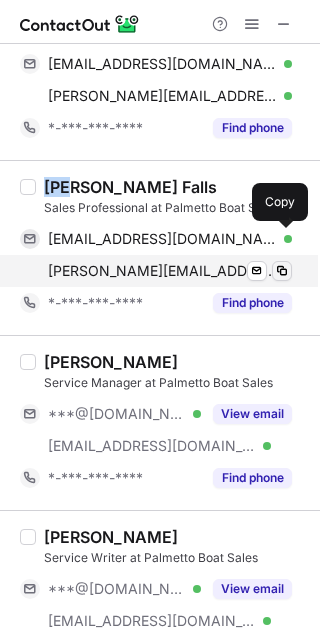 drag, startPoint x: 280, startPoint y: 237, endPoint x: 291, endPoint y: 267, distance: 31.95309 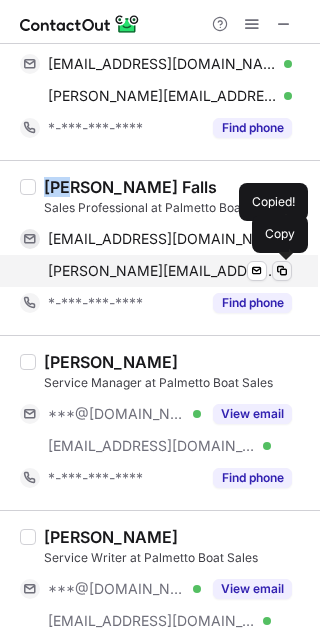 drag, startPoint x: 283, startPoint y: 275, endPoint x: 319, endPoint y: 317, distance: 55.31727 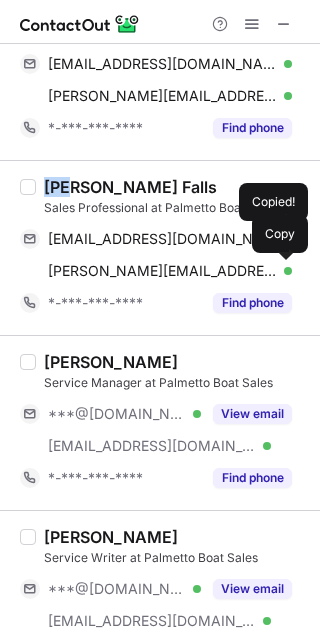 click at bounding box center [282, 271] 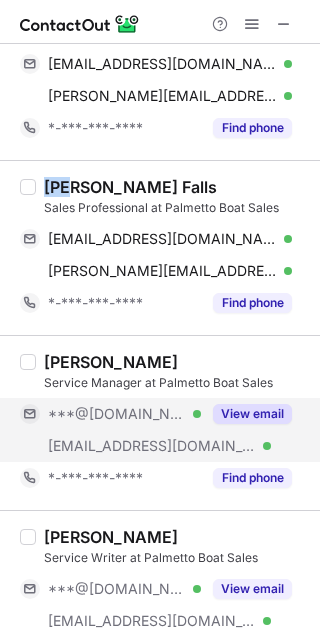 click on "View email" at bounding box center [252, 414] 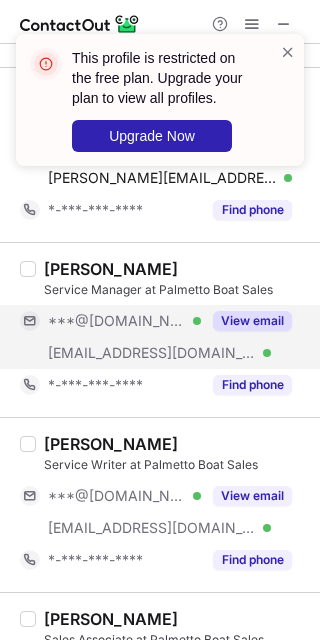 scroll, scrollTop: 736, scrollLeft: 0, axis: vertical 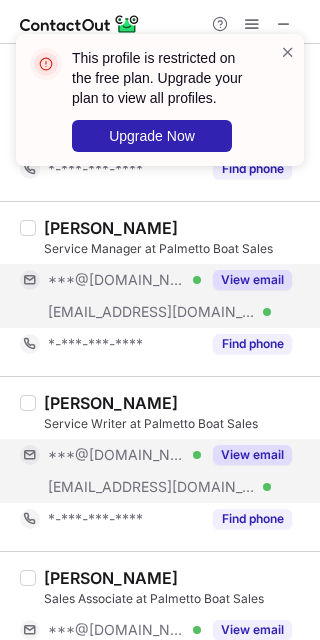 click on "View email" at bounding box center (246, 455) 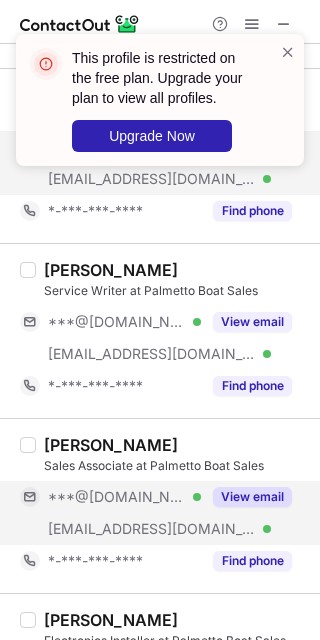 click on "View email" at bounding box center [252, 497] 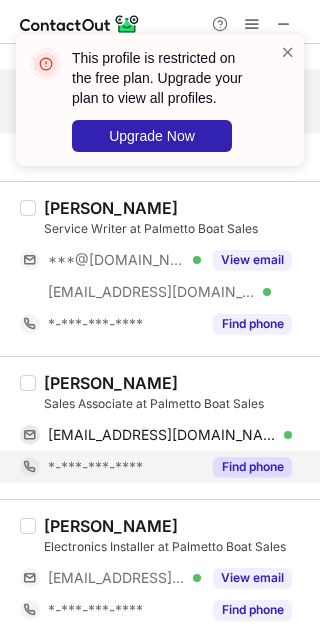 scroll, scrollTop: 931, scrollLeft: 0, axis: vertical 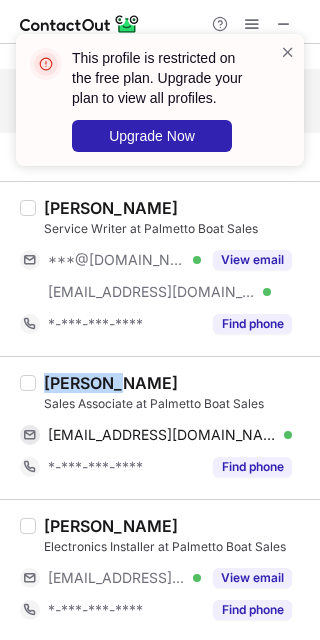 drag, startPoint x: 44, startPoint y: 373, endPoint x: 108, endPoint y: 380, distance: 64.381676 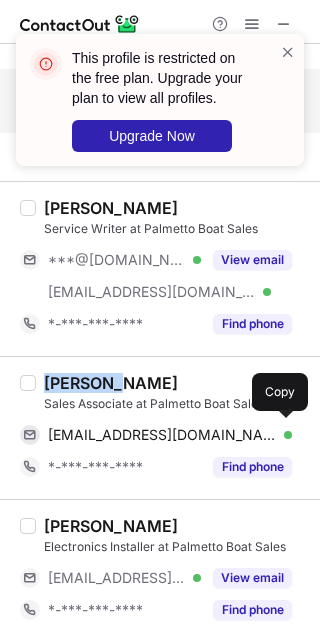copy on "Michael" 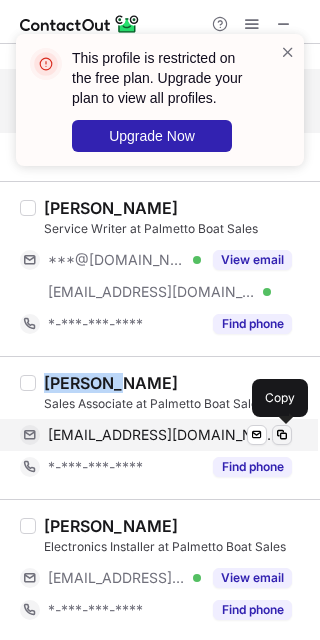 click at bounding box center (282, 435) 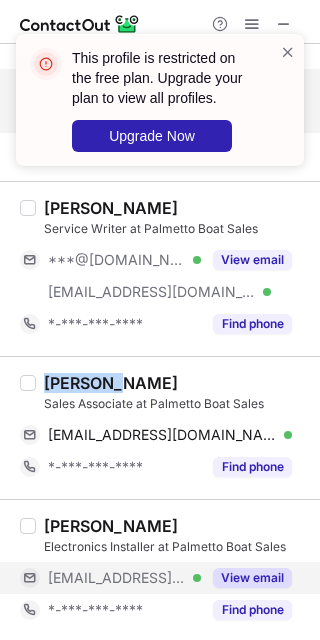 click on "View email" at bounding box center (252, 578) 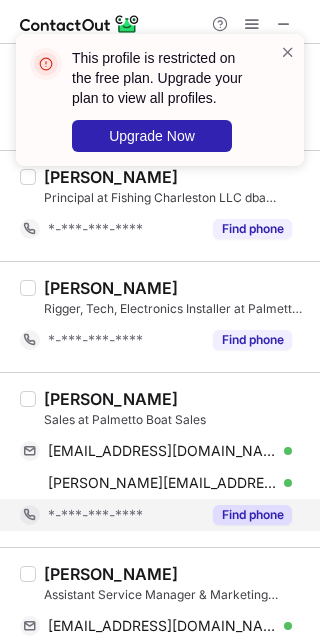 scroll, scrollTop: 0, scrollLeft: 0, axis: both 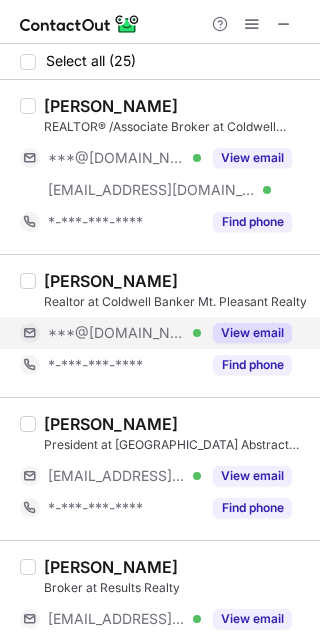 click on "View email" at bounding box center [252, 333] 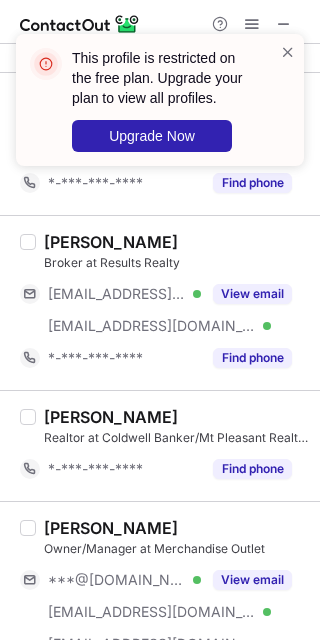 scroll, scrollTop: 266, scrollLeft: 0, axis: vertical 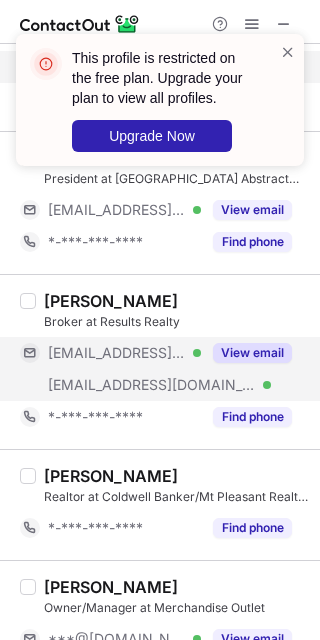 click on "View email" at bounding box center [252, 353] 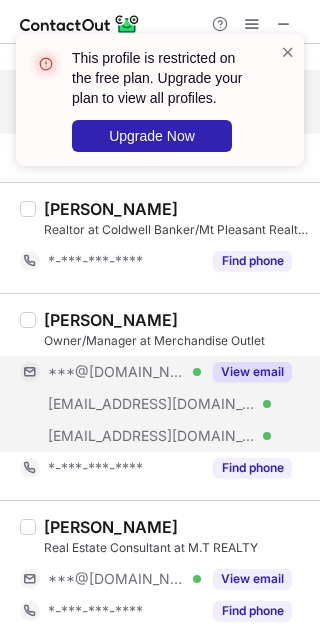 scroll, scrollTop: 666, scrollLeft: 0, axis: vertical 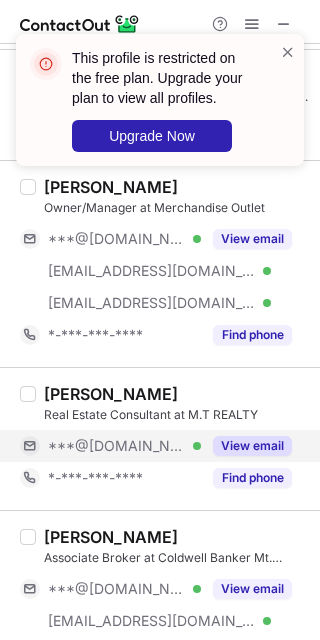 drag, startPoint x: 247, startPoint y: 447, endPoint x: 257, endPoint y: 406, distance: 42.201897 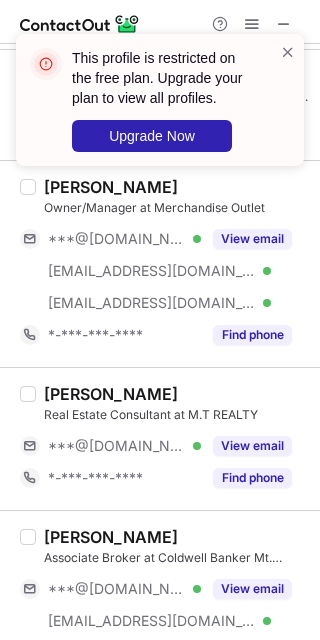 click on "View email" at bounding box center (252, 446) 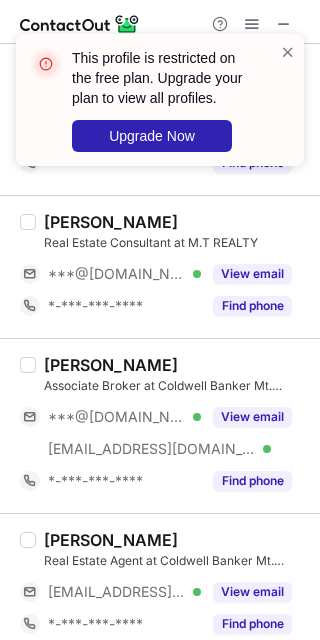 scroll, scrollTop: 933, scrollLeft: 0, axis: vertical 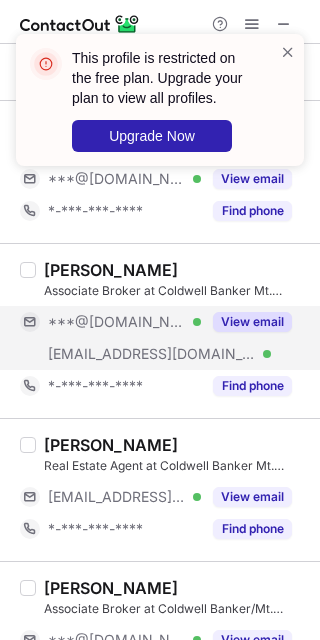 click on "View email" at bounding box center [252, 322] 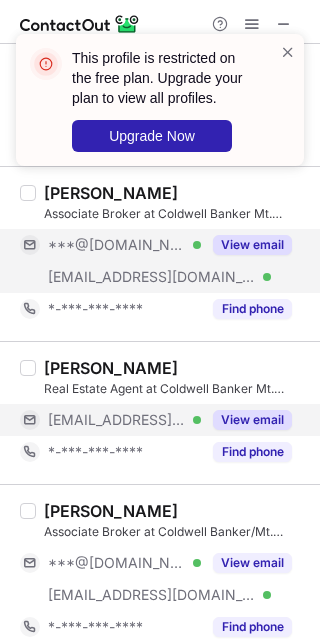 scroll, scrollTop: 1066, scrollLeft: 0, axis: vertical 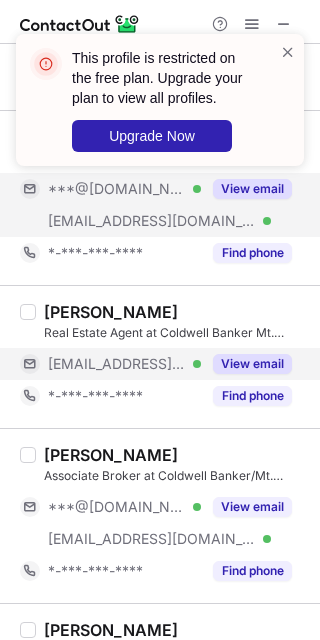 click on "View email" at bounding box center (252, 364) 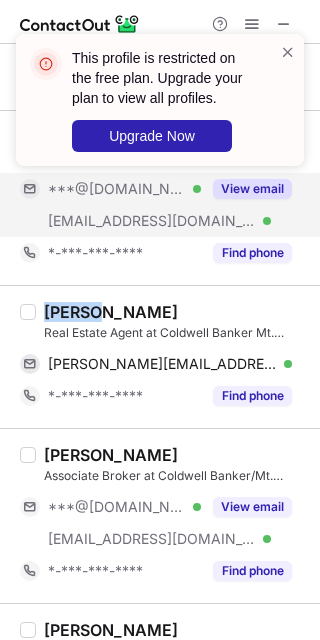 drag, startPoint x: 39, startPoint y: 304, endPoint x: 110, endPoint y: 317, distance: 72.18033 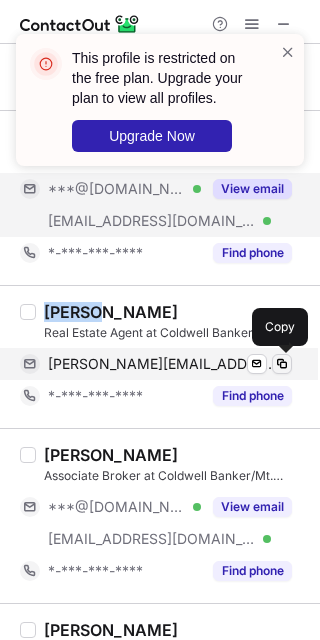 drag, startPoint x: 275, startPoint y: 360, endPoint x: 296, endPoint y: 333, distance: 34.20526 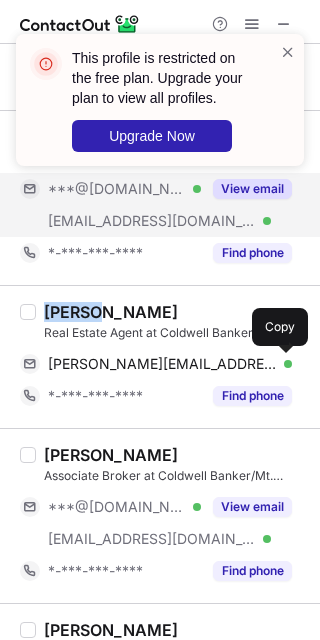 click at bounding box center (282, 364) 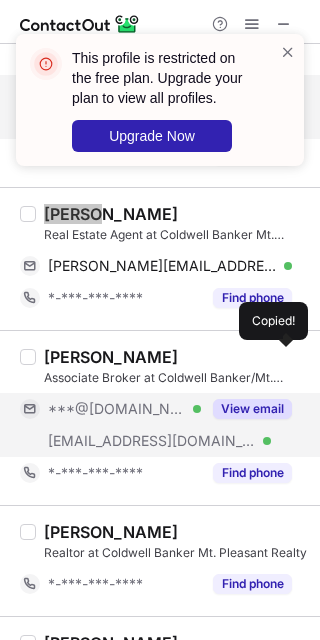 scroll, scrollTop: 1200, scrollLeft: 0, axis: vertical 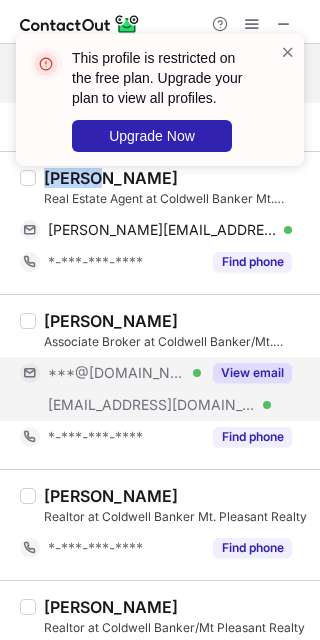 click on "View email" at bounding box center [252, 373] 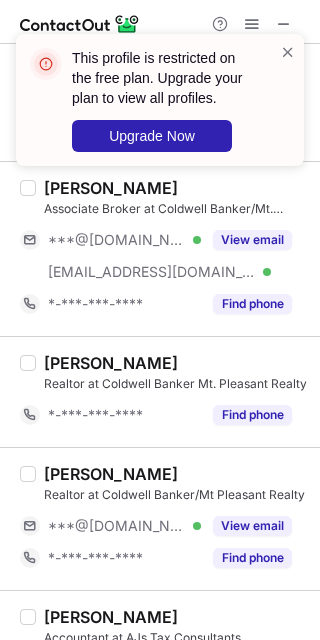 scroll, scrollTop: 1466, scrollLeft: 0, axis: vertical 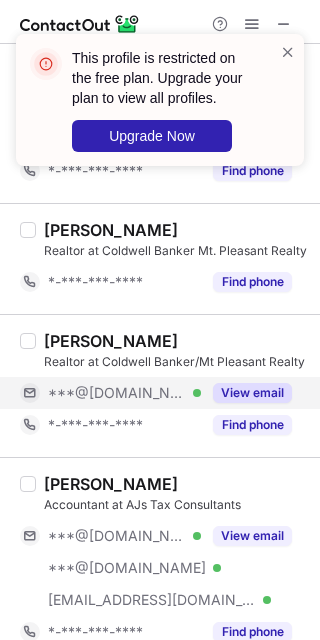 click on "View email" at bounding box center [252, 393] 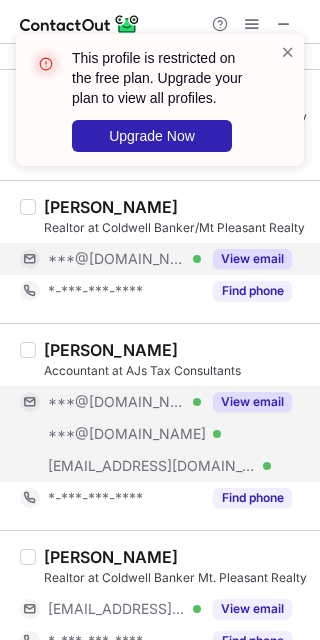 click on "View email" at bounding box center [252, 402] 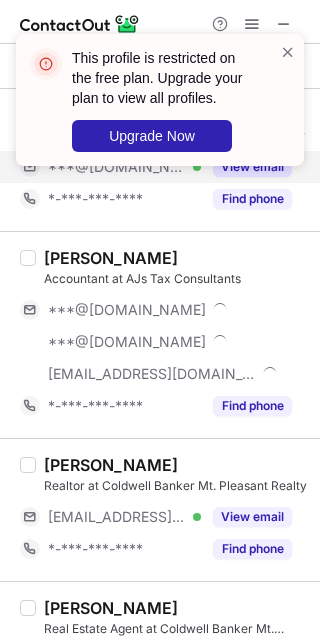 scroll, scrollTop: 1733, scrollLeft: 0, axis: vertical 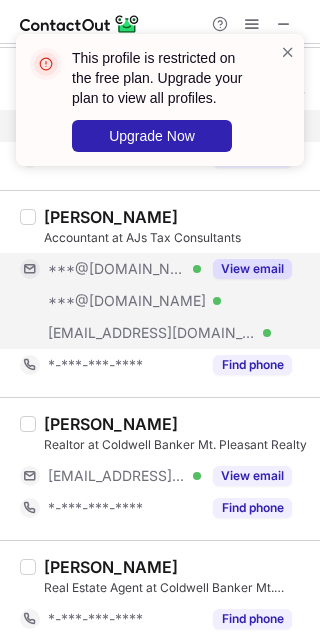 click on "View email" at bounding box center (252, 269) 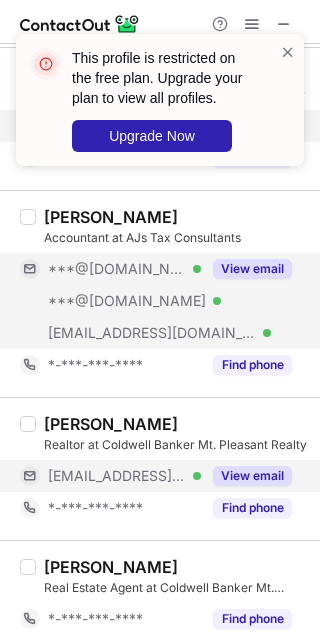 click on "View email" at bounding box center (252, 476) 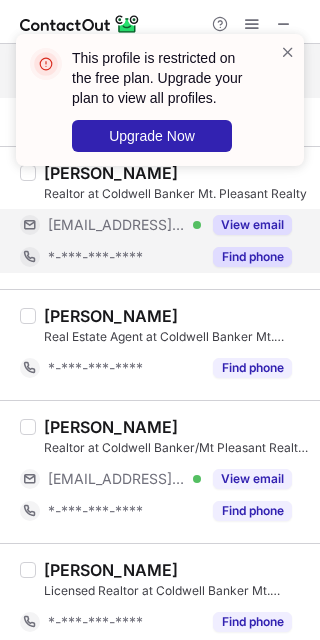 scroll, scrollTop: 2133, scrollLeft: 0, axis: vertical 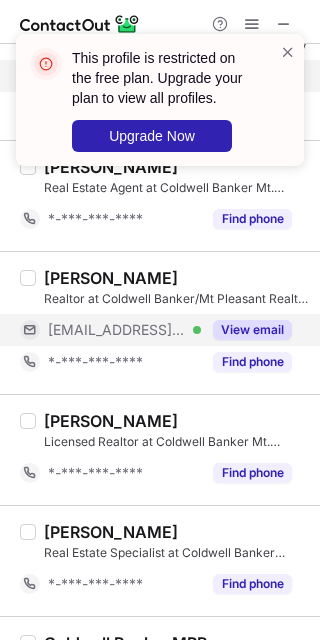 click on "View email" at bounding box center (252, 330) 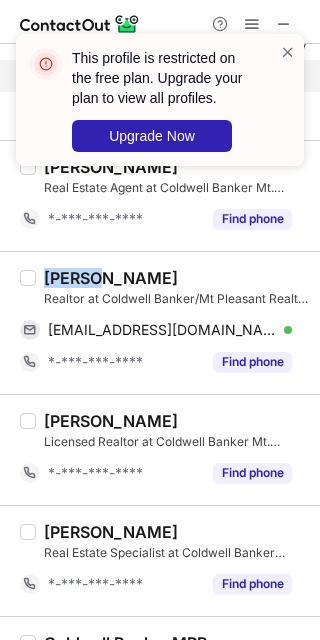 drag, startPoint x: 45, startPoint y: 277, endPoint x: 94, endPoint y: 271, distance: 49.365982 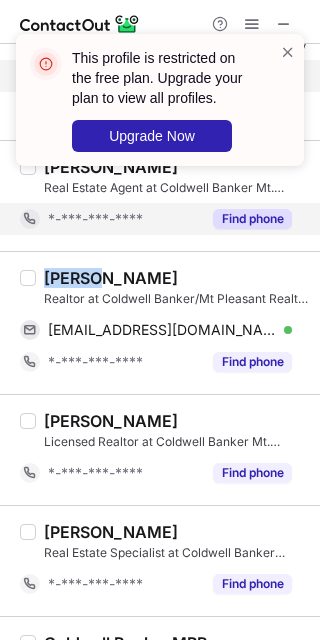 copy on "Marnie" 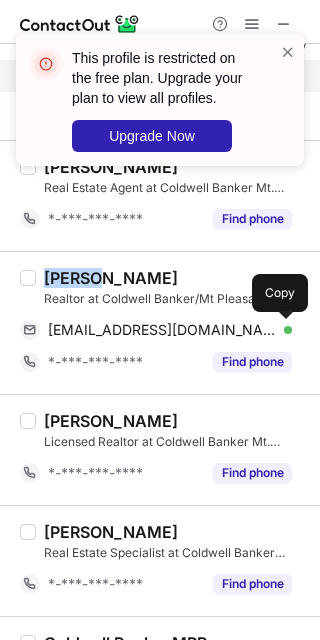 drag, startPoint x: 283, startPoint y: 328, endPoint x: 314, endPoint y: 308, distance: 36.891735 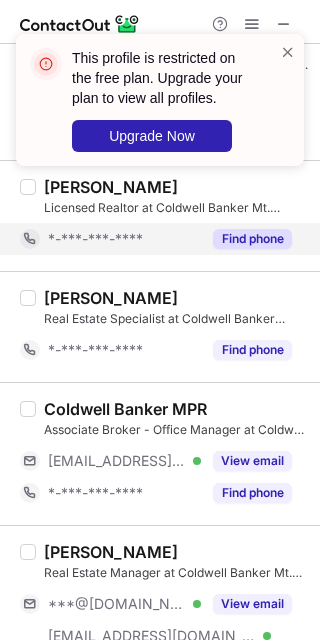 scroll, scrollTop: 2400, scrollLeft: 0, axis: vertical 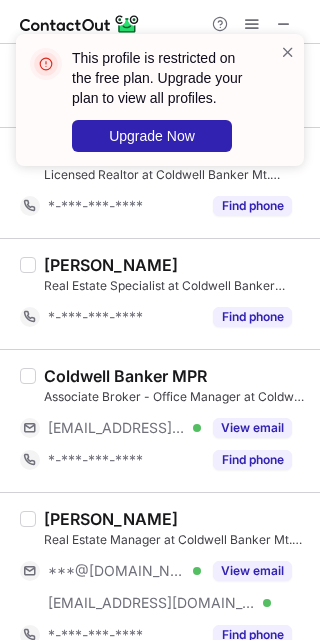 drag, startPoint x: 238, startPoint y: 420, endPoint x: 236, endPoint y: 405, distance: 15.132746 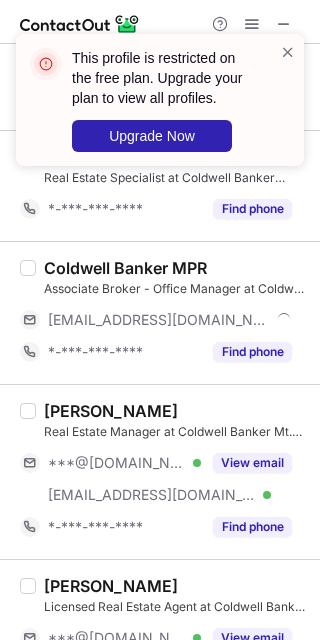 scroll, scrollTop: 2533, scrollLeft: 0, axis: vertical 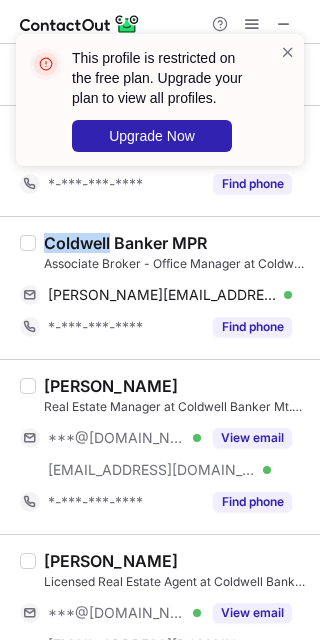drag, startPoint x: 42, startPoint y: 239, endPoint x: 110, endPoint y: 237, distance: 68.0294 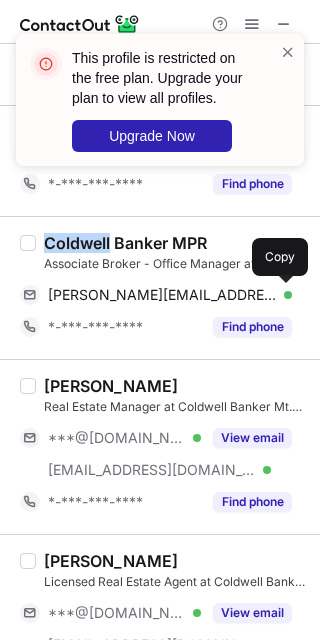 drag, startPoint x: 279, startPoint y: 298, endPoint x: 297, endPoint y: 273, distance: 30.805843 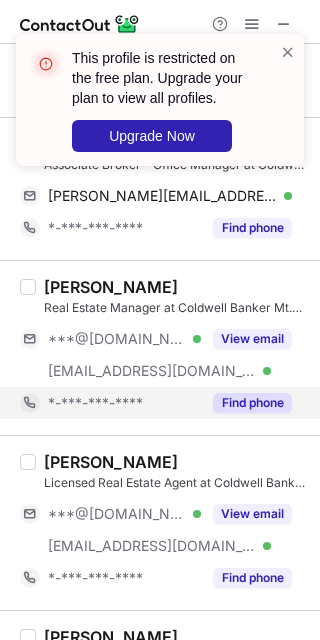 scroll, scrollTop: 2666, scrollLeft: 0, axis: vertical 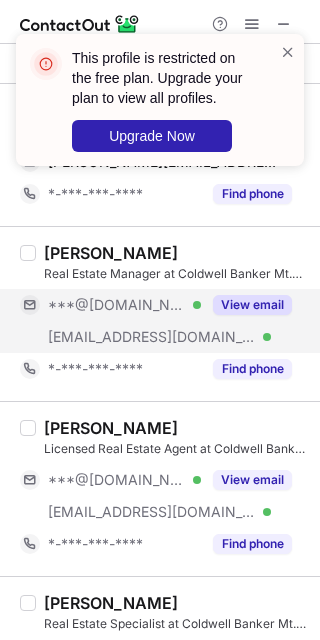 click on "View email" at bounding box center (252, 305) 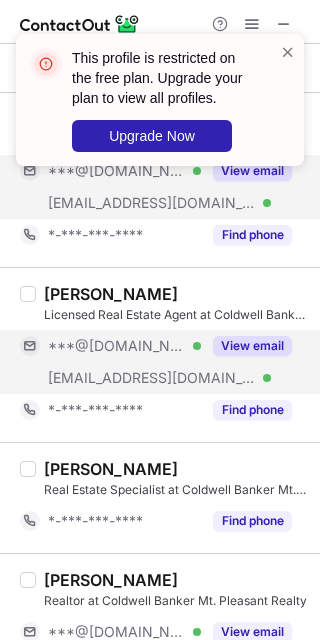 click on "View email" at bounding box center (252, 346) 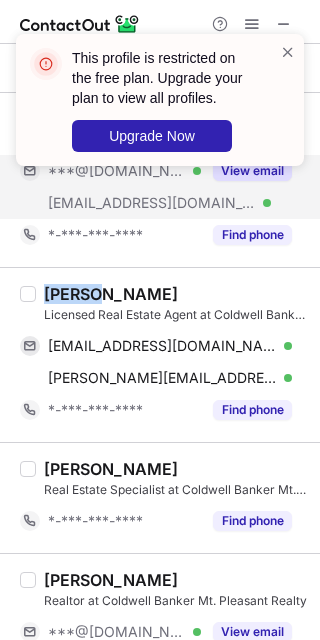 drag, startPoint x: 44, startPoint y: 290, endPoint x: 89, endPoint y: 289, distance: 45.01111 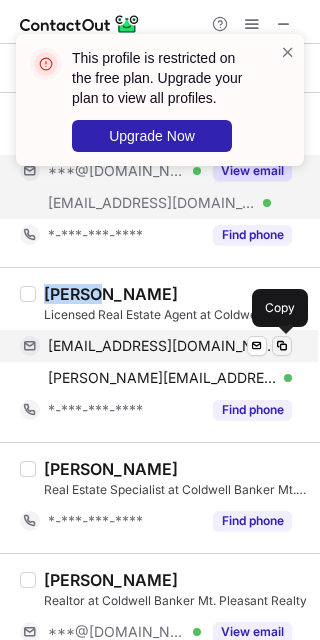 click at bounding box center (282, 346) 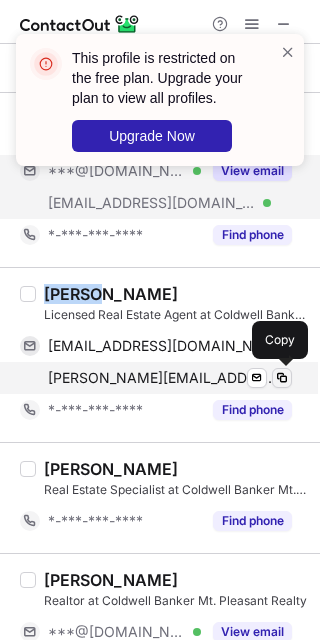 drag, startPoint x: 281, startPoint y: 378, endPoint x: 294, endPoint y: 346, distance: 34.539833 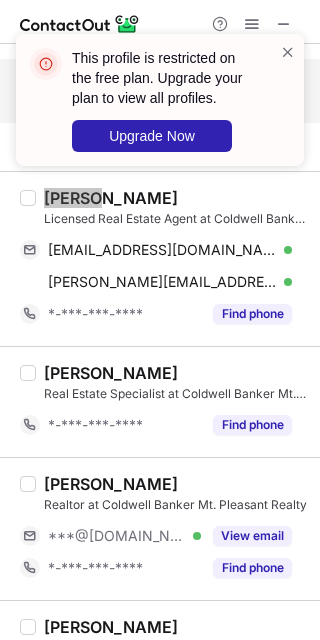 scroll, scrollTop: 2933, scrollLeft: 0, axis: vertical 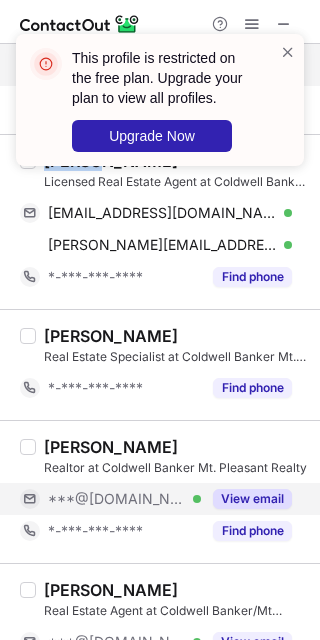 click on "View email" at bounding box center (252, 499) 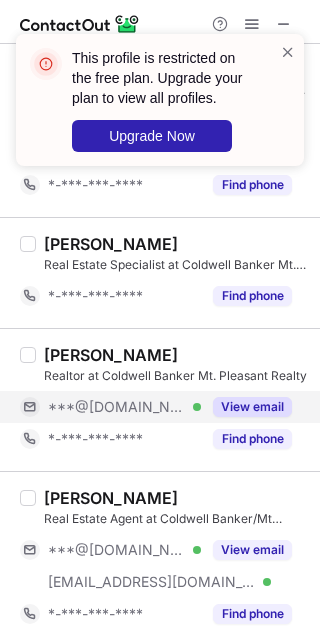 scroll, scrollTop: 3066, scrollLeft: 0, axis: vertical 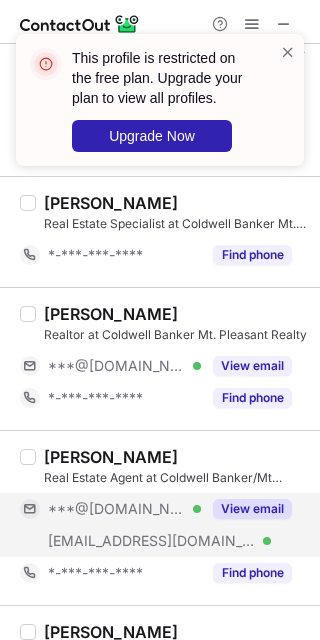 click on "View email" at bounding box center [252, 509] 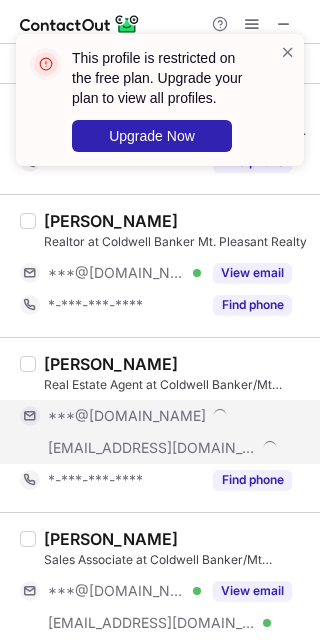 scroll, scrollTop: 3200, scrollLeft: 0, axis: vertical 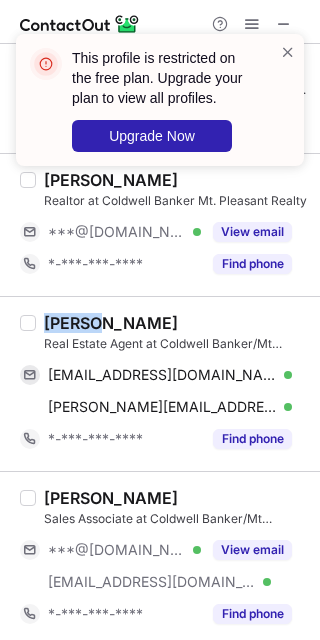 drag, startPoint x: 42, startPoint y: 321, endPoint x: 85, endPoint y: 320, distance: 43.011627 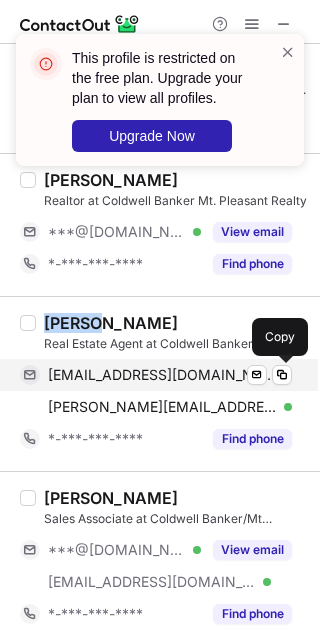 drag, startPoint x: 279, startPoint y: 376, endPoint x: 304, endPoint y: 358, distance: 30.805843 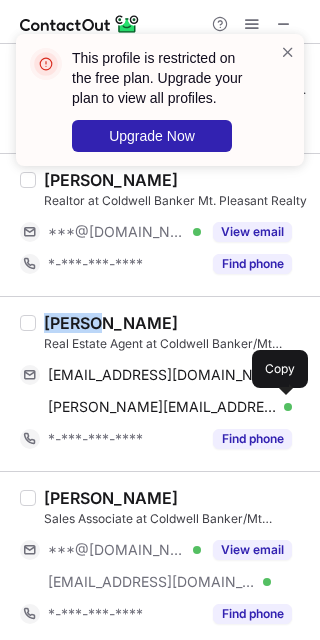 drag, startPoint x: 283, startPoint y: 406, endPoint x: 313, endPoint y: 381, distance: 39.051247 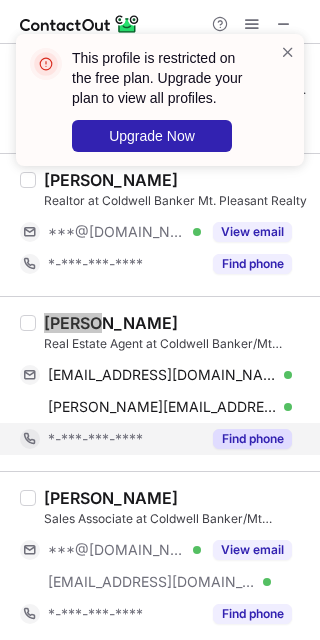 scroll, scrollTop: 3202, scrollLeft: 0, axis: vertical 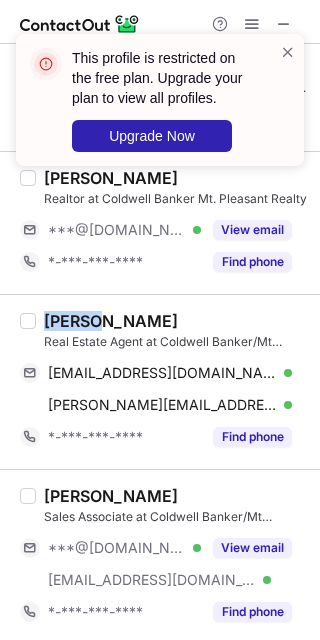 drag, startPoint x: 245, startPoint y: 543, endPoint x: 250, endPoint y: 516, distance: 27.45906 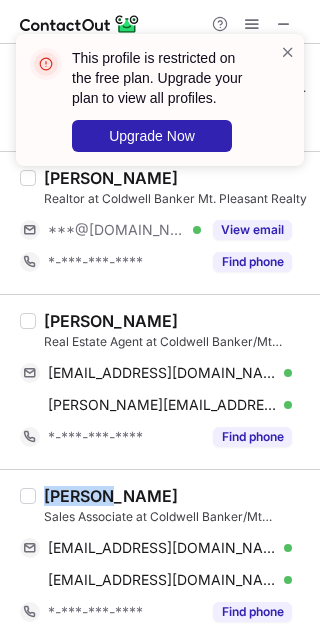 drag, startPoint x: 41, startPoint y: 487, endPoint x: 97, endPoint y: 486, distance: 56.008926 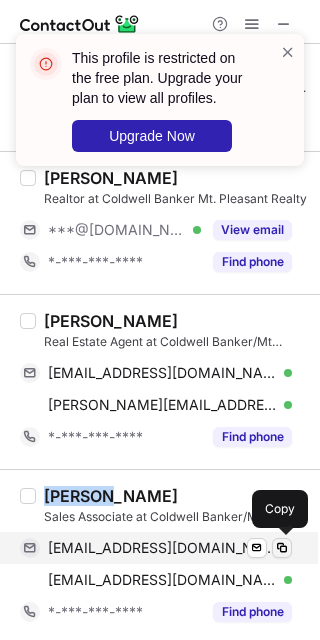 click at bounding box center (282, 548) 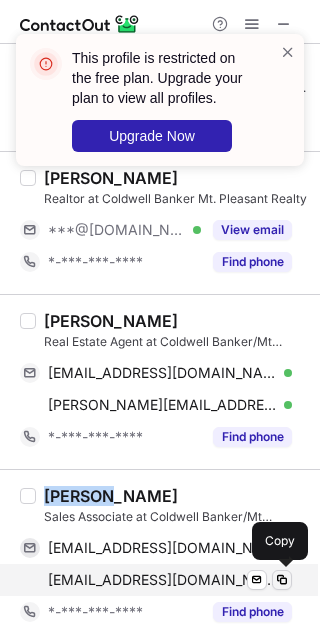 click at bounding box center (282, 580) 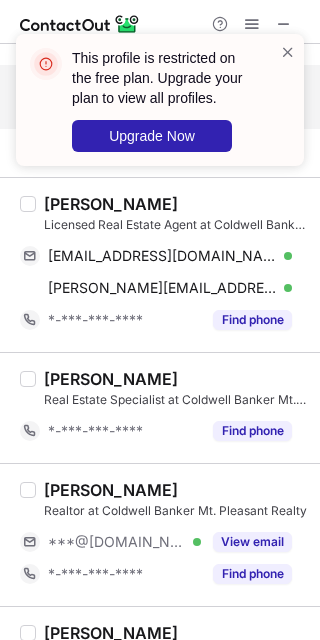 scroll, scrollTop: 2802, scrollLeft: 0, axis: vertical 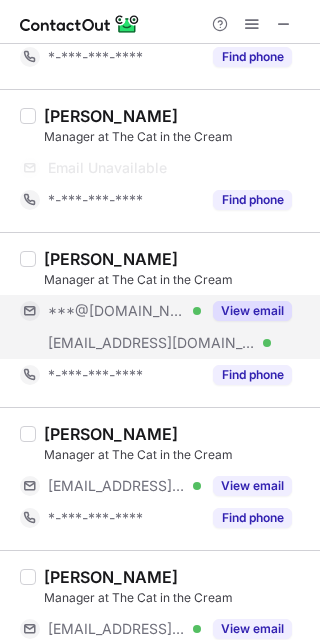 click on "View email" at bounding box center (252, 311) 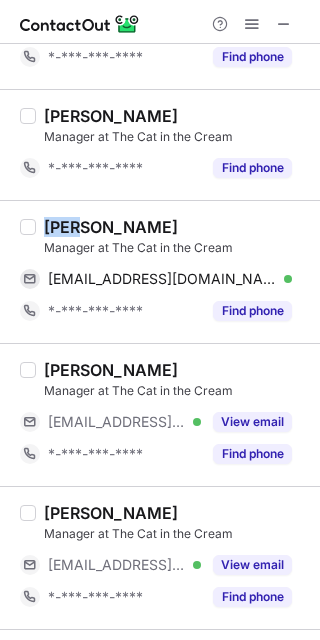 drag, startPoint x: 45, startPoint y: 222, endPoint x: 86, endPoint y: 227, distance: 41.303753 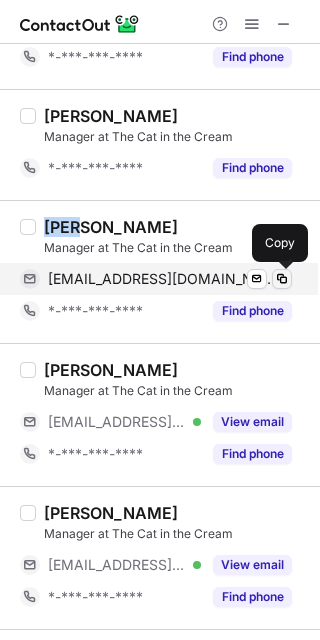 drag, startPoint x: 274, startPoint y: 276, endPoint x: 310, endPoint y: 254, distance: 42.190044 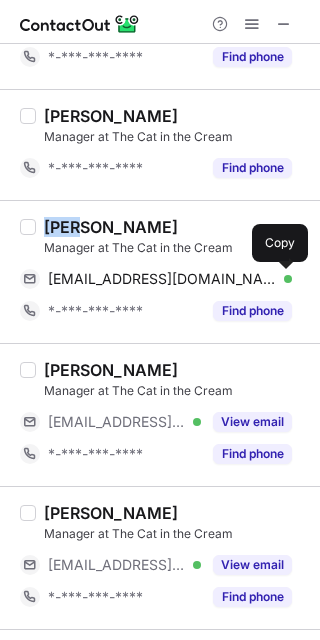 click at bounding box center [282, 279] 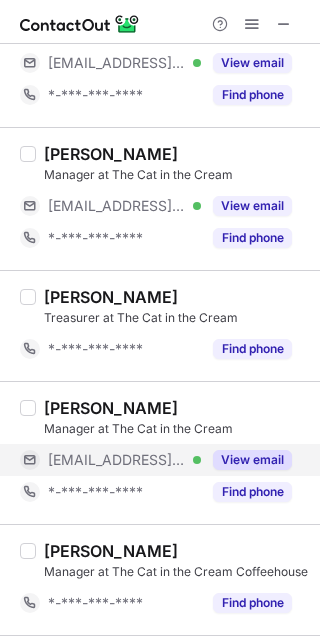 scroll, scrollTop: 533, scrollLeft: 0, axis: vertical 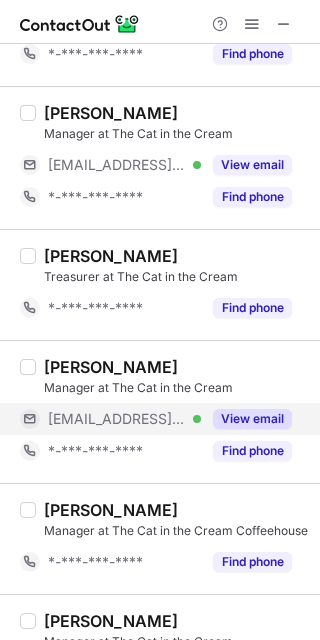 click on "View email" at bounding box center (252, 419) 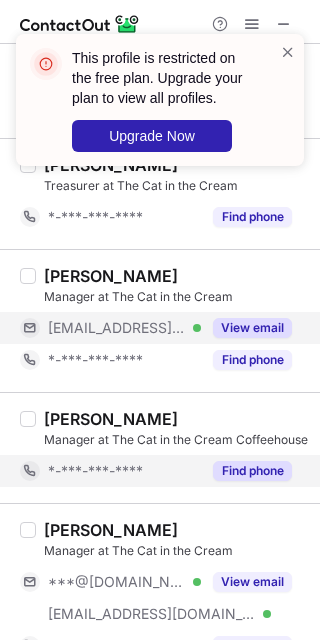 scroll, scrollTop: 660, scrollLeft: 0, axis: vertical 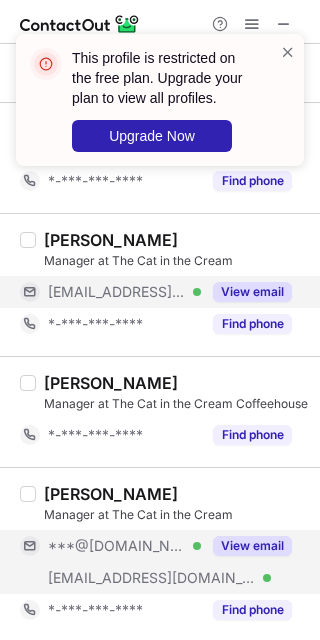 click on "View email" at bounding box center [252, 546] 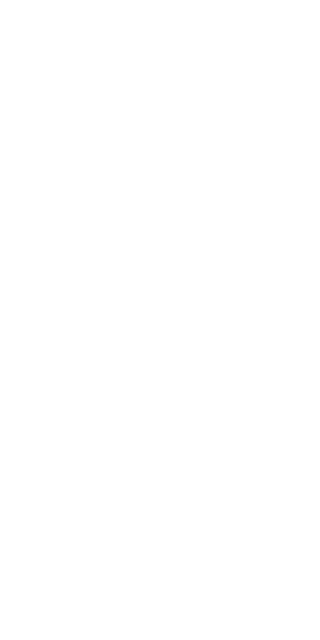 scroll, scrollTop: 0, scrollLeft: 0, axis: both 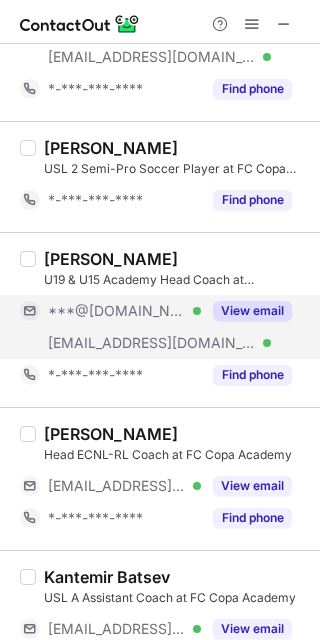 click on "View email" at bounding box center [246, 311] 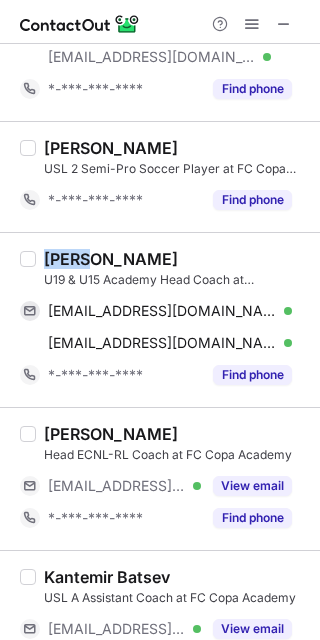 drag, startPoint x: 45, startPoint y: 254, endPoint x: 89, endPoint y: 254, distance: 44 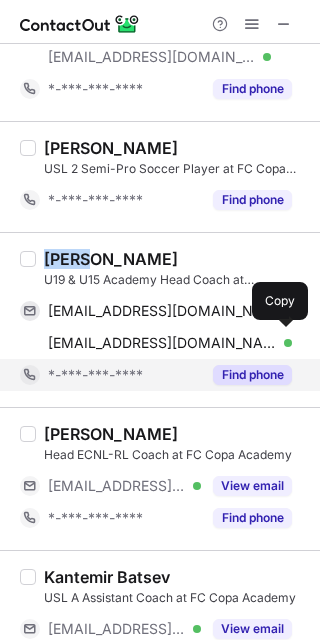 copy on "[PERSON_NAME]" 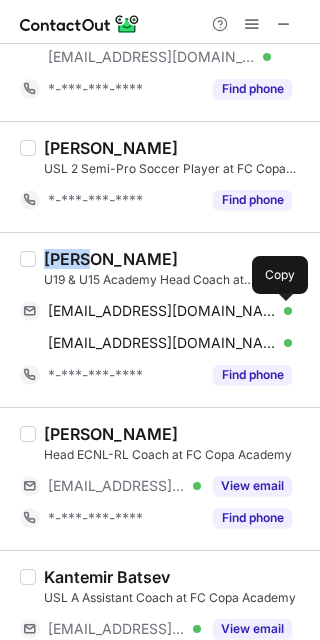 drag, startPoint x: 280, startPoint y: 309, endPoint x: 316, endPoint y: 278, distance: 47.507893 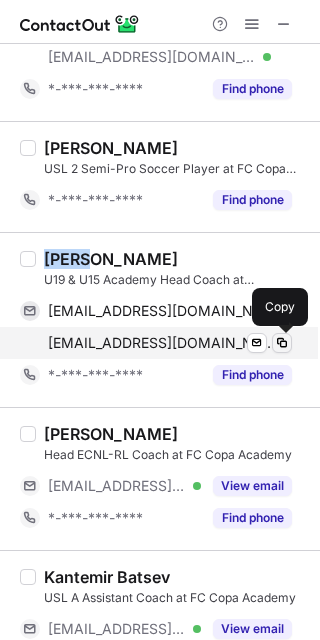 click at bounding box center (282, 343) 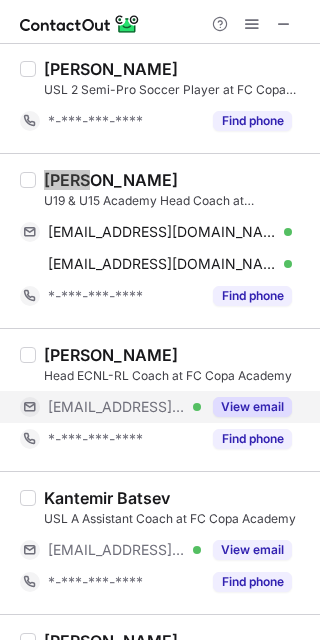 scroll, scrollTop: 266, scrollLeft: 0, axis: vertical 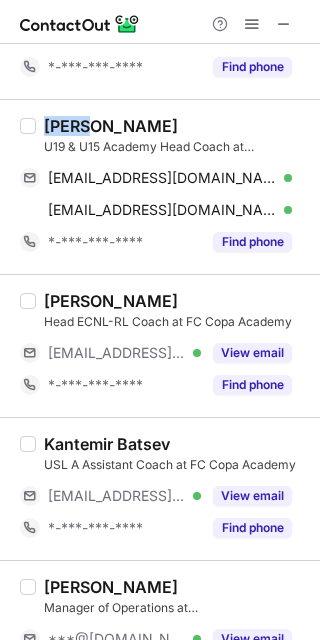 click on "[PERSON_NAME] Head ECNL-RL Coach at FC Copa Academy [EMAIL_ADDRESS][DOMAIN_NAME] Verified View email *-***-***-**** Find phone" at bounding box center [172, 346] 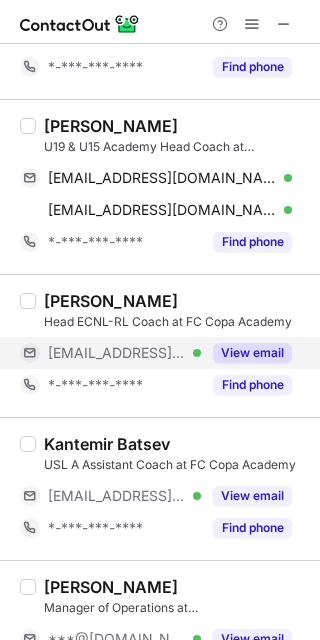 click on "View email" at bounding box center [252, 353] 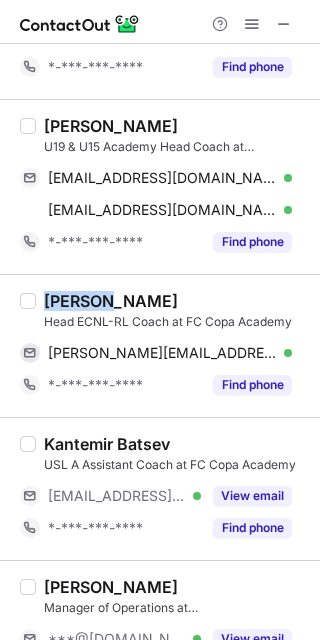 drag, startPoint x: 49, startPoint y: 298, endPoint x: 104, endPoint y: 303, distance: 55.226807 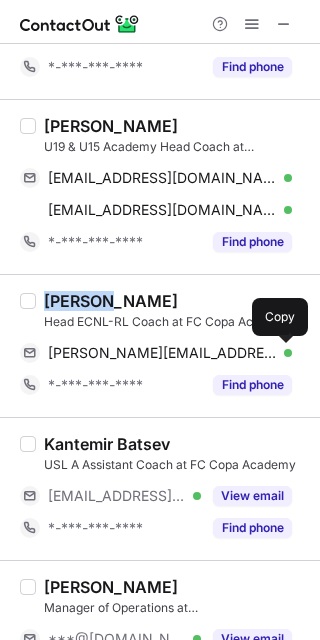 drag, startPoint x: 283, startPoint y: 351, endPoint x: 314, endPoint y: 327, distance: 39.20459 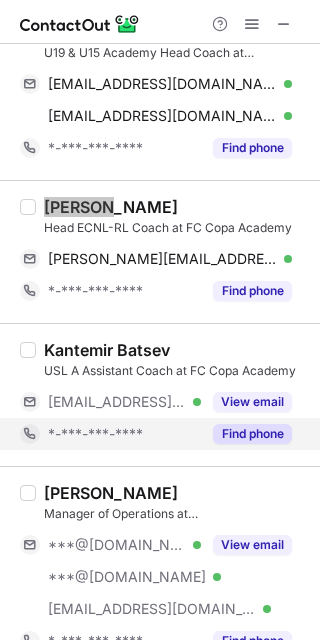 scroll, scrollTop: 400, scrollLeft: 0, axis: vertical 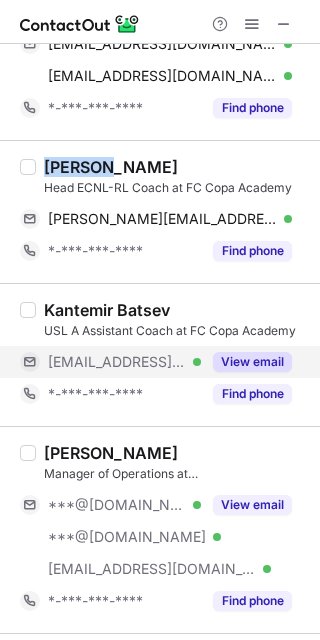 click on "View email" at bounding box center (252, 362) 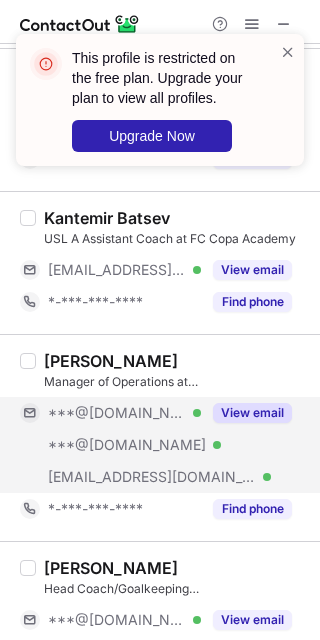 scroll, scrollTop: 533, scrollLeft: 0, axis: vertical 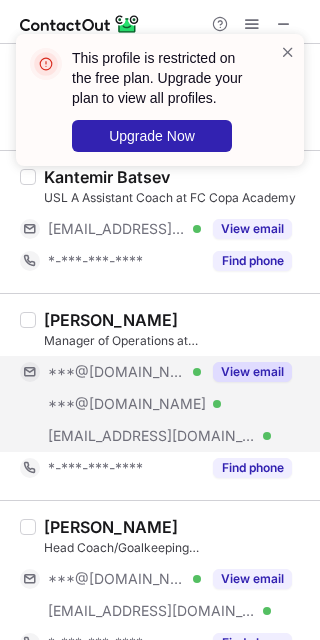 click on "View email" at bounding box center [252, 372] 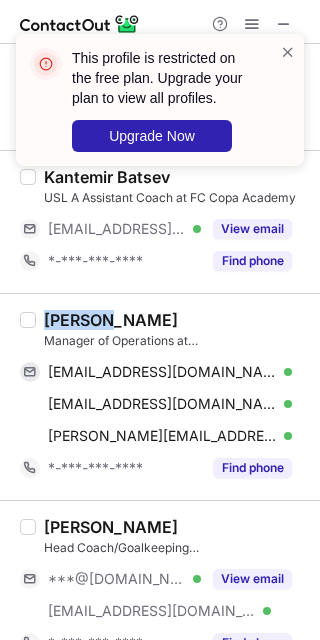 drag, startPoint x: 85, startPoint y: 324, endPoint x: 97, endPoint y: 324, distance: 12 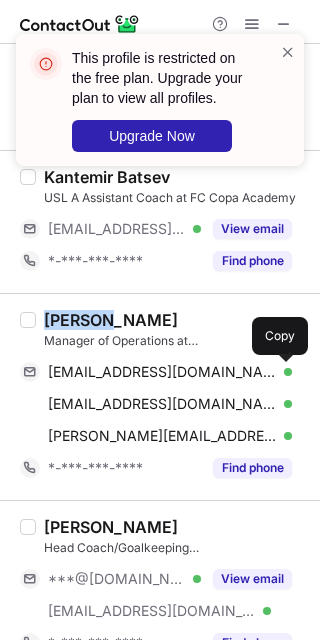 drag, startPoint x: 278, startPoint y: 373, endPoint x: 301, endPoint y: 351, distance: 31.827662 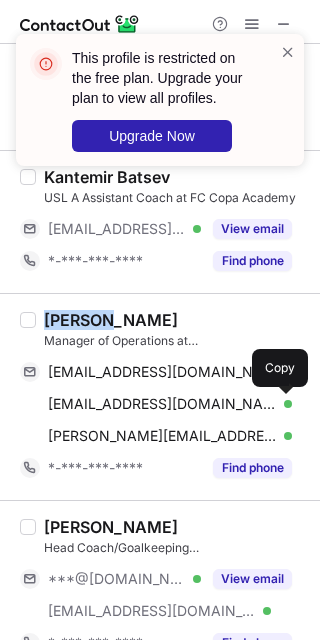 drag, startPoint x: 284, startPoint y: 400, endPoint x: 315, endPoint y: 376, distance: 39.20459 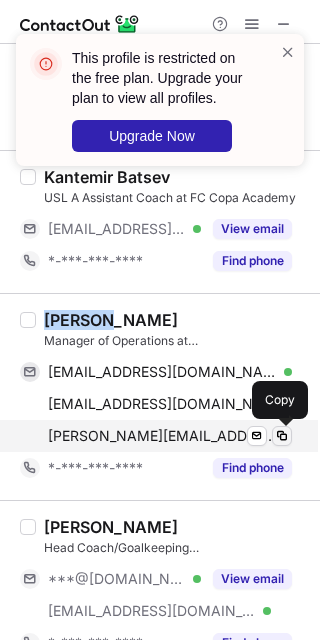 drag, startPoint x: 281, startPoint y: 434, endPoint x: 303, endPoint y: 391, distance: 48.30114 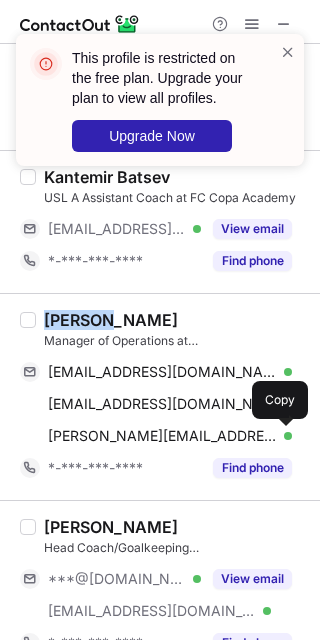 click at bounding box center [282, 436] 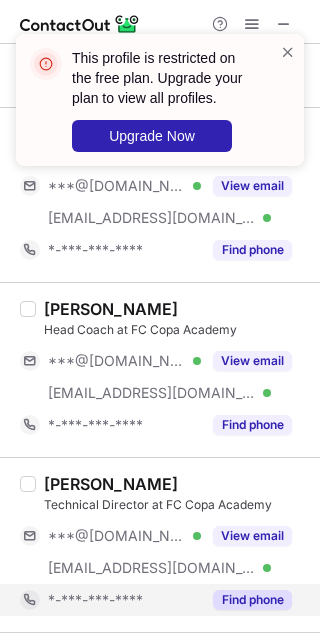 scroll, scrollTop: 1600, scrollLeft: 0, axis: vertical 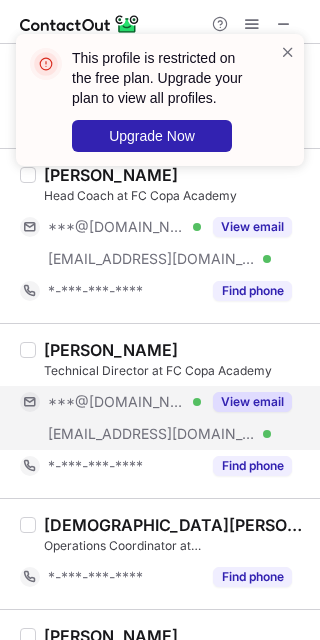 click on "View email" at bounding box center [252, 402] 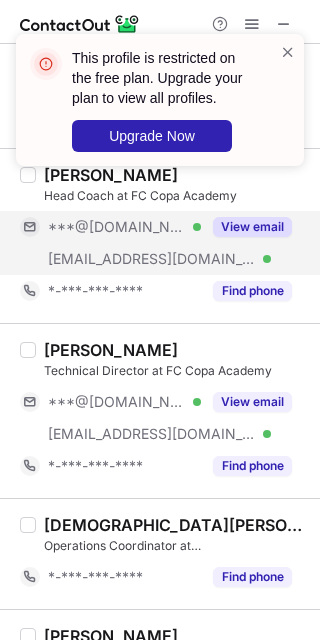 click on "View email" at bounding box center [252, 227] 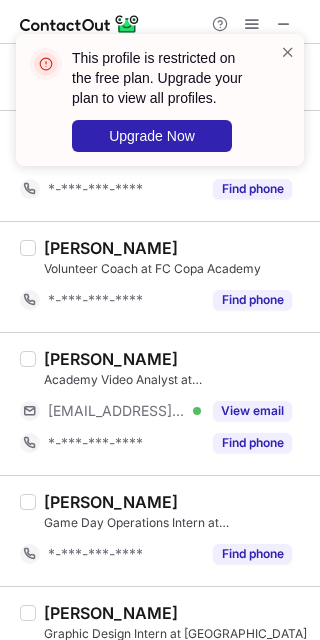 scroll, scrollTop: 2000, scrollLeft: 0, axis: vertical 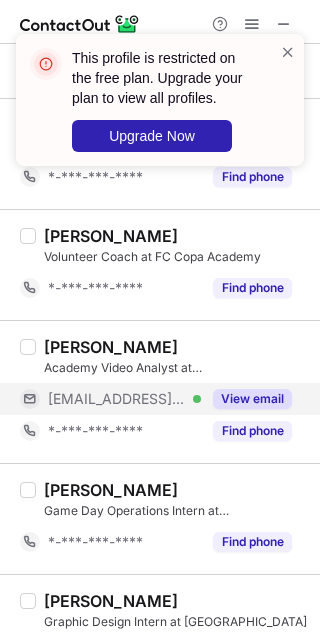 click on "View email" at bounding box center [252, 399] 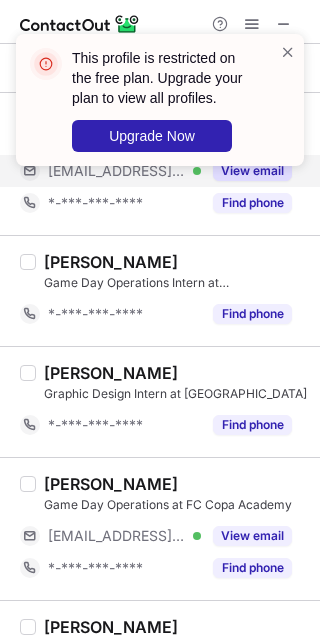 scroll, scrollTop: 2266, scrollLeft: 0, axis: vertical 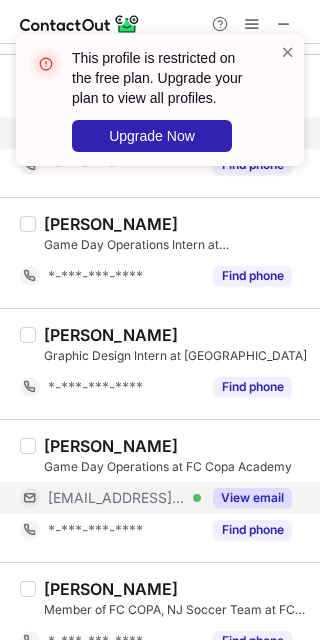 click on "View email" at bounding box center (252, 498) 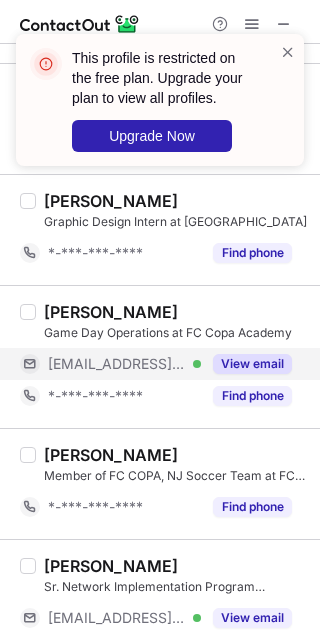 scroll, scrollTop: 2533, scrollLeft: 0, axis: vertical 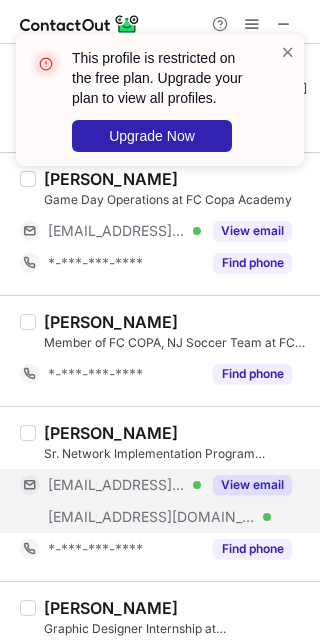 click on "View email" at bounding box center [252, 485] 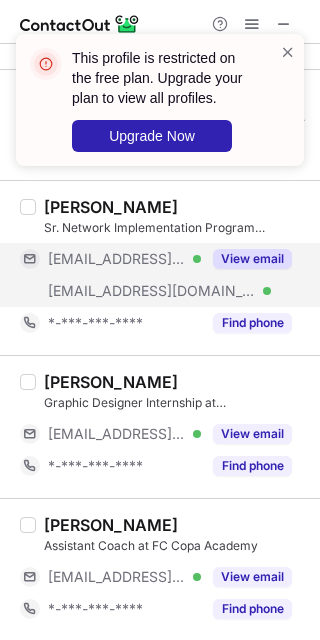 scroll, scrollTop: 2800, scrollLeft: 0, axis: vertical 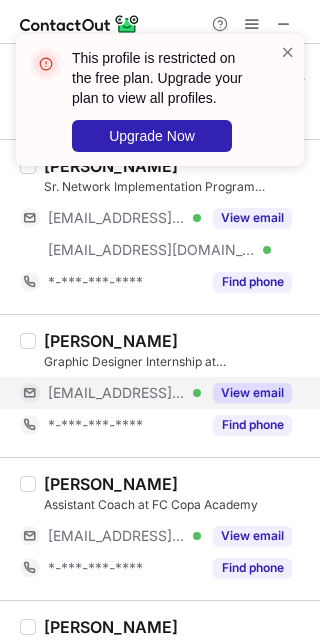 click on "View email" at bounding box center (246, 393) 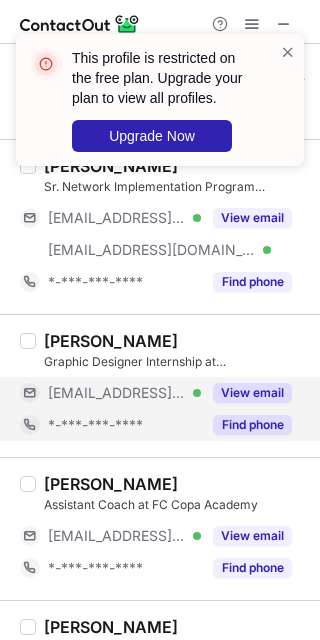 scroll, scrollTop: 2933, scrollLeft: 0, axis: vertical 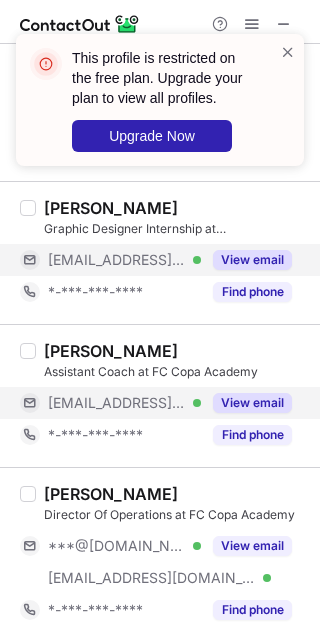 click on "View email" at bounding box center [252, 403] 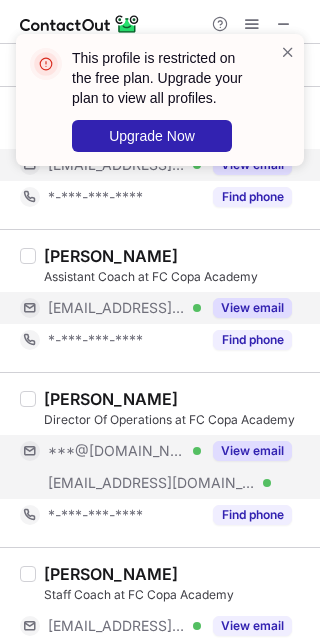 scroll, scrollTop: 3066, scrollLeft: 0, axis: vertical 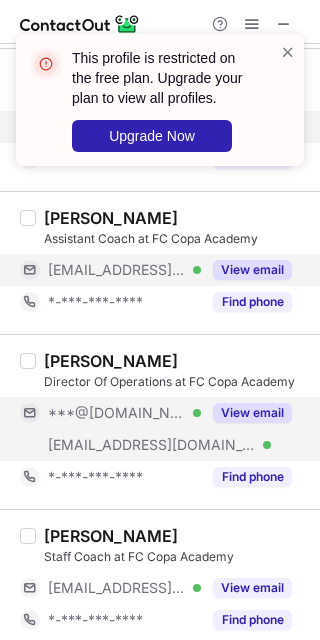 click on "View email" at bounding box center (252, 413) 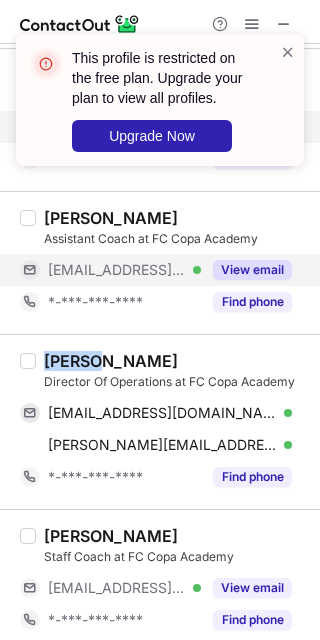 drag, startPoint x: 43, startPoint y: 360, endPoint x: 96, endPoint y: 359, distance: 53.009434 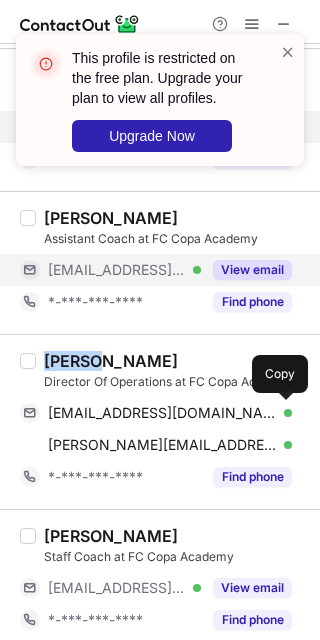 drag, startPoint x: 285, startPoint y: 409, endPoint x: 298, endPoint y: 386, distance: 26.41969 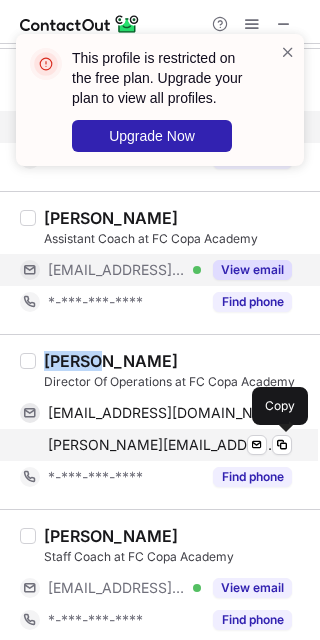 drag, startPoint x: 279, startPoint y: 441, endPoint x: 301, endPoint y: 426, distance: 26.627054 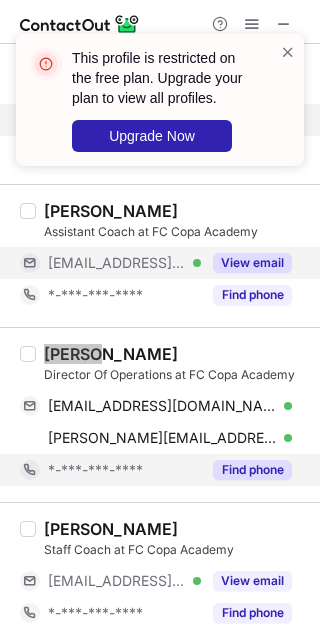 scroll, scrollTop: 3074, scrollLeft: 0, axis: vertical 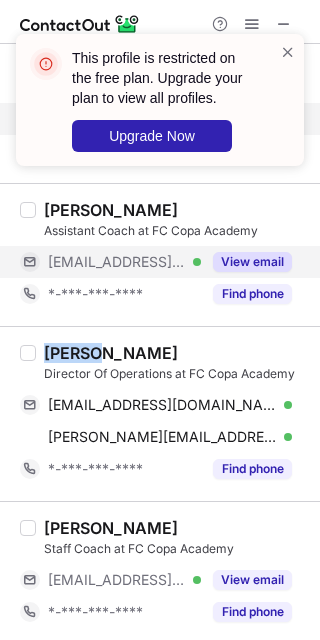 drag, startPoint x: 248, startPoint y: 577, endPoint x: 253, endPoint y: 538, distance: 39.319206 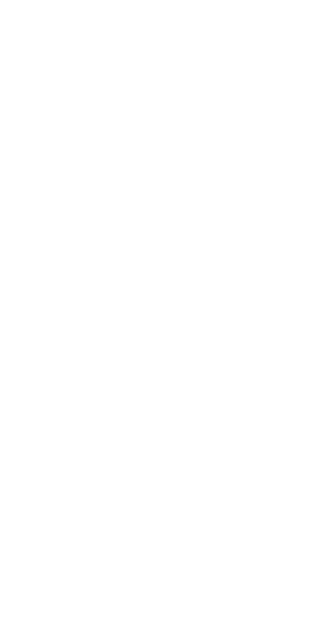 scroll, scrollTop: 0, scrollLeft: 0, axis: both 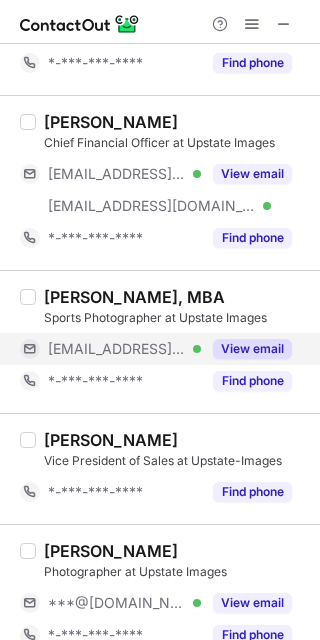 click on "View email" at bounding box center (246, 349) 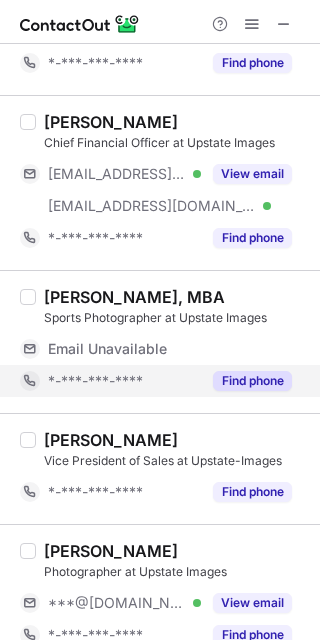 scroll, scrollTop: 1333, scrollLeft: 0, axis: vertical 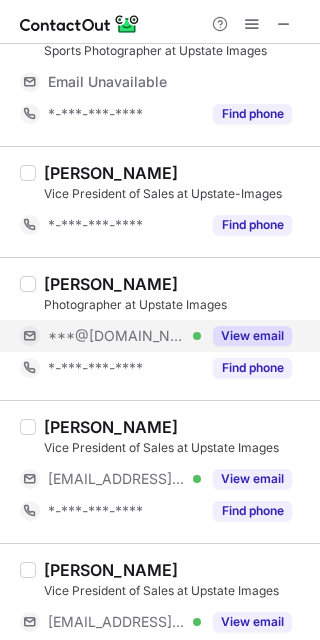 click on "View email" at bounding box center [252, 336] 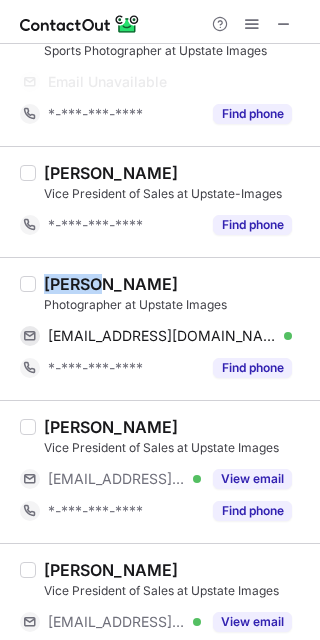 drag, startPoint x: 46, startPoint y: 281, endPoint x: 98, endPoint y: 282, distance: 52.009613 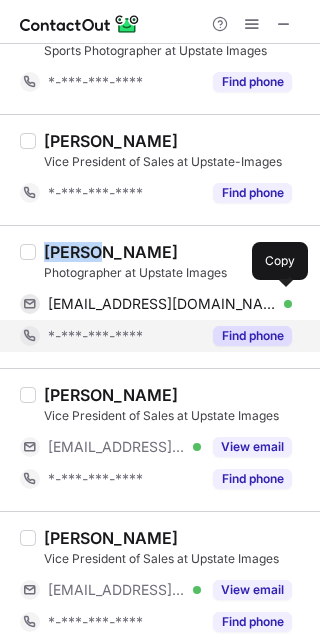 copy on "Selene" 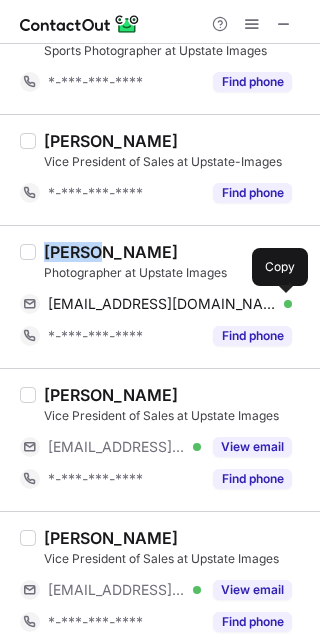 drag, startPoint x: 279, startPoint y: 301, endPoint x: 311, endPoint y: 272, distance: 43.185646 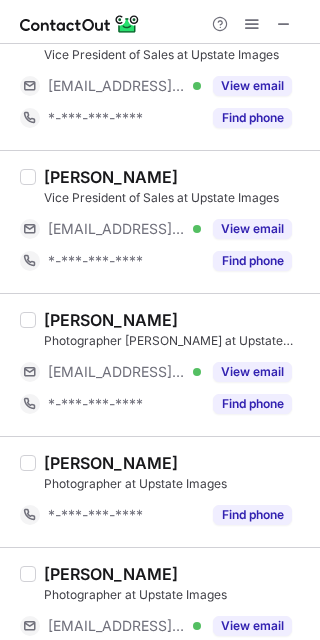 scroll, scrollTop: 1733, scrollLeft: 0, axis: vertical 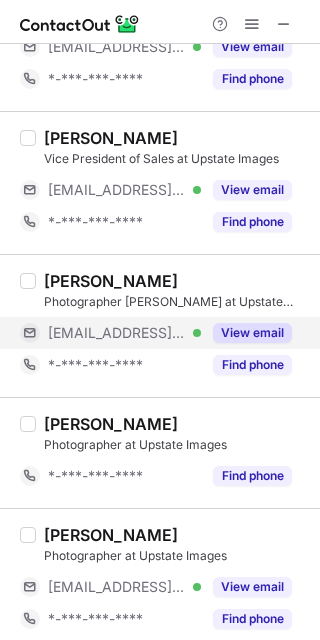 click on "View email" at bounding box center [252, 333] 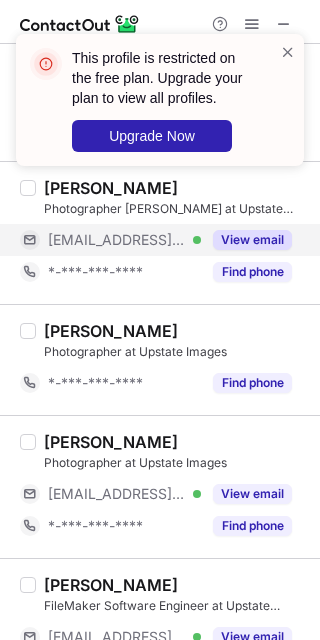 scroll, scrollTop: 1866, scrollLeft: 0, axis: vertical 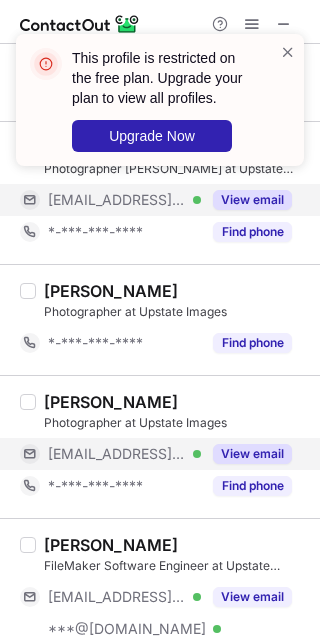 click on "View email" at bounding box center (252, 454) 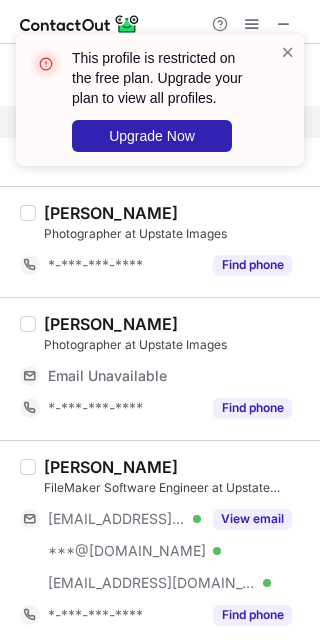 scroll, scrollTop: 2000, scrollLeft: 0, axis: vertical 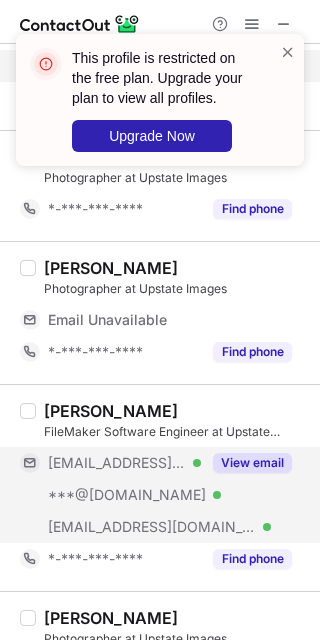 drag, startPoint x: 231, startPoint y: 475, endPoint x: 237, endPoint y: 453, distance: 22.803509 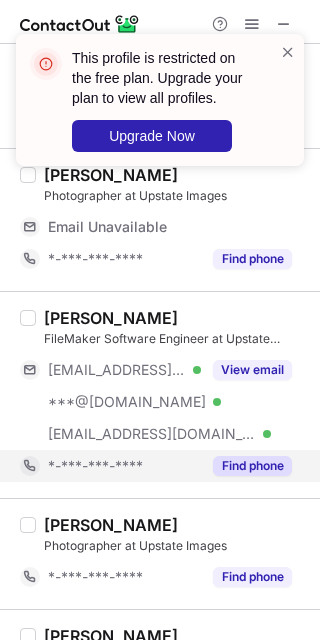 scroll, scrollTop: 2133, scrollLeft: 0, axis: vertical 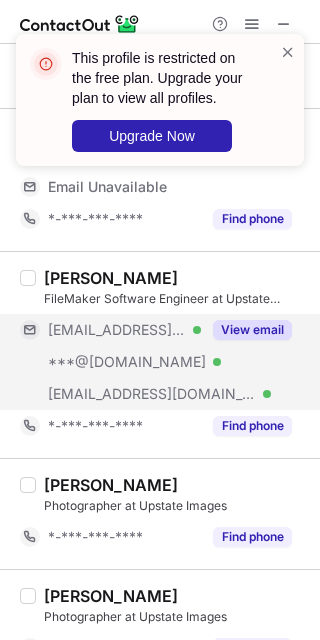 click on "View email" at bounding box center (252, 330) 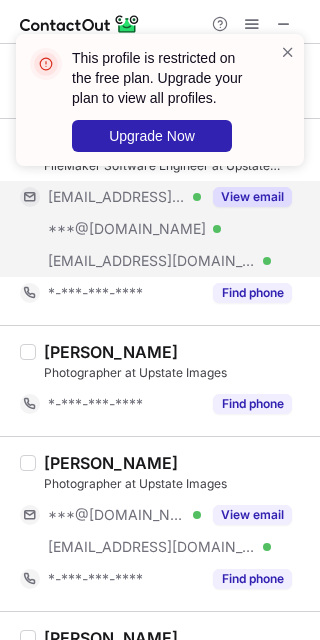 scroll, scrollTop: 2400, scrollLeft: 0, axis: vertical 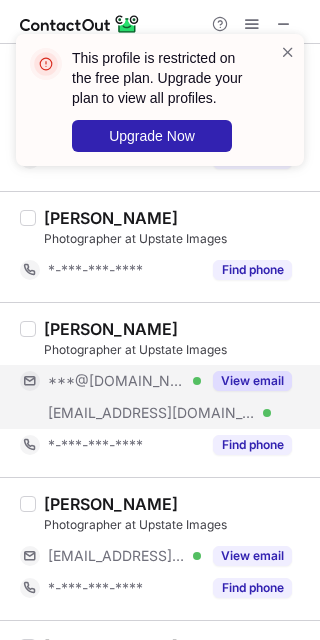 click on "View email" at bounding box center (252, 381) 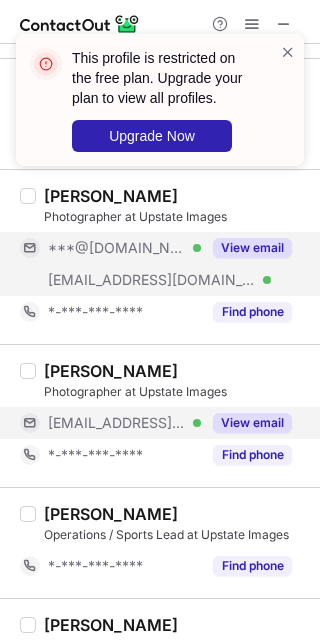 scroll, scrollTop: 2501, scrollLeft: 0, axis: vertical 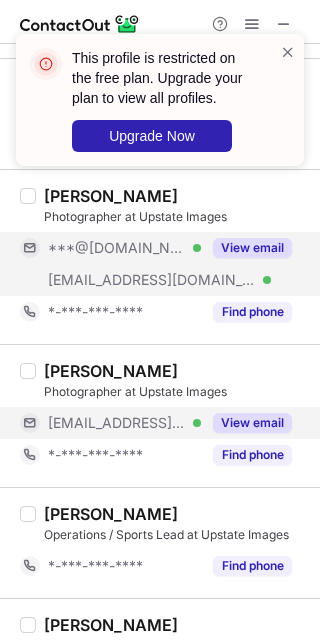 click on "View email" at bounding box center [252, 423] 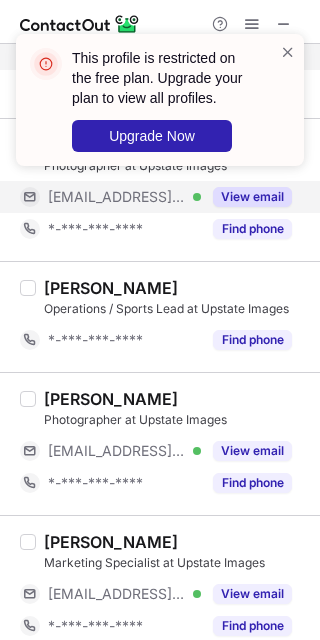 scroll, scrollTop: 2768, scrollLeft: 0, axis: vertical 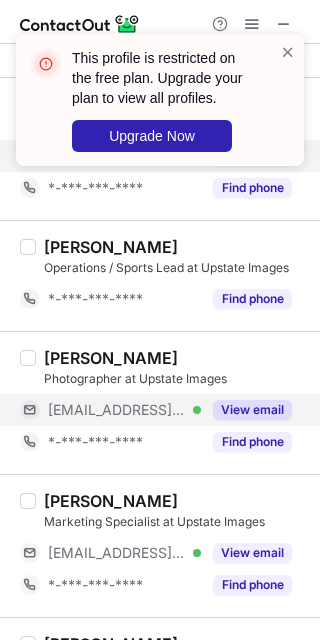 click on "View email" at bounding box center (252, 410) 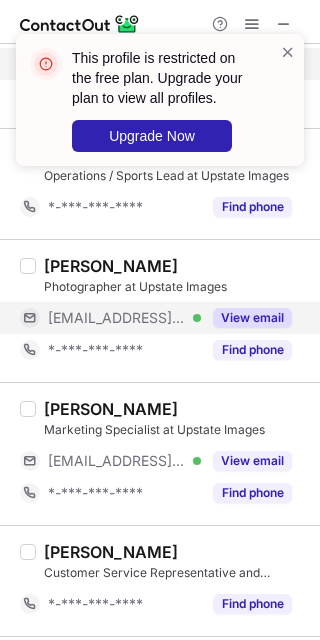 scroll, scrollTop: 2901, scrollLeft: 0, axis: vertical 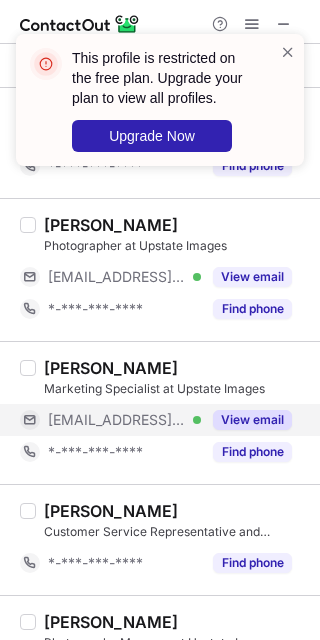 click on "View email" at bounding box center (252, 420) 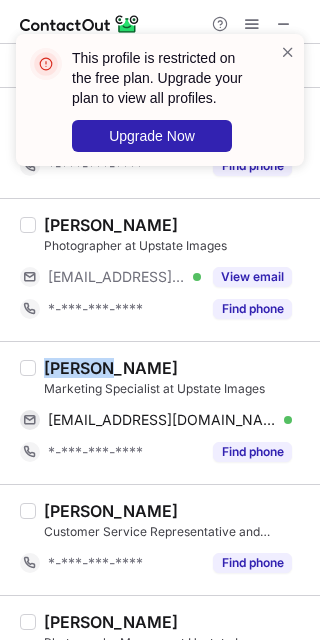 drag, startPoint x: 47, startPoint y: 367, endPoint x: 104, endPoint y: 365, distance: 57.035076 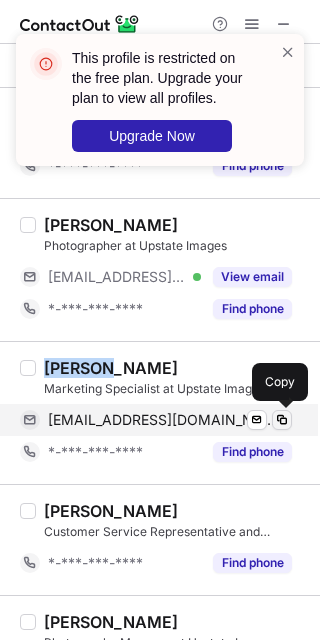 click at bounding box center [282, 420] 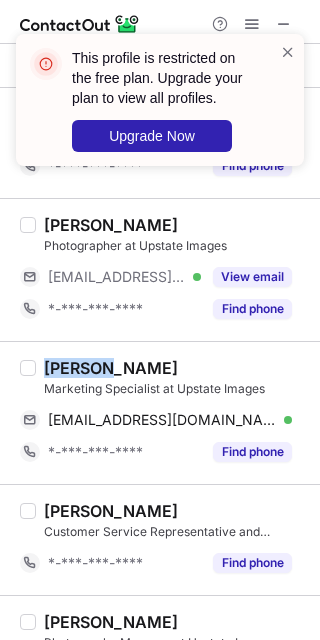 type 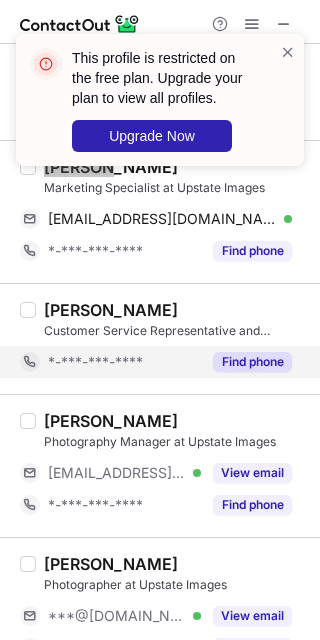 scroll, scrollTop: 3138, scrollLeft: 0, axis: vertical 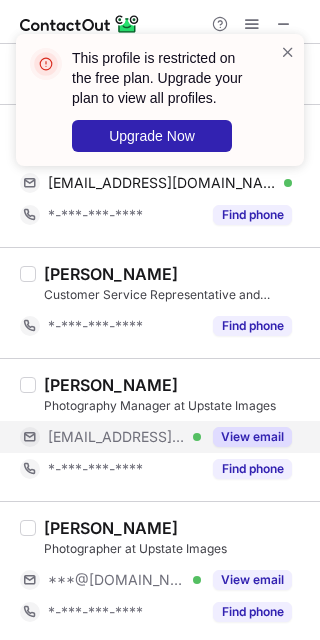click on "View email" at bounding box center (252, 437) 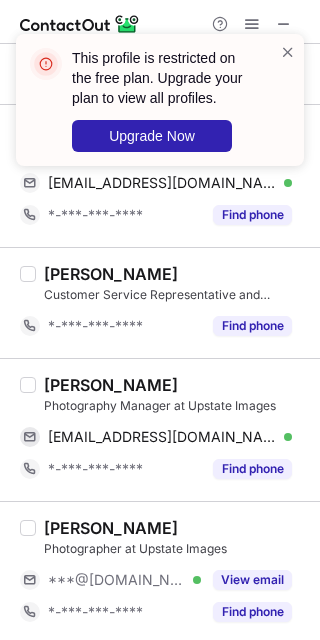 drag, startPoint x: 51, startPoint y: 377, endPoint x: 108, endPoint y: 381, distance: 57.14018 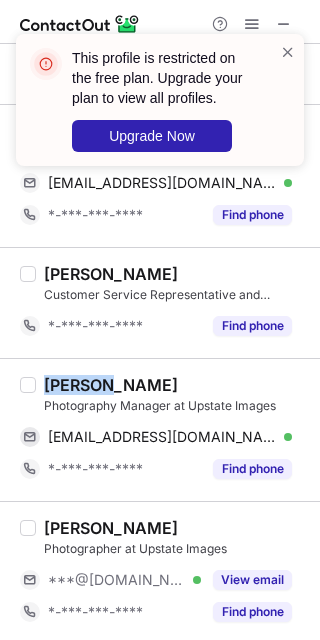 drag, startPoint x: 49, startPoint y: 383, endPoint x: 107, endPoint y: 380, distance: 58.077534 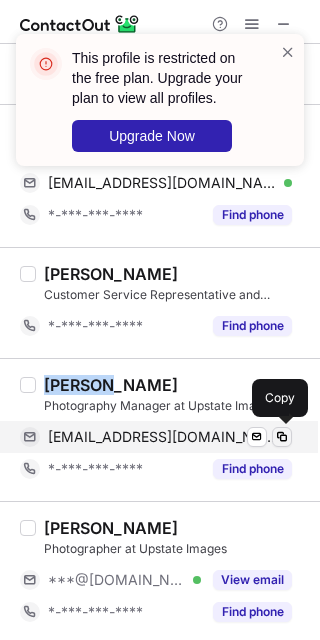 click at bounding box center [282, 437] 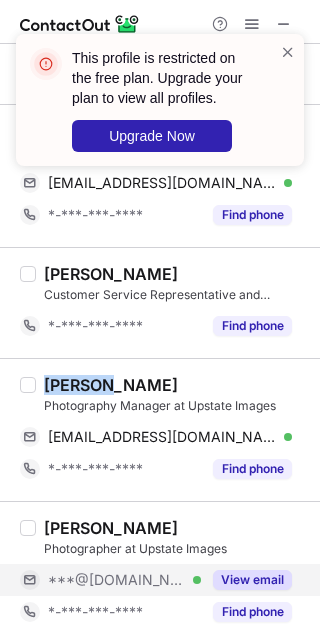 click on "View email" at bounding box center (252, 580) 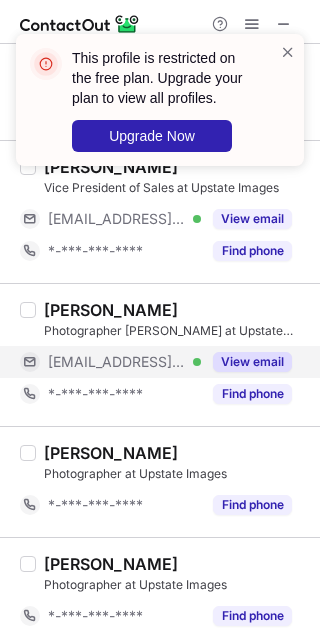 scroll, scrollTop: 1538, scrollLeft: 0, axis: vertical 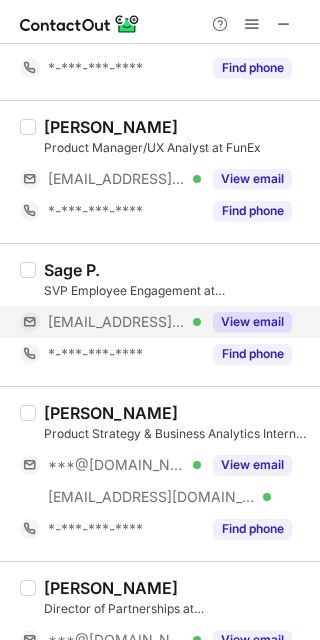 click on "View email" at bounding box center [252, 322] 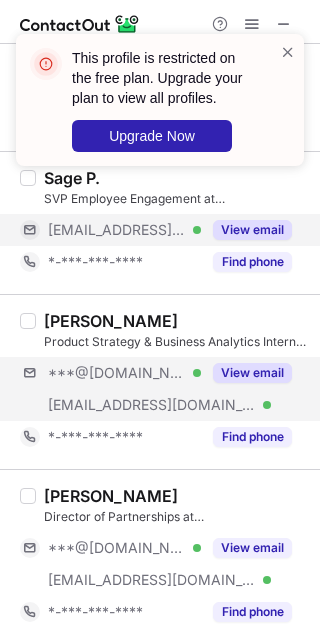 scroll, scrollTop: 1066, scrollLeft: 0, axis: vertical 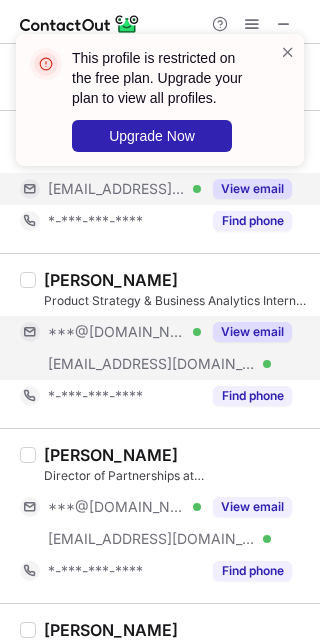 click on "View email" at bounding box center (246, 332) 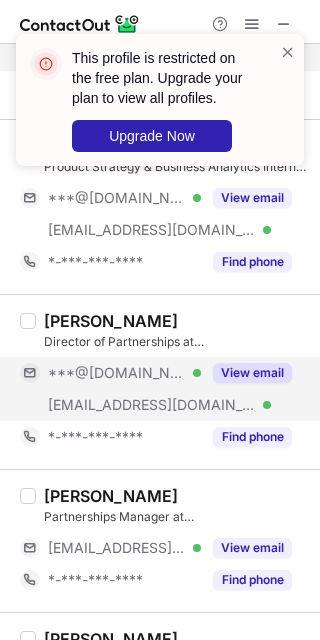 scroll, scrollTop: 1333, scrollLeft: 0, axis: vertical 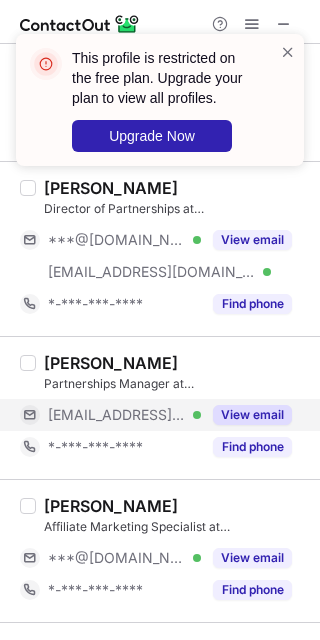 click on "View email" at bounding box center [246, 415] 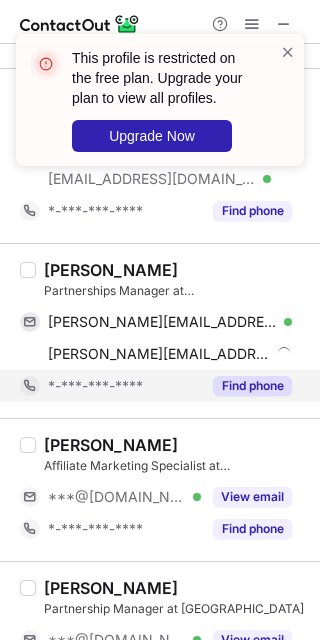 scroll, scrollTop: 1466, scrollLeft: 0, axis: vertical 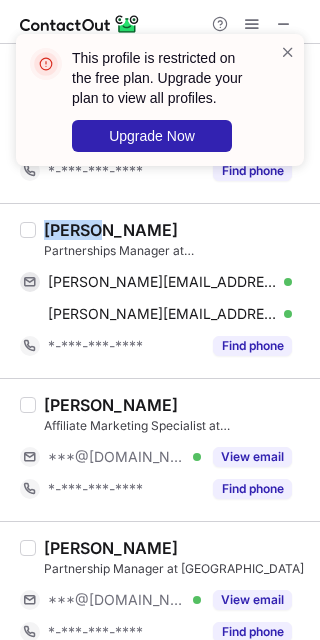 drag, startPoint x: 39, startPoint y: 227, endPoint x: 97, endPoint y: 231, distance: 58.137768 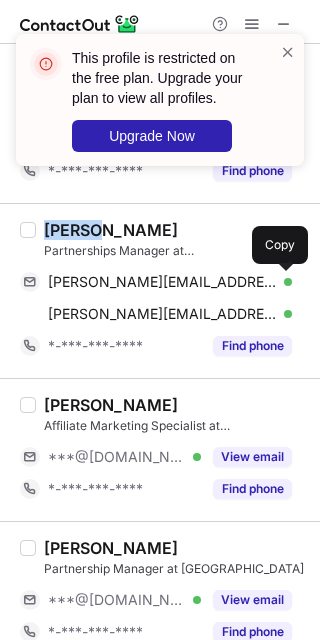 drag, startPoint x: 275, startPoint y: 277, endPoint x: 312, endPoint y: 268, distance: 38.078865 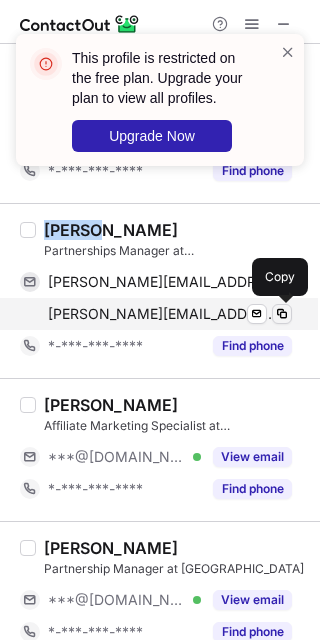 click at bounding box center (282, 314) 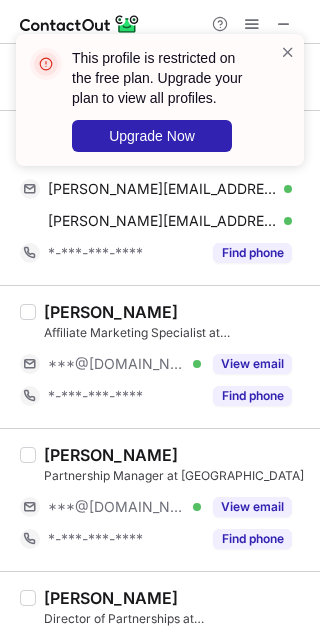 scroll, scrollTop: 1600, scrollLeft: 0, axis: vertical 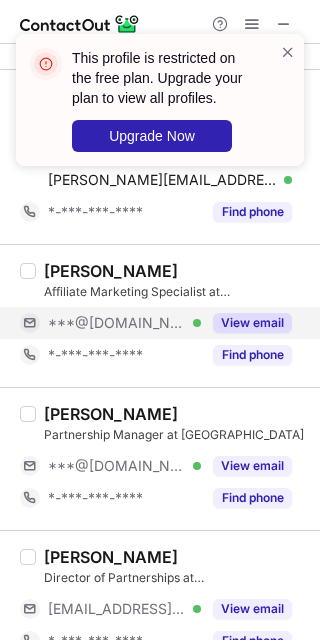 click on "View email" at bounding box center [252, 323] 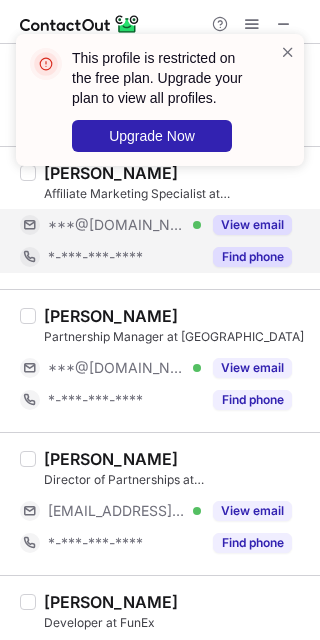 scroll, scrollTop: 1733, scrollLeft: 0, axis: vertical 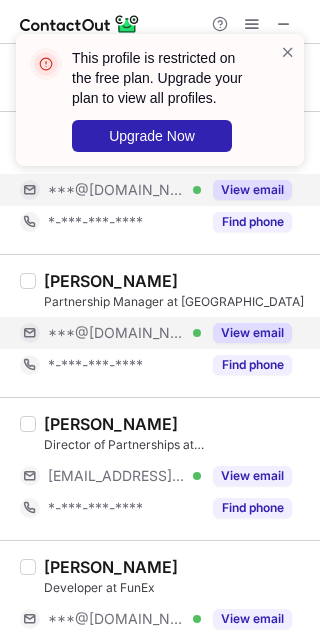 click on "View email" at bounding box center [252, 333] 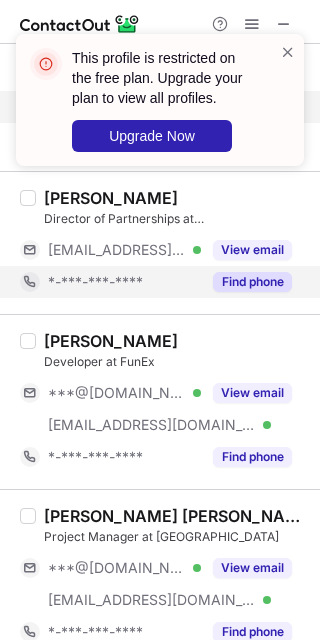 scroll, scrollTop: 2000, scrollLeft: 0, axis: vertical 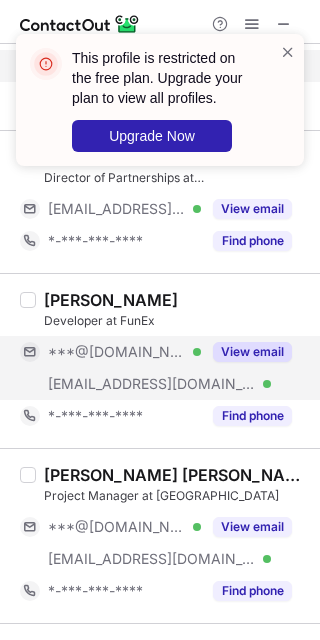 click on "View email" at bounding box center [252, 352] 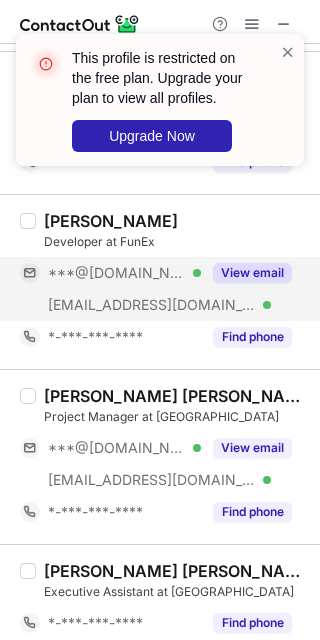 scroll, scrollTop: 2133, scrollLeft: 0, axis: vertical 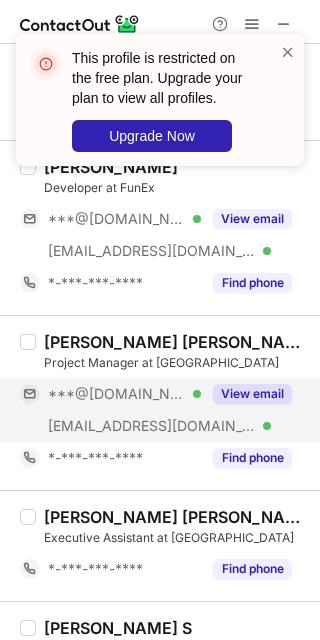 click on "View email" at bounding box center (252, 394) 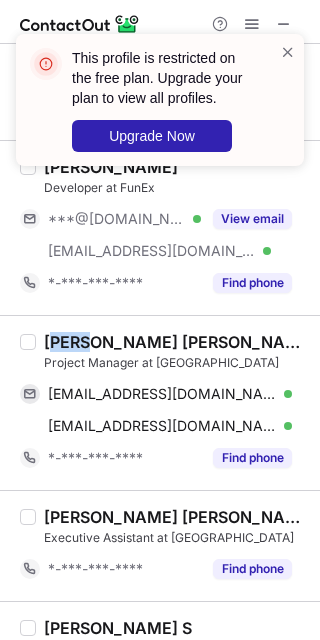 drag, startPoint x: 50, startPoint y: 340, endPoint x: 91, endPoint y: 339, distance: 41.01219 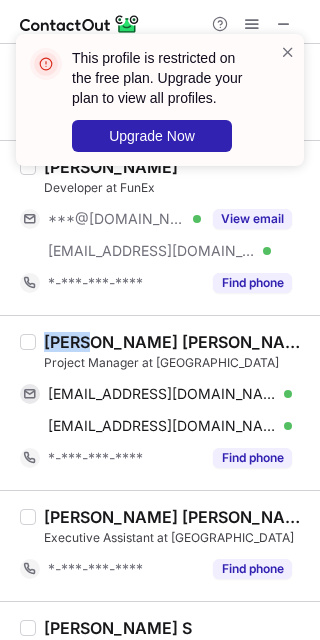 drag, startPoint x: 44, startPoint y: 335, endPoint x: 89, endPoint y: 337, distance: 45.044422 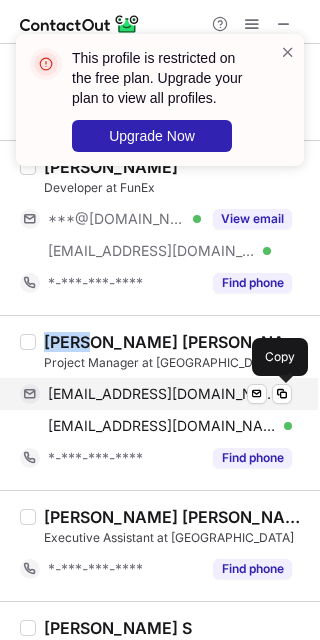 drag, startPoint x: 280, startPoint y: 394, endPoint x: 299, endPoint y: 377, distance: 25.495098 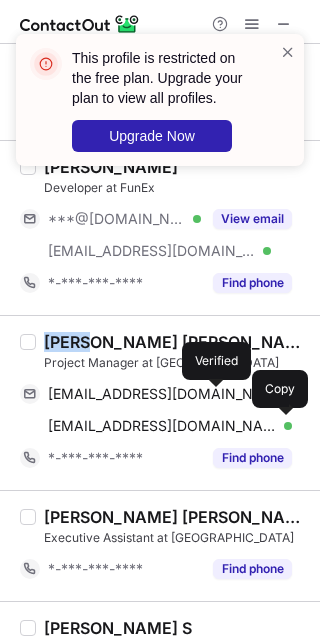 drag, startPoint x: 283, startPoint y: 427, endPoint x: 309, endPoint y: 413, distance: 29.529646 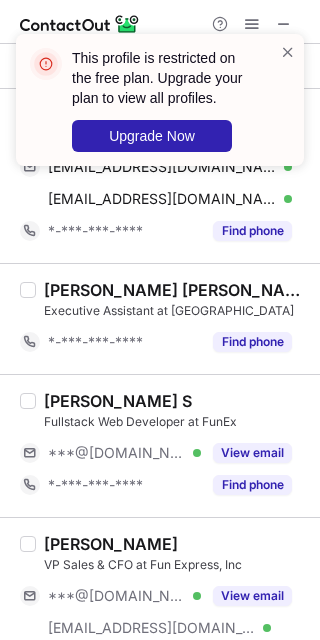 scroll, scrollTop: 2400, scrollLeft: 0, axis: vertical 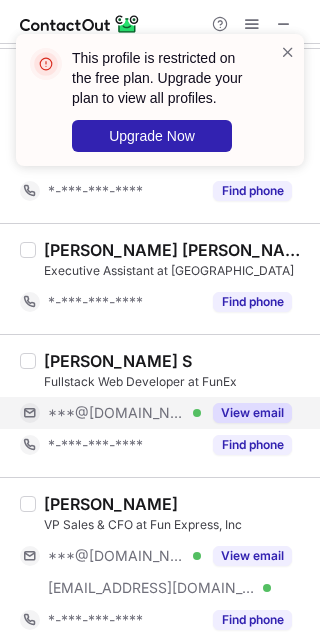 click on "View email" at bounding box center [252, 413] 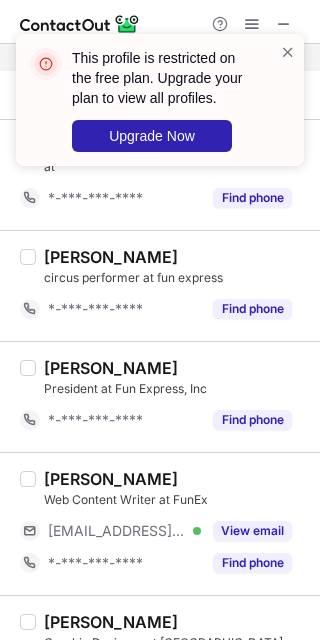 scroll, scrollTop: 3066, scrollLeft: 0, axis: vertical 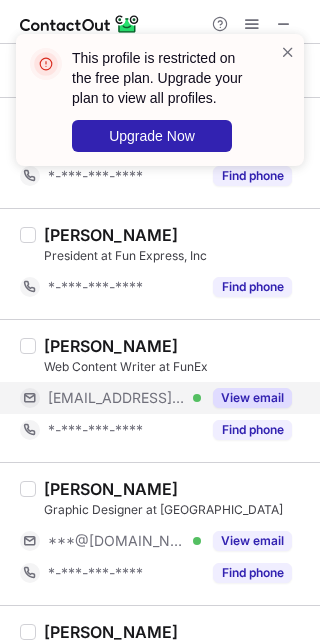 click on "View email" at bounding box center (252, 398) 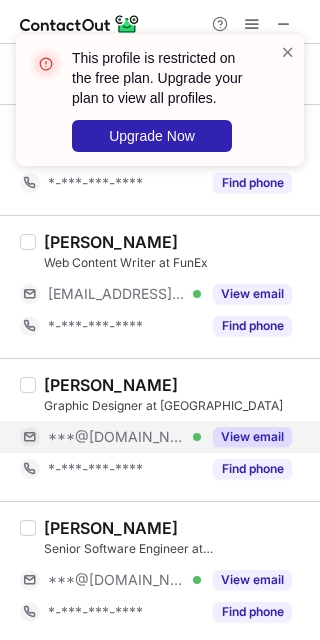click on "View email" at bounding box center [252, 437] 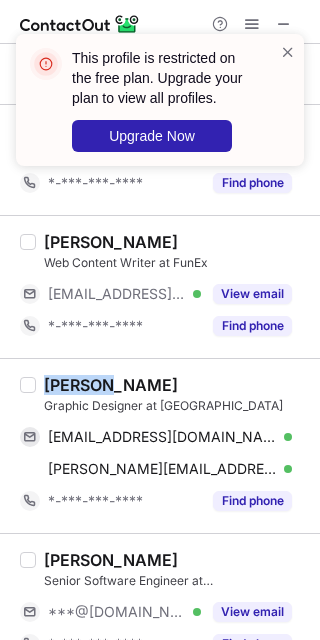 drag, startPoint x: 45, startPoint y: 386, endPoint x: 110, endPoint y: 385, distance: 65.00769 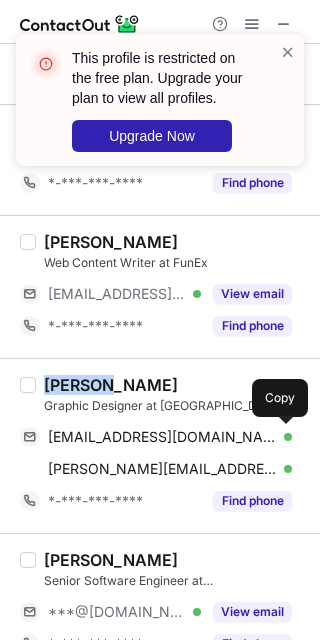 drag, startPoint x: 277, startPoint y: 435, endPoint x: 319, endPoint y: 419, distance: 44.94441 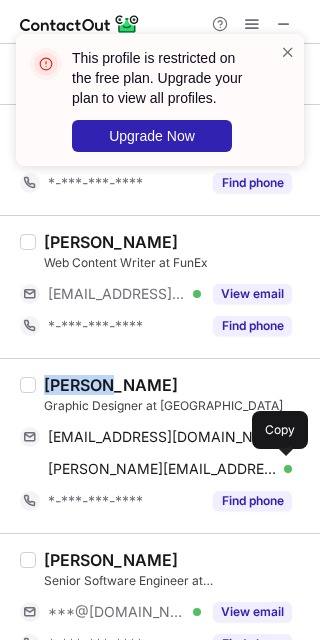 drag, startPoint x: 279, startPoint y: 465, endPoint x: 318, endPoint y: 449, distance: 42.154476 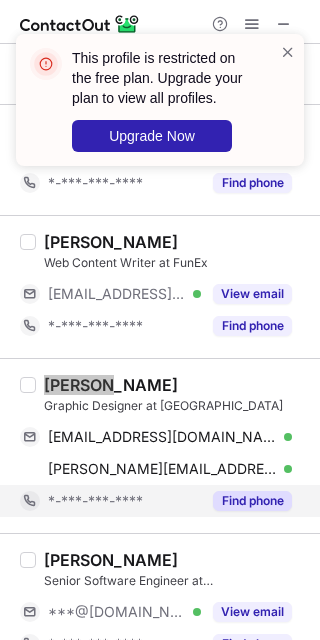 scroll, scrollTop: 3202, scrollLeft: 0, axis: vertical 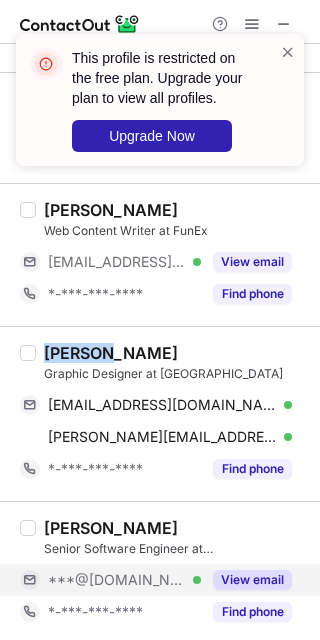 drag, startPoint x: 234, startPoint y: 585, endPoint x: 239, endPoint y: 569, distance: 16.763054 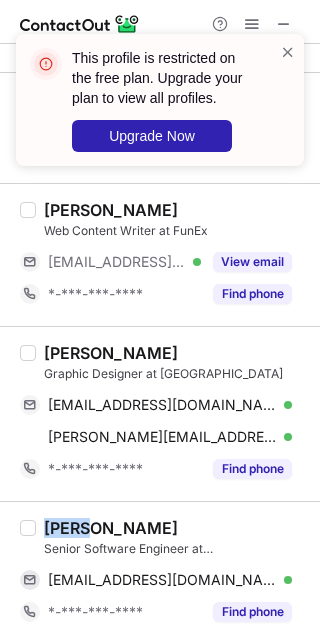 drag, startPoint x: 46, startPoint y: 519, endPoint x: 80, endPoint y: 521, distance: 34.058773 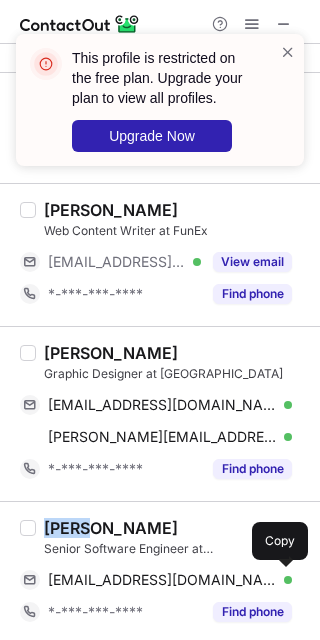 drag, startPoint x: 284, startPoint y: 574, endPoint x: 287, endPoint y: 557, distance: 17.262676 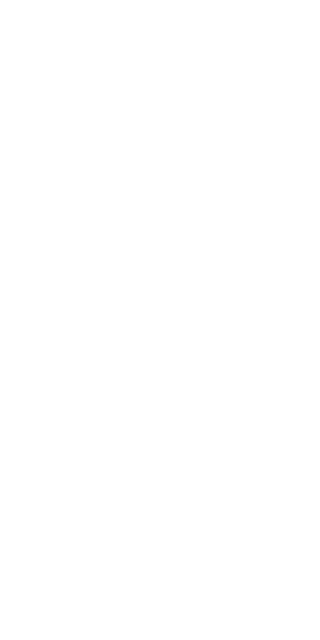 scroll, scrollTop: 0, scrollLeft: 0, axis: both 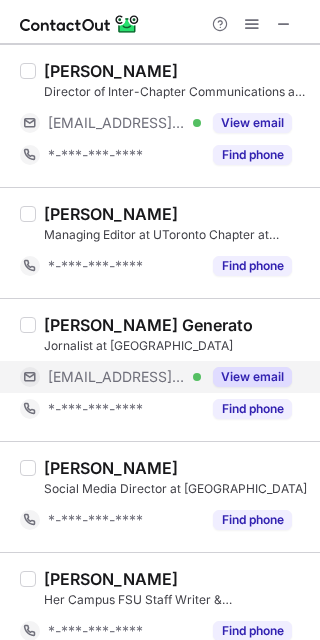 click on "View email" at bounding box center [252, 377] 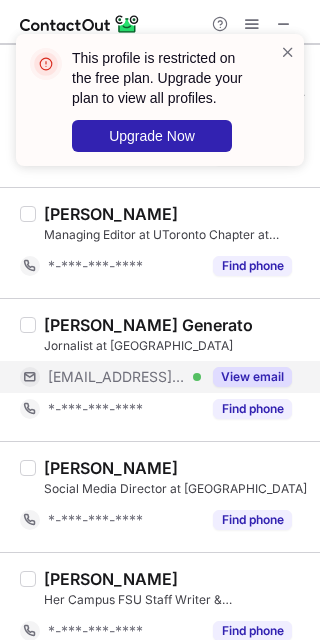 click on "View email" at bounding box center [252, 377] 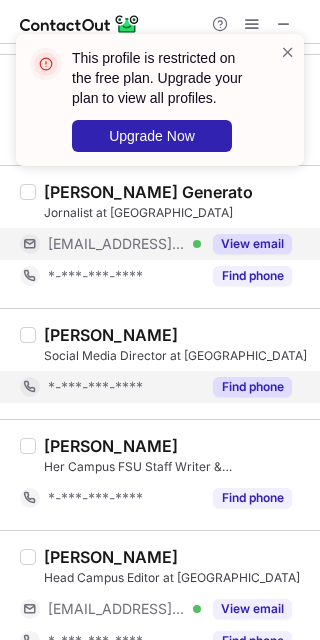 scroll, scrollTop: 666, scrollLeft: 0, axis: vertical 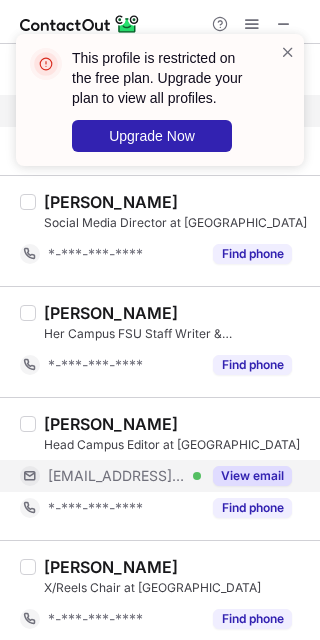 click on "View email" at bounding box center (252, 476) 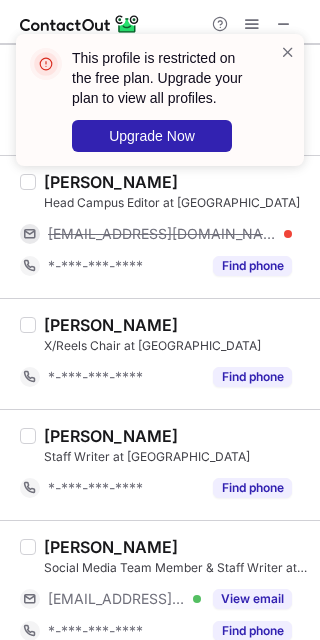 scroll, scrollTop: 1066, scrollLeft: 0, axis: vertical 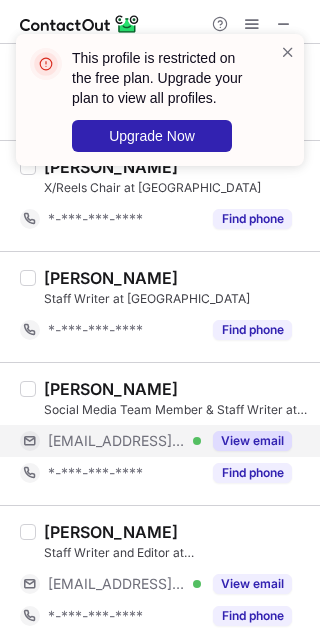 click on "View email" at bounding box center [252, 441] 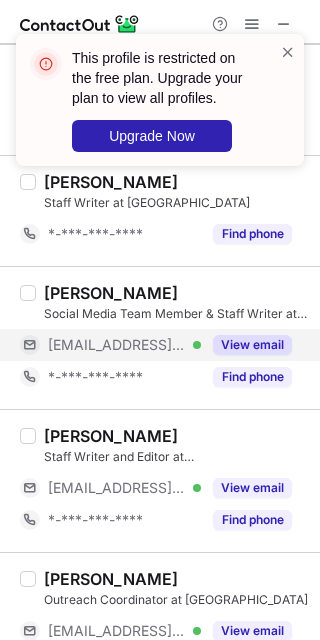 scroll, scrollTop: 1200, scrollLeft: 0, axis: vertical 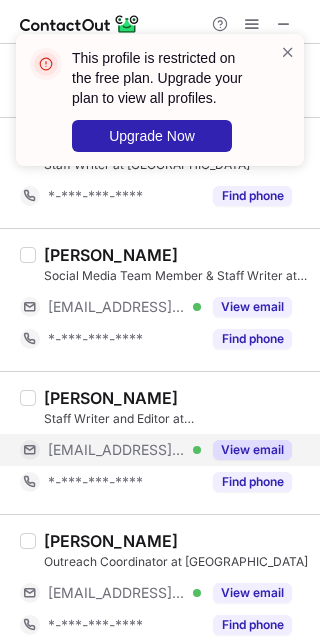 click on "View email" at bounding box center [252, 450] 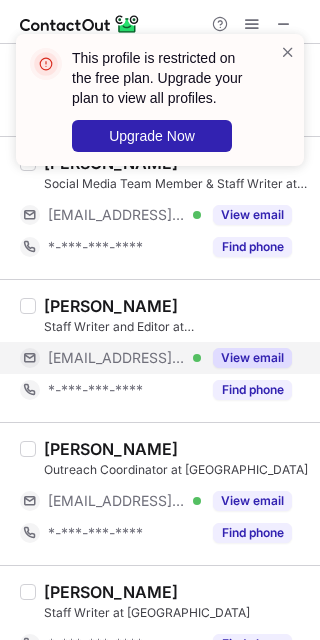 scroll, scrollTop: 1333, scrollLeft: 0, axis: vertical 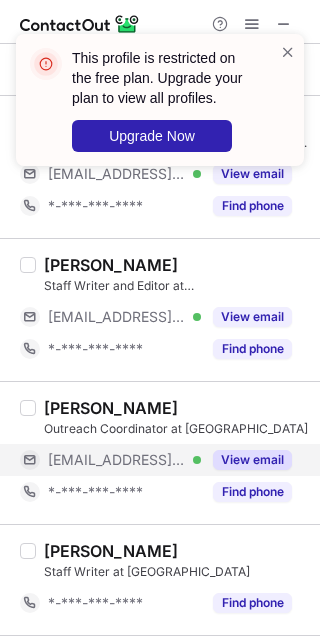 click on "View email" at bounding box center (252, 460) 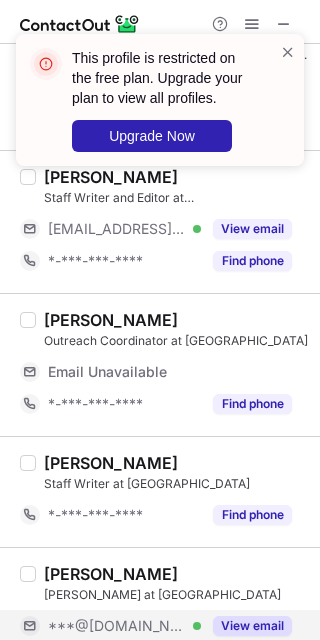scroll, scrollTop: 1568, scrollLeft: 0, axis: vertical 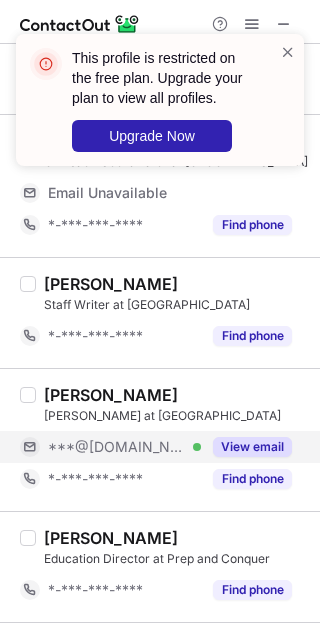 click on "View email" at bounding box center [252, 447] 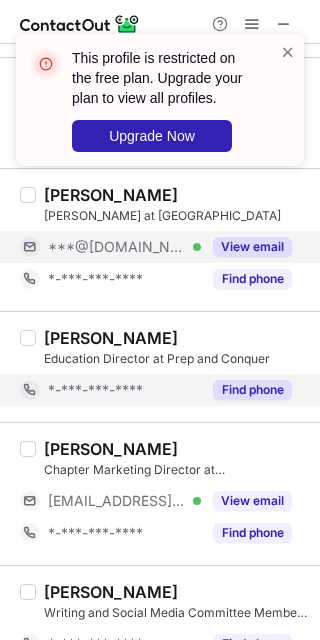 scroll, scrollTop: 1968, scrollLeft: 0, axis: vertical 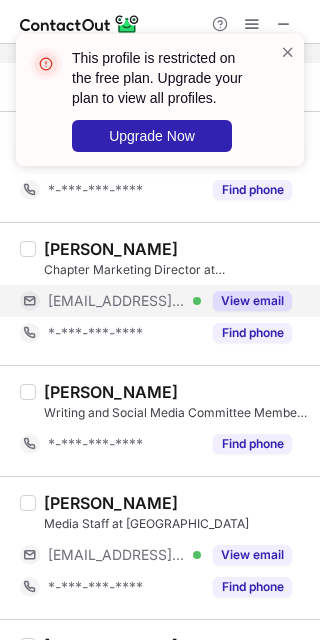 click on "View email" at bounding box center (252, 301) 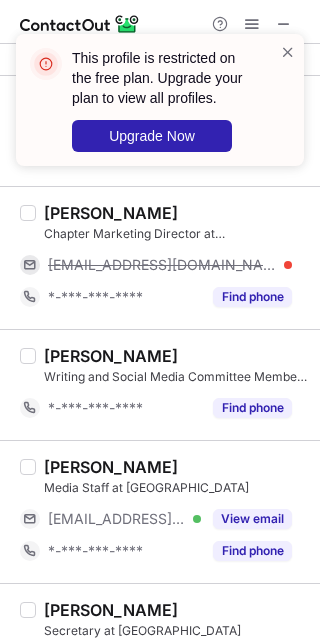 scroll, scrollTop: 2069, scrollLeft: 0, axis: vertical 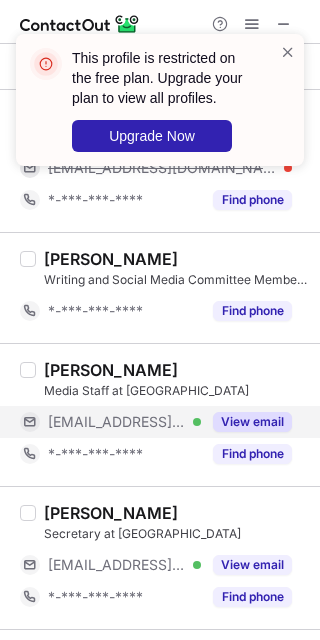 click on "View email" at bounding box center [252, 422] 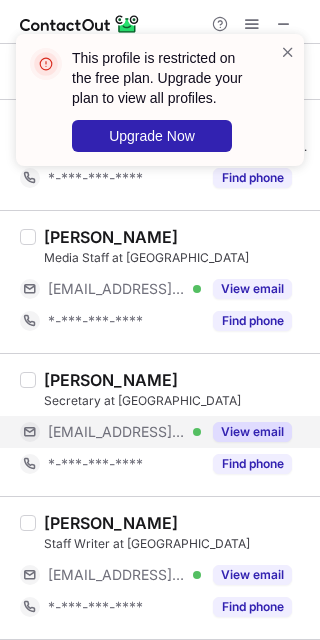 click on "View email" at bounding box center [252, 432] 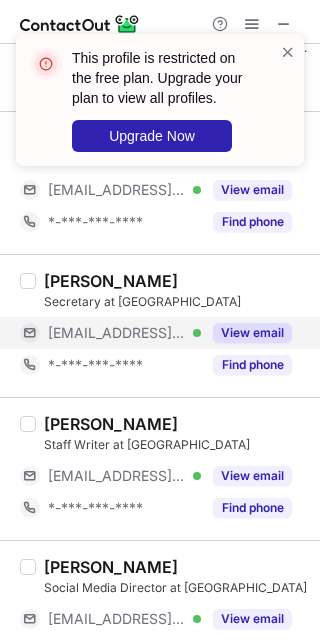 scroll, scrollTop: 2336, scrollLeft: 0, axis: vertical 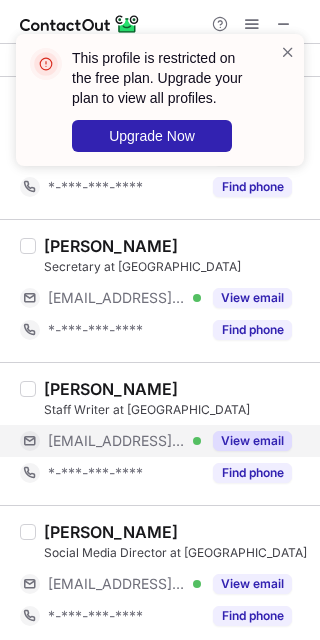 click on "View email" at bounding box center (252, 441) 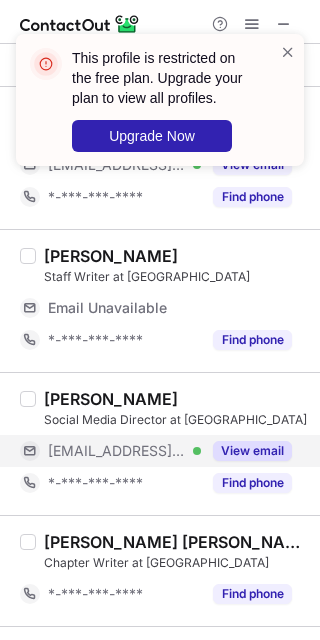 click on "View email" at bounding box center [252, 451] 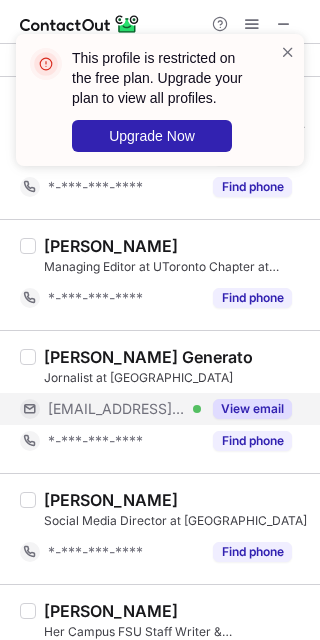 scroll, scrollTop: 131, scrollLeft: 0, axis: vertical 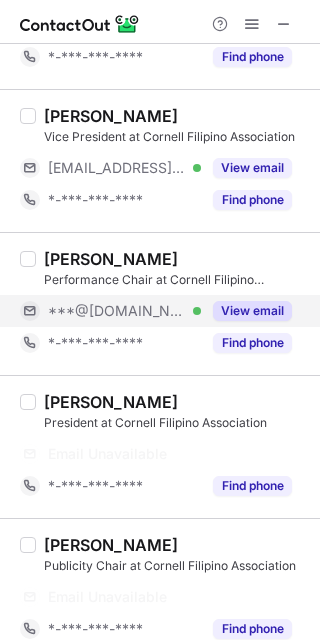 click on "View email" at bounding box center (252, 311) 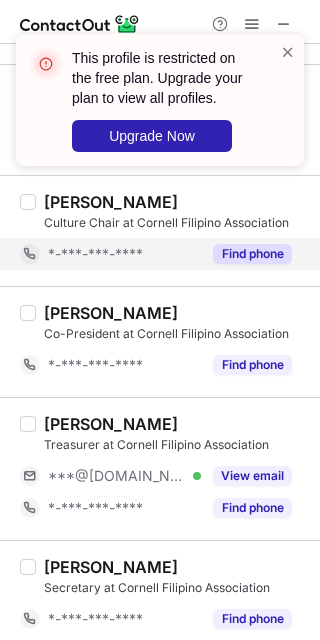 scroll, scrollTop: 800, scrollLeft: 0, axis: vertical 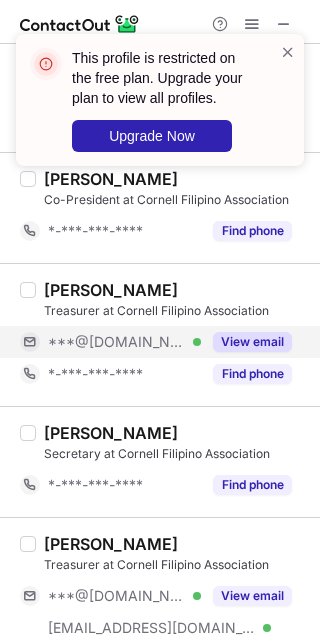 click on "View email" at bounding box center (252, 342) 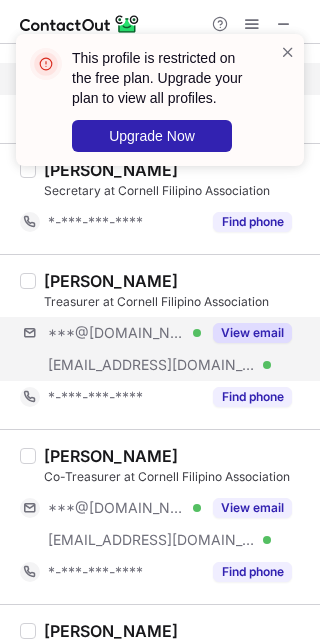 scroll, scrollTop: 1066, scrollLeft: 0, axis: vertical 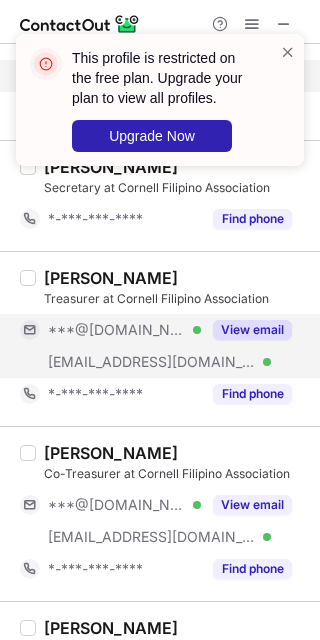 click on "View email" at bounding box center [252, 330] 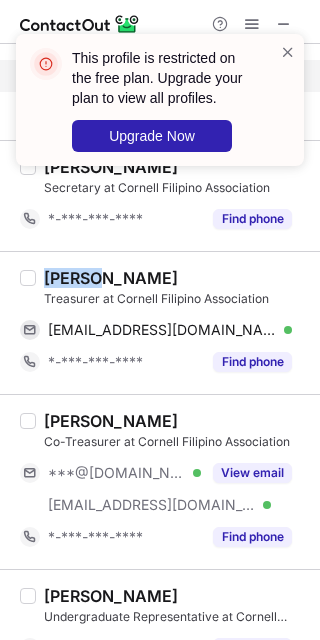 drag, startPoint x: 40, startPoint y: 270, endPoint x: 85, endPoint y: 279, distance: 45.891174 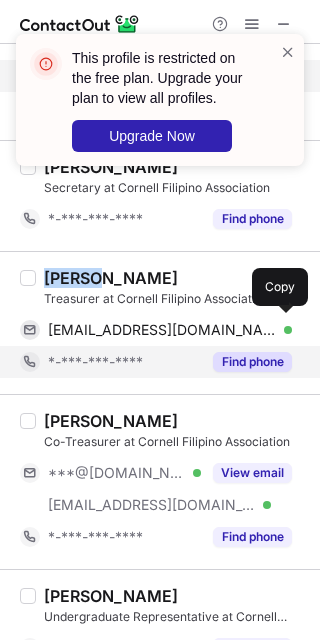 copy on "[PERSON_NAME]" 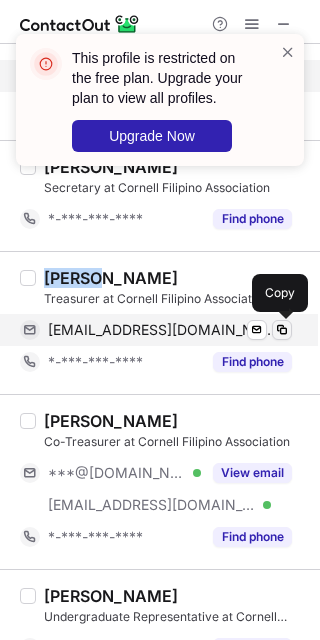 click at bounding box center (282, 330) 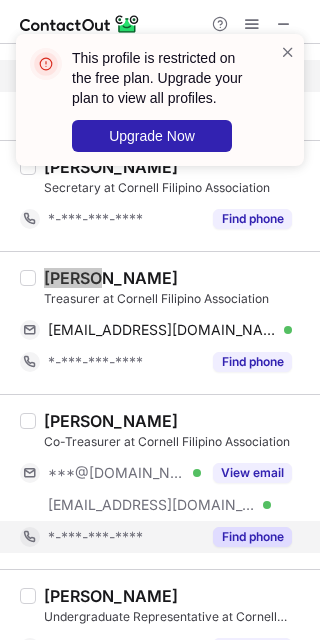 scroll, scrollTop: 1104, scrollLeft: 0, axis: vertical 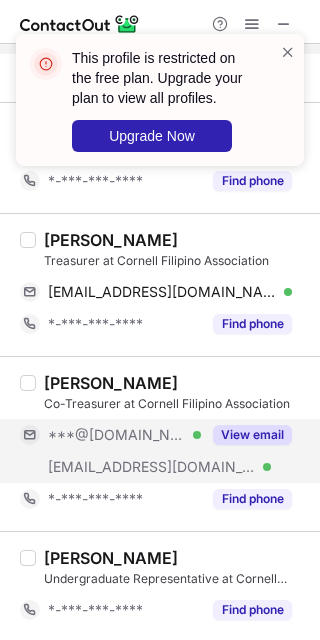 click on "View email" at bounding box center (246, 435) 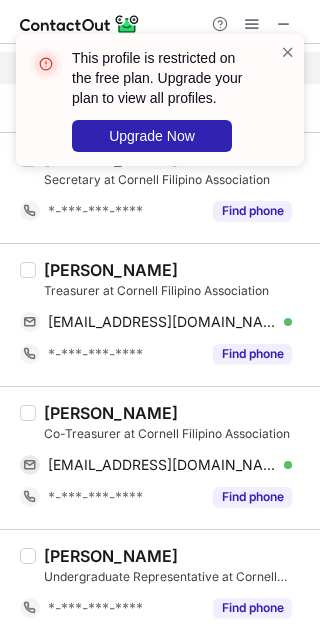 scroll, scrollTop: 1072, scrollLeft: 0, axis: vertical 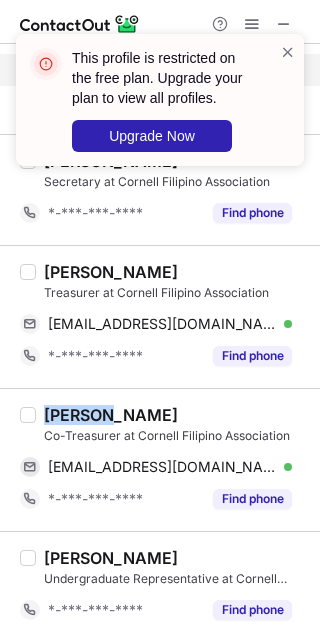 drag, startPoint x: 47, startPoint y: 411, endPoint x: 95, endPoint y: 416, distance: 48.259712 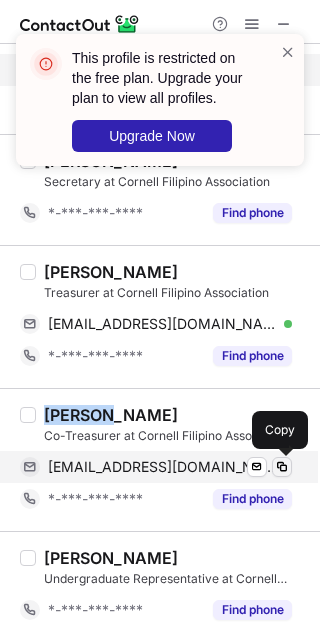 click at bounding box center [282, 467] 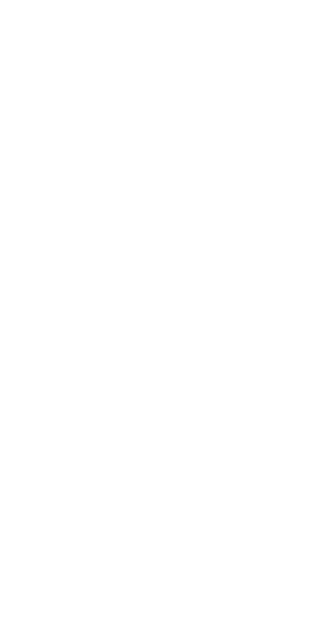 scroll, scrollTop: 0, scrollLeft: 0, axis: both 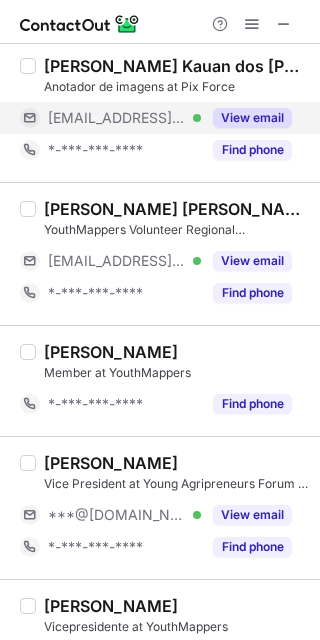click on "View email" at bounding box center (252, 118) 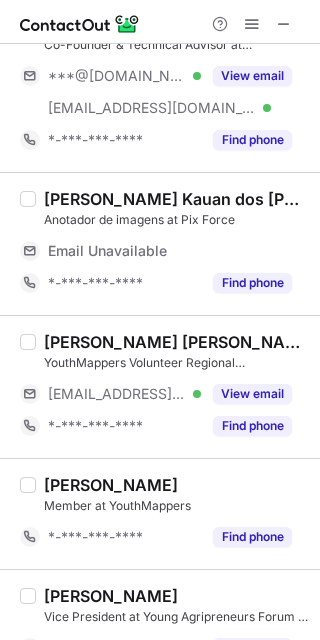 scroll, scrollTop: 533, scrollLeft: 0, axis: vertical 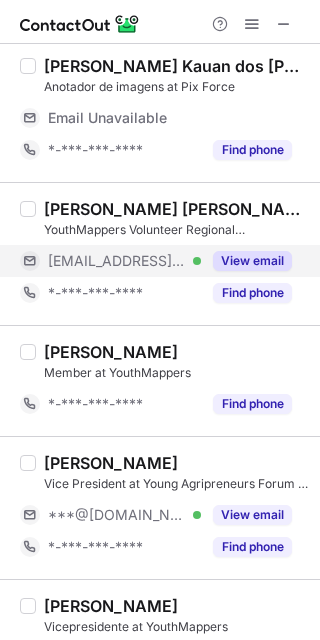 click on "View email" at bounding box center (252, 261) 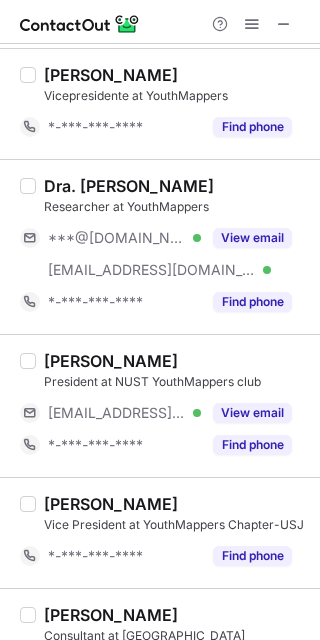 scroll, scrollTop: 1066, scrollLeft: 0, axis: vertical 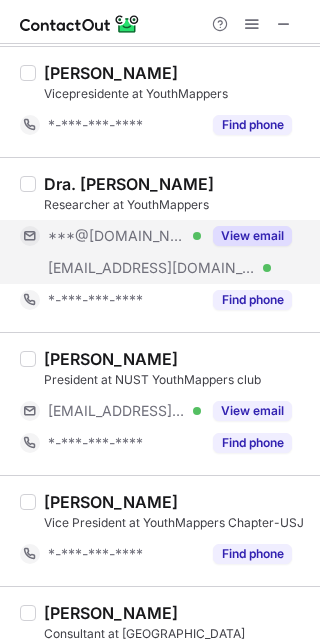 click on "View email" at bounding box center [252, 236] 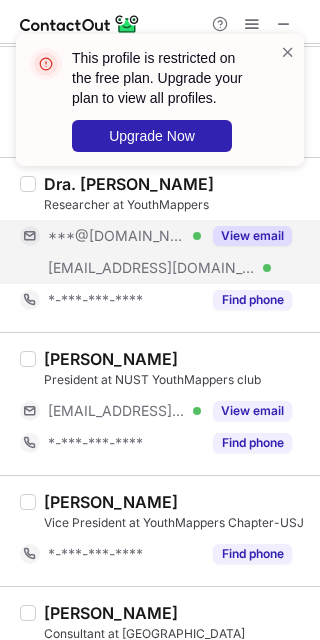 scroll, scrollTop: 1034, scrollLeft: 0, axis: vertical 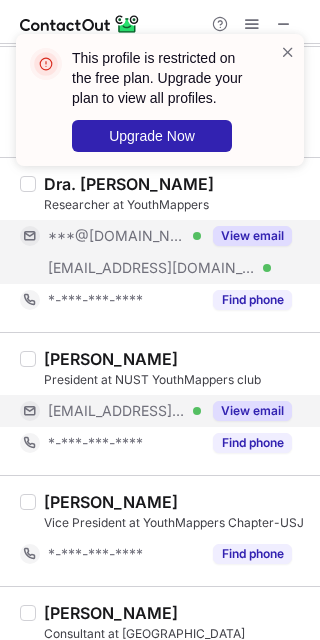 click on "View email" at bounding box center [252, 411] 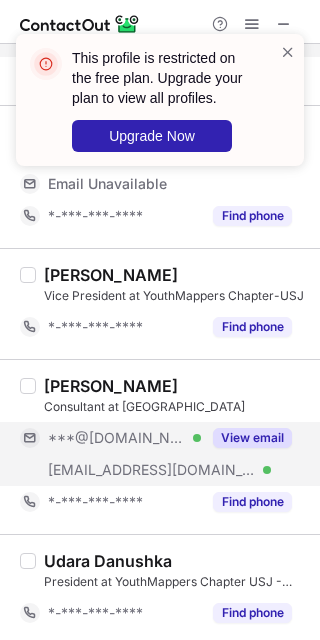 scroll, scrollTop: 1269, scrollLeft: 0, axis: vertical 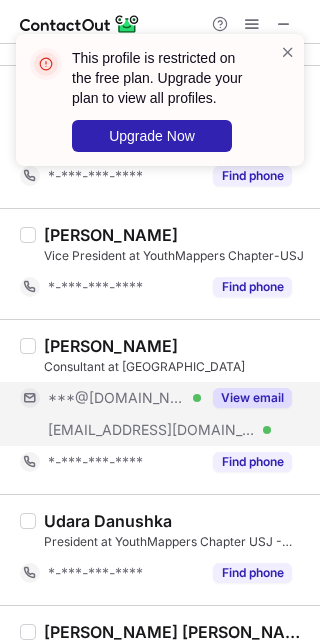 click on "View email" at bounding box center [246, 398] 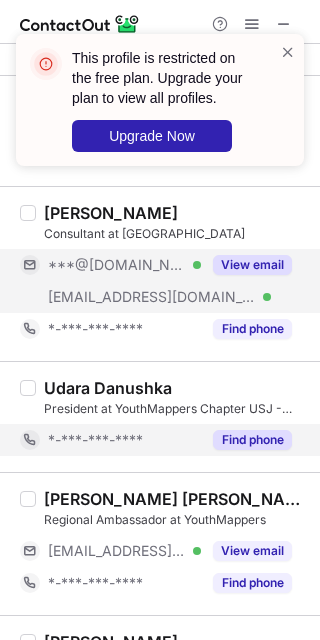 scroll, scrollTop: 1536, scrollLeft: 0, axis: vertical 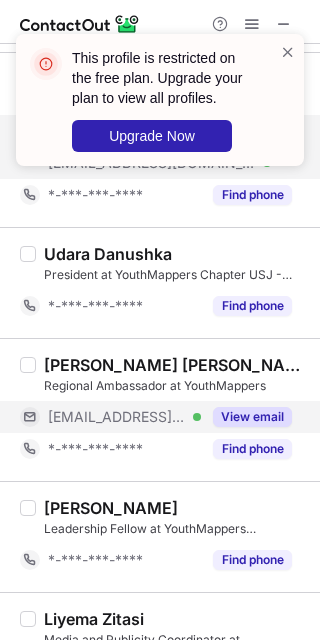 click on "View email" at bounding box center (246, 417) 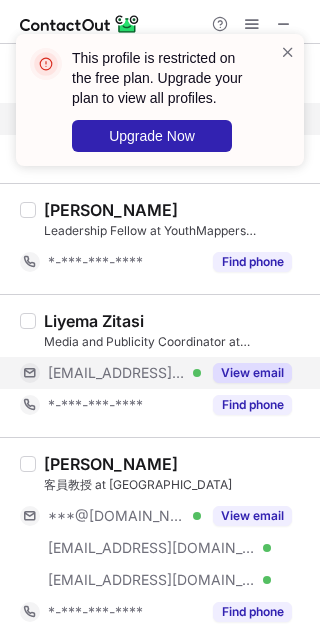 click on "View email" at bounding box center [252, 373] 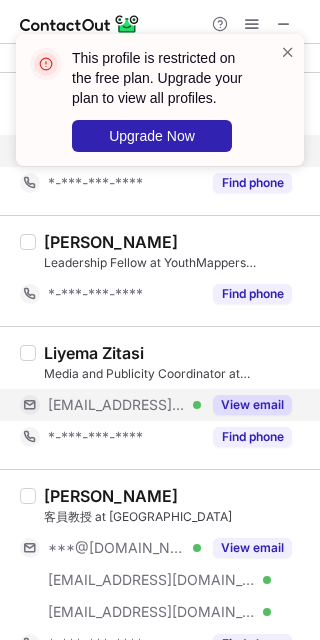 scroll, scrollTop: 1904, scrollLeft: 0, axis: vertical 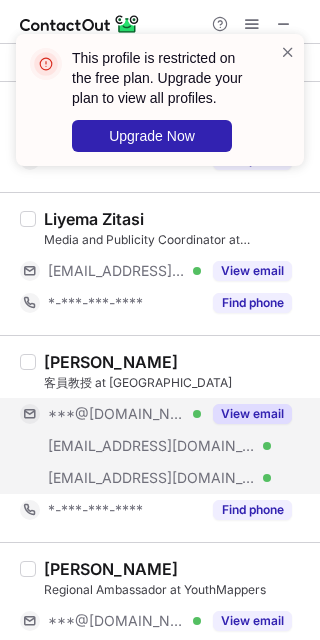 click on "View email" at bounding box center (252, 414) 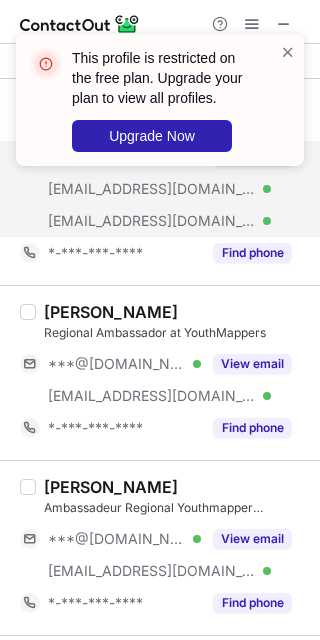 scroll, scrollTop: 2170, scrollLeft: 0, axis: vertical 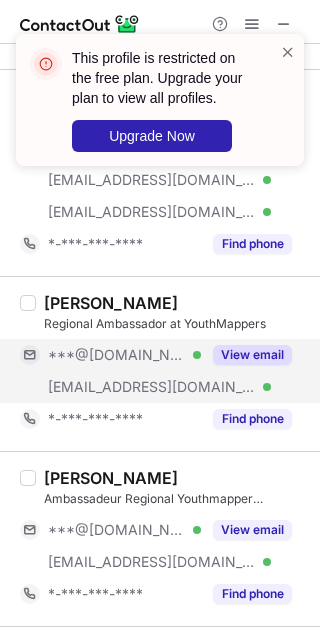 click on "View email" at bounding box center (252, 355) 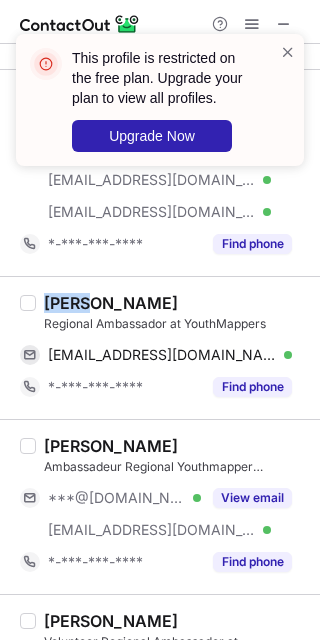 drag, startPoint x: 39, startPoint y: 298, endPoint x: 89, endPoint y: 296, distance: 50.039986 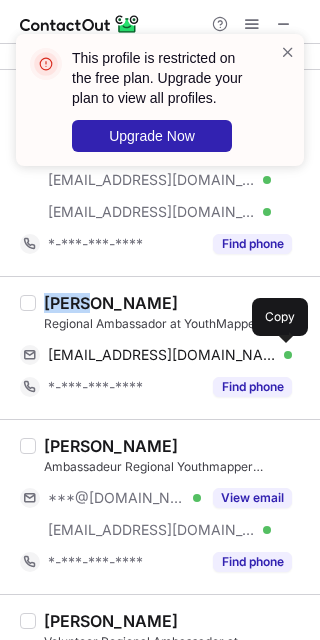 drag, startPoint x: 285, startPoint y: 354, endPoint x: 305, endPoint y: 329, distance: 32.01562 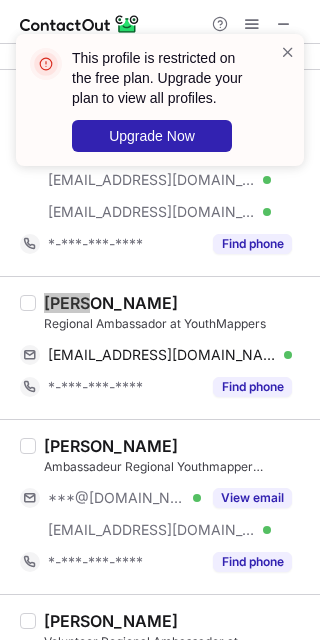 scroll, scrollTop: 2304, scrollLeft: 0, axis: vertical 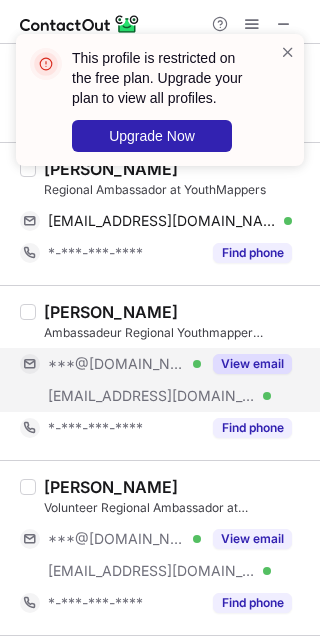 click on "View email" at bounding box center [246, 364] 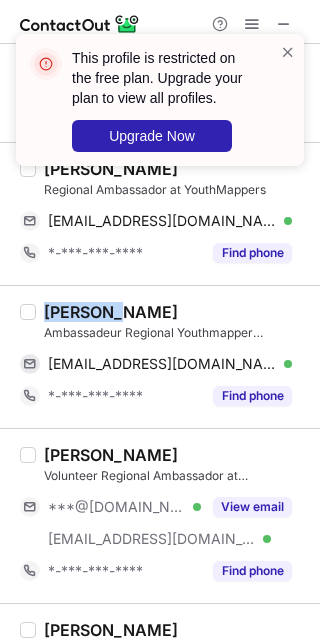 drag, startPoint x: 32, startPoint y: 306, endPoint x: 119, endPoint y: 311, distance: 87.14356 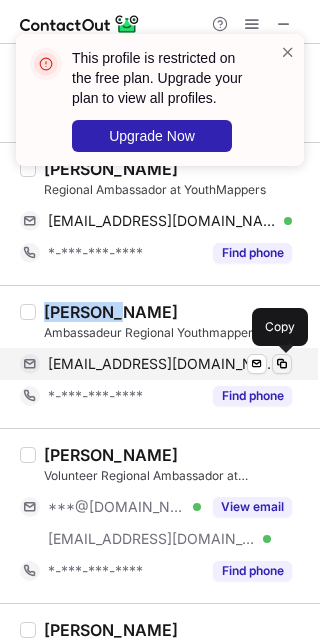 click at bounding box center (282, 364) 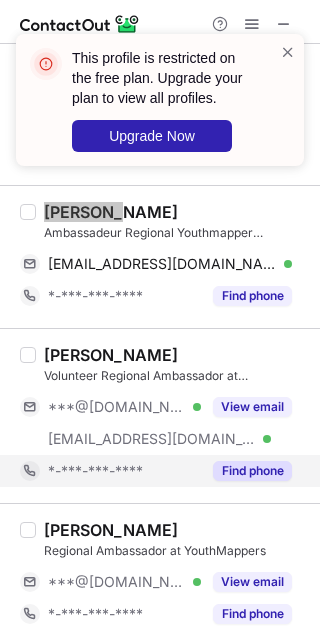 scroll, scrollTop: 2437, scrollLeft: 0, axis: vertical 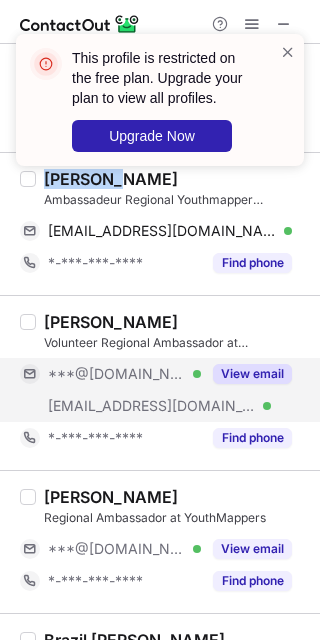 click on "View email" at bounding box center (252, 374) 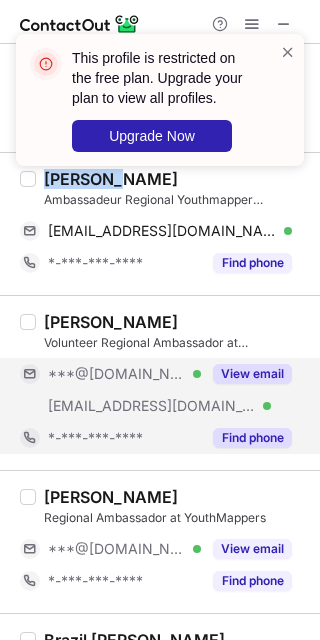 scroll, scrollTop: 2570, scrollLeft: 0, axis: vertical 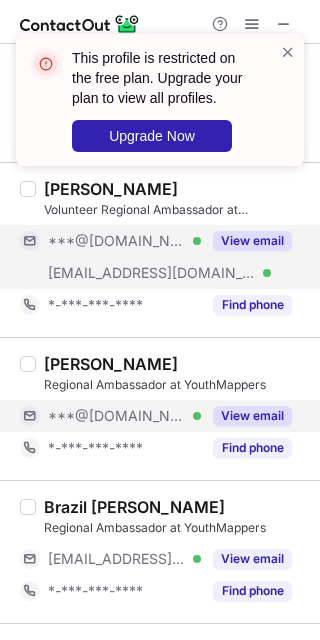 click on "View email" at bounding box center [252, 416] 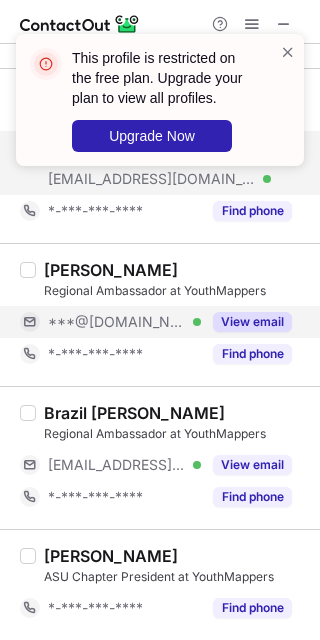 scroll, scrollTop: 2704, scrollLeft: 0, axis: vertical 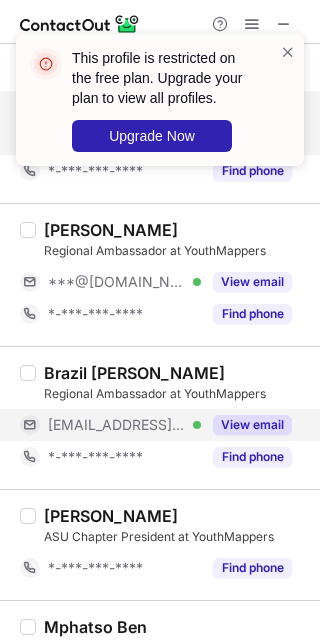 click on "View email" at bounding box center [252, 425] 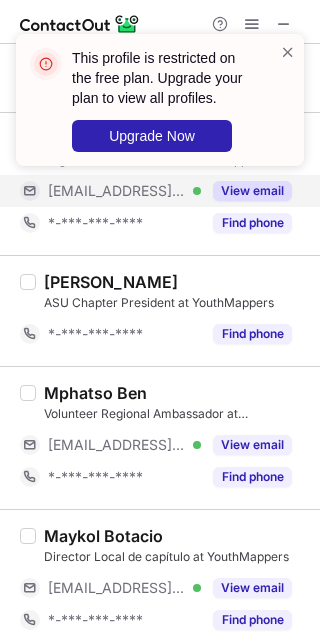 scroll, scrollTop: 2946, scrollLeft: 0, axis: vertical 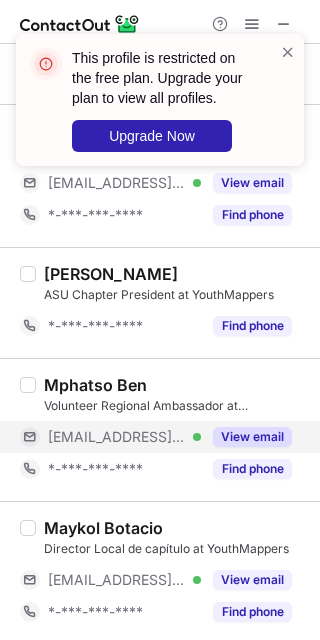 click on "View email" at bounding box center [252, 437] 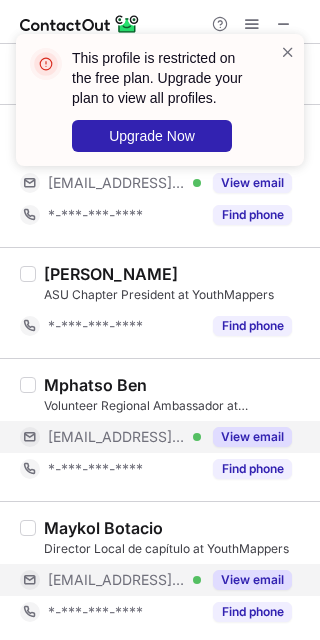 click on "View email" at bounding box center (252, 580) 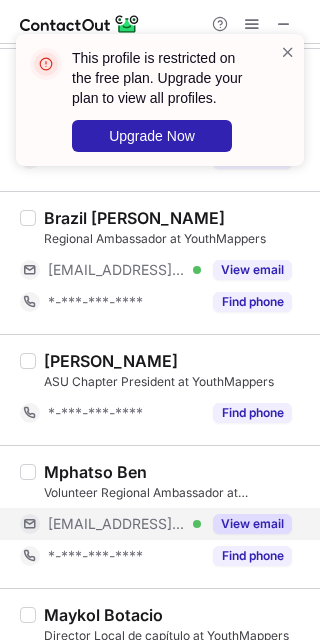 scroll, scrollTop: 2680, scrollLeft: 0, axis: vertical 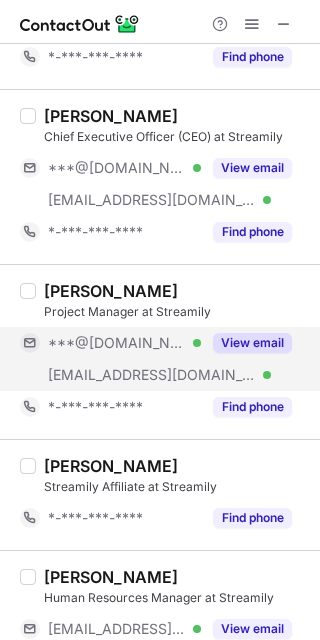 drag, startPoint x: 225, startPoint y: 334, endPoint x: 244, endPoint y: 325, distance: 21.023796 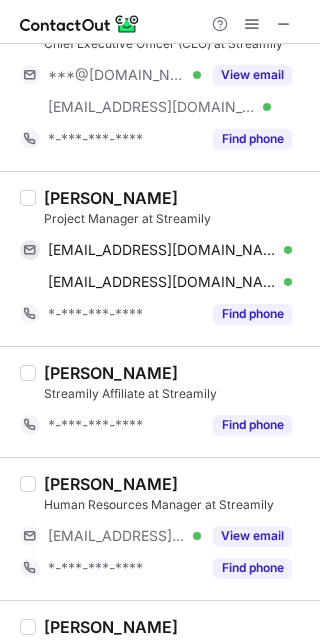 scroll, scrollTop: 266, scrollLeft: 0, axis: vertical 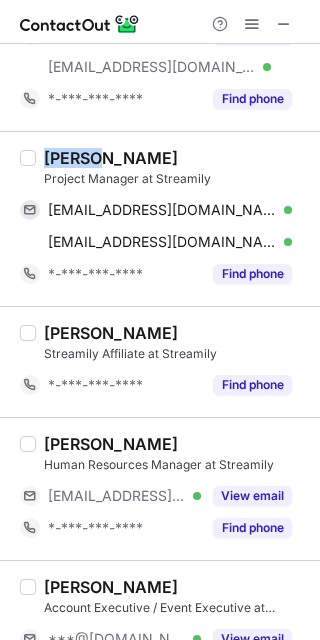 drag, startPoint x: 48, startPoint y: 149, endPoint x: 98, endPoint y: 163, distance: 51.92302 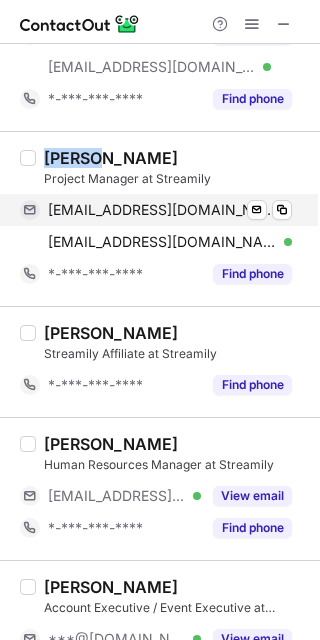 copy on "Maeve" 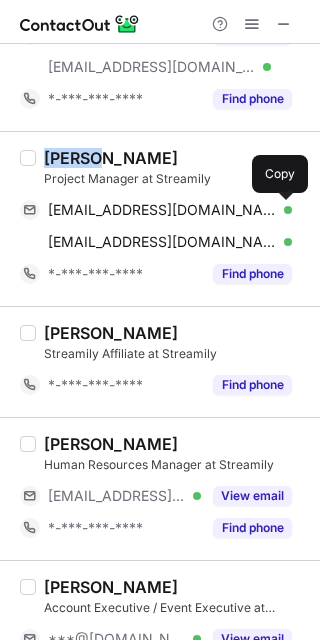 drag, startPoint x: 277, startPoint y: 210, endPoint x: 318, endPoint y: 157, distance: 67.00746 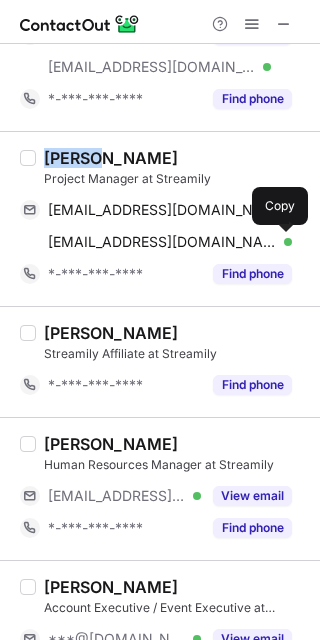 drag, startPoint x: 279, startPoint y: 238, endPoint x: 314, endPoint y: 206, distance: 47.423622 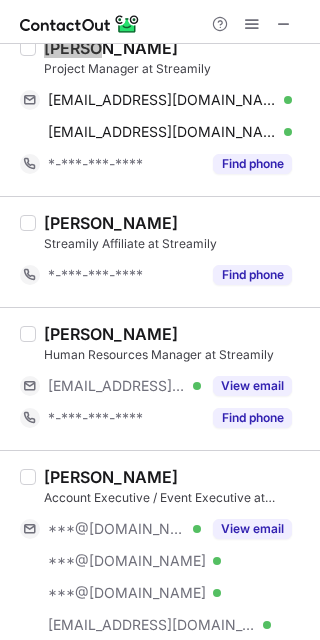 scroll, scrollTop: 400, scrollLeft: 0, axis: vertical 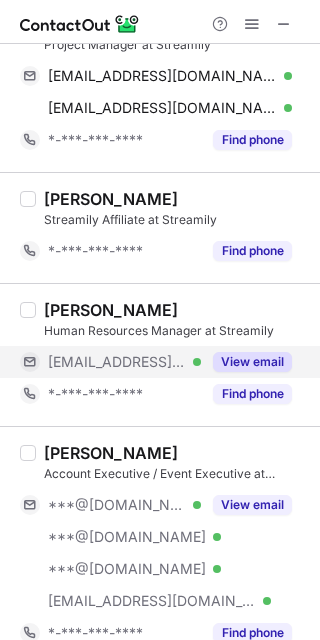 click on "View email" at bounding box center [252, 362] 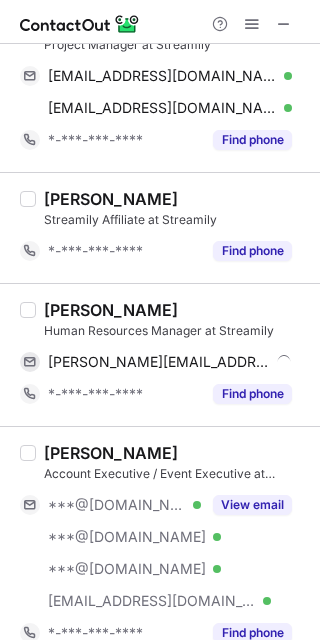 scroll, scrollTop: 533, scrollLeft: 0, axis: vertical 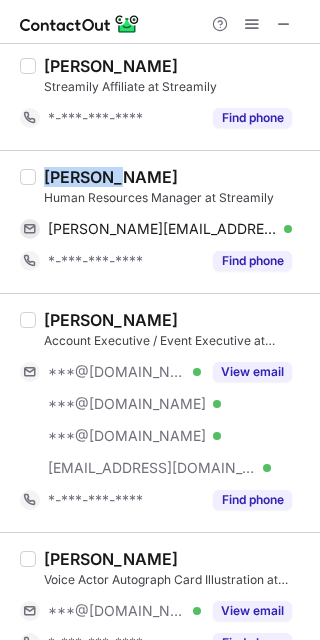 drag, startPoint x: 47, startPoint y: 167, endPoint x: 99, endPoint y: 176, distance: 52.773098 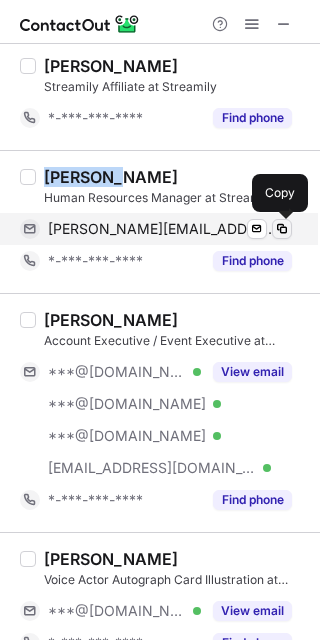 drag, startPoint x: 275, startPoint y: 229, endPoint x: 285, endPoint y: 218, distance: 14.866069 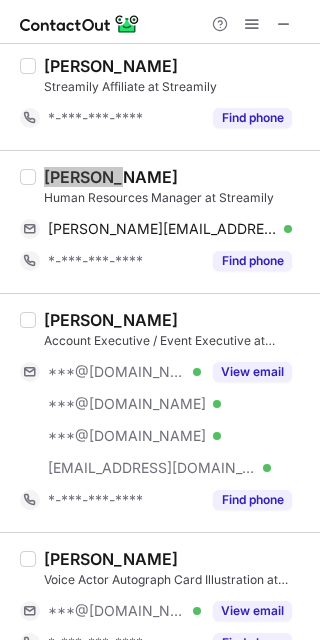 scroll, scrollTop: 666, scrollLeft: 0, axis: vertical 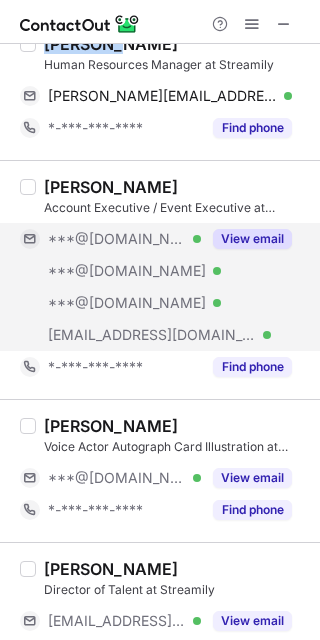 click on "View email" at bounding box center (252, 239) 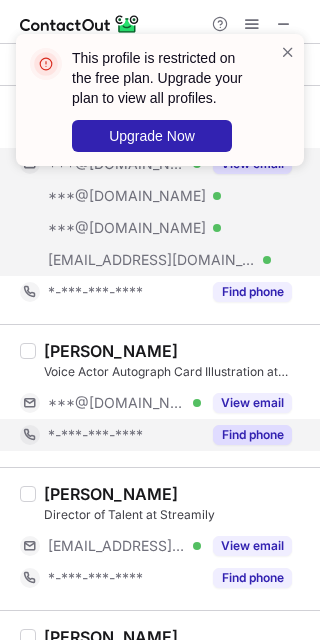scroll, scrollTop: 800, scrollLeft: 0, axis: vertical 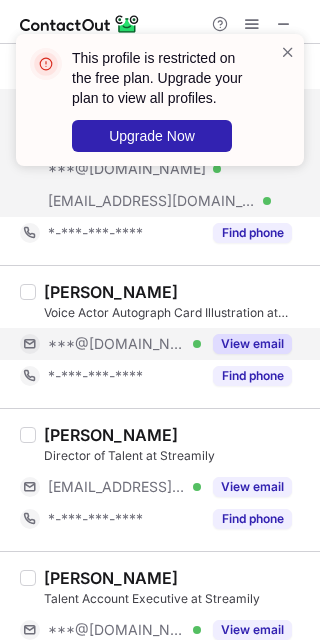 click on "View email" at bounding box center [252, 344] 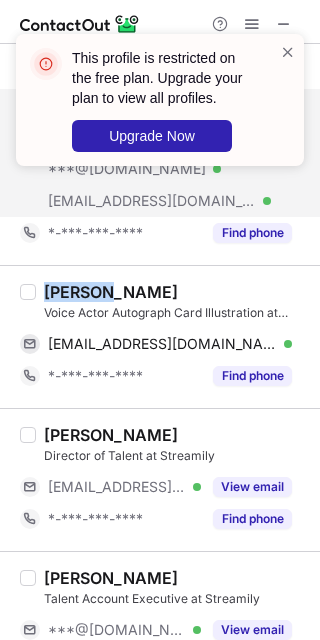 drag, startPoint x: 47, startPoint y: 290, endPoint x: 101, endPoint y: 290, distance: 54 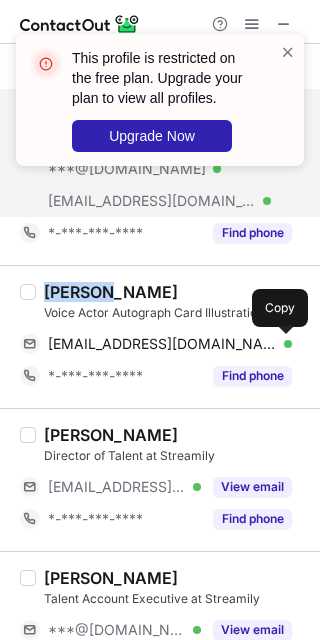 drag, startPoint x: 281, startPoint y: 343, endPoint x: 311, endPoint y: 331, distance: 32.31099 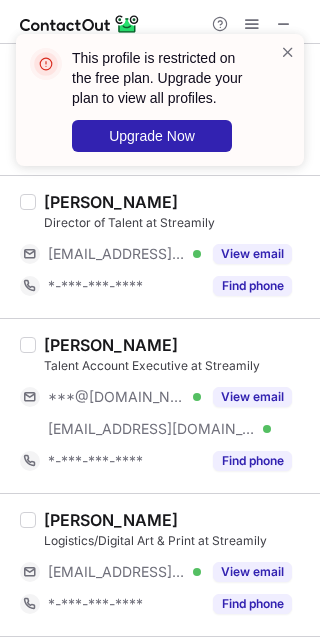 scroll, scrollTop: 1066, scrollLeft: 0, axis: vertical 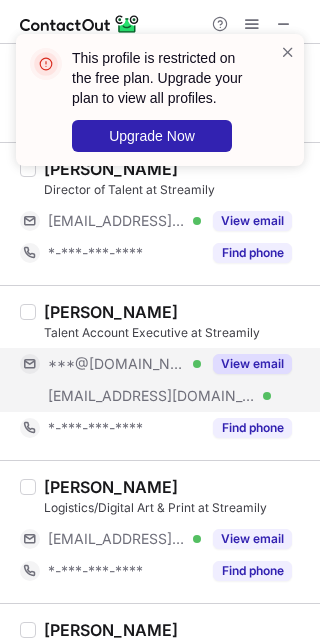 click on "View email" at bounding box center [246, 364] 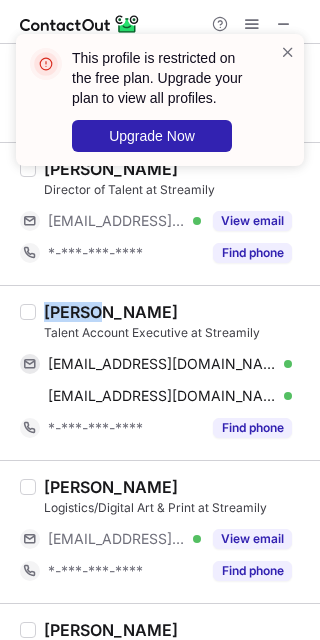 drag, startPoint x: 42, startPoint y: 308, endPoint x: 93, endPoint y: 307, distance: 51.009804 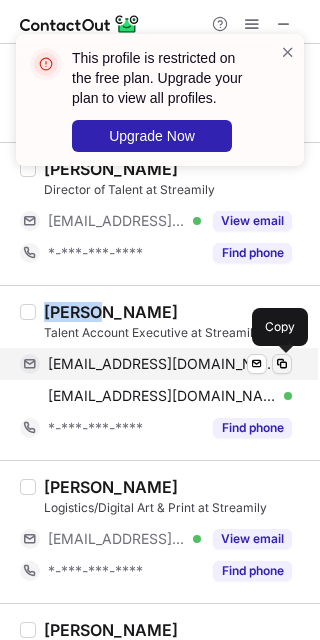 click at bounding box center (282, 364) 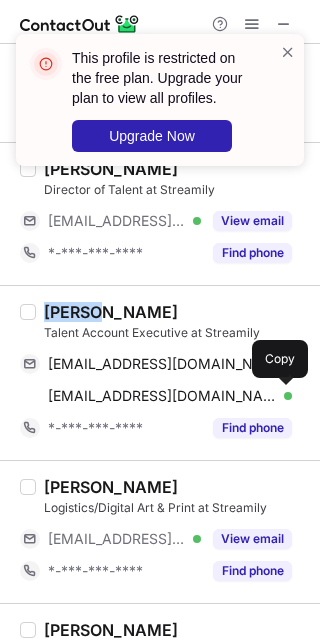 drag, startPoint x: 280, startPoint y: 392, endPoint x: 296, endPoint y: 375, distance: 23.345236 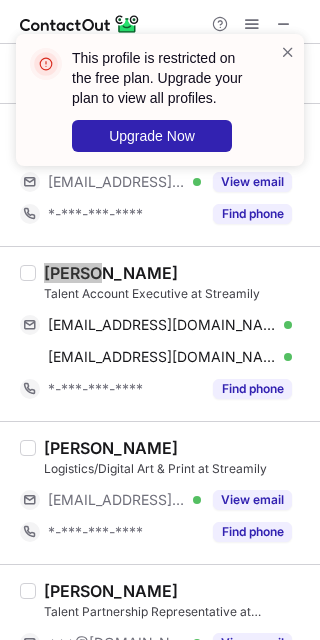 scroll, scrollTop: 1200, scrollLeft: 0, axis: vertical 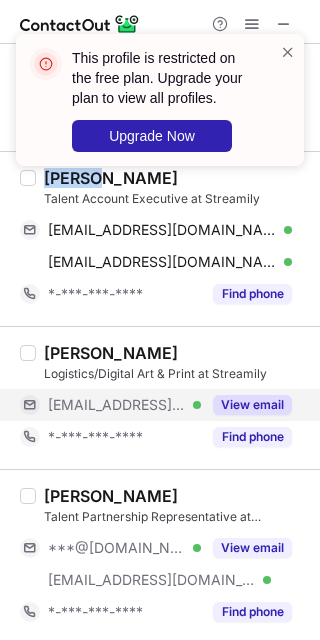 click on "View email" at bounding box center (252, 405) 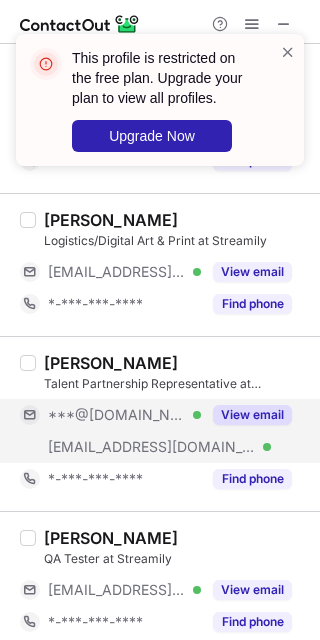 click on "View email" at bounding box center [246, 415] 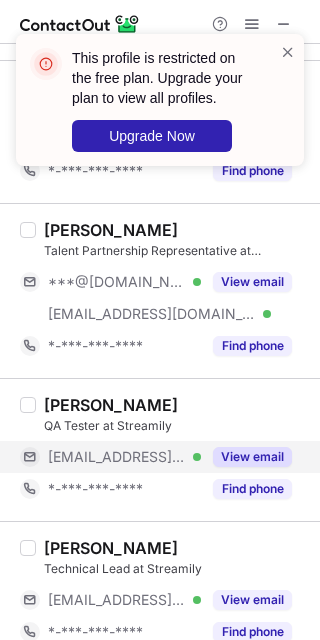 click on "View email" at bounding box center [252, 457] 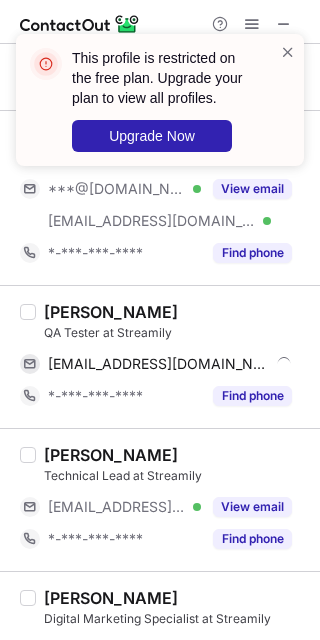 scroll, scrollTop: 1600, scrollLeft: 0, axis: vertical 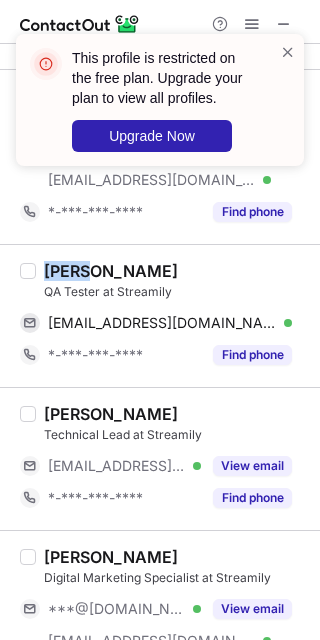 drag, startPoint x: 64, startPoint y: 271, endPoint x: 86, endPoint y: 273, distance: 22.090721 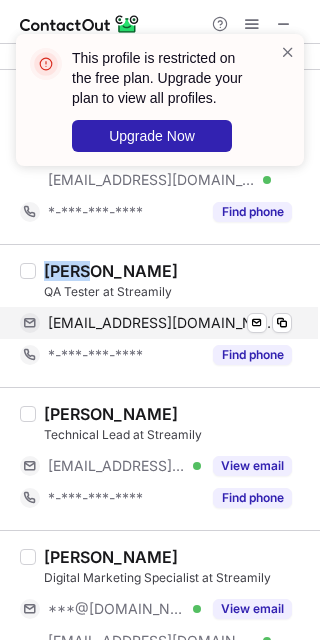copy on "Jake" 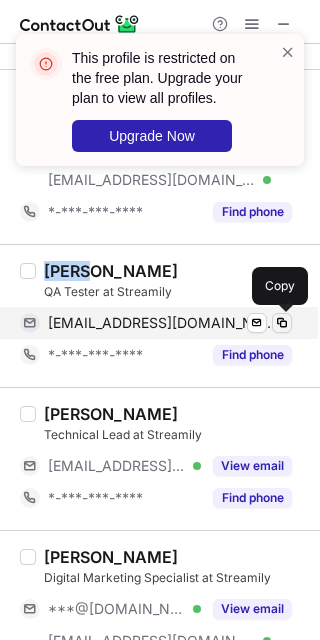 click at bounding box center [282, 323] 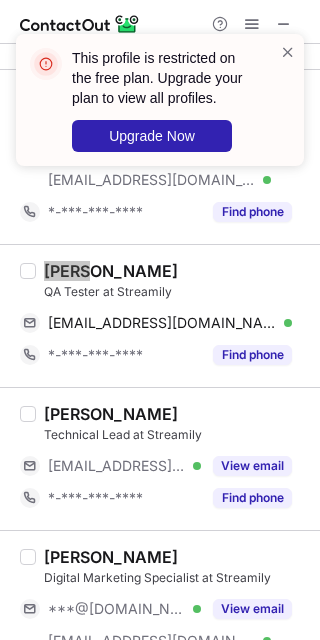 scroll, scrollTop: 1733, scrollLeft: 0, axis: vertical 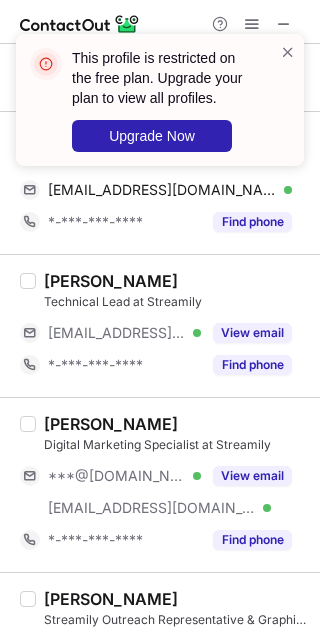 drag, startPoint x: 248, startPoint y: 341, endPoint x: 315, endPoint y: 348, distance: 67.36468 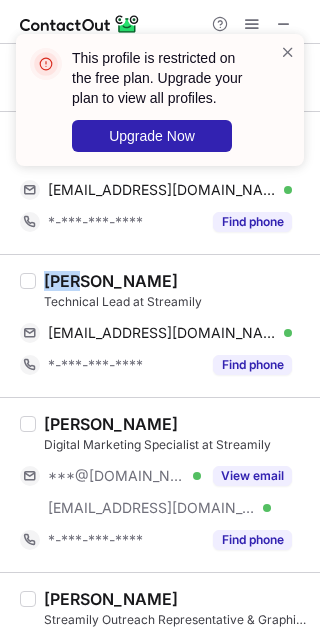 drag, startPoint x: 47, startPoint y: 282, endPoint x: 72, endPoint y: 284, distance: 25.079872 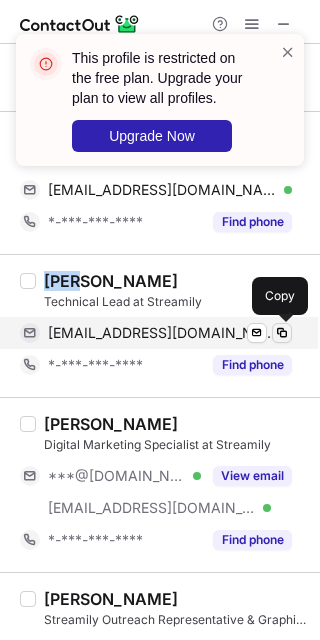 click at bounding box center [282, 333] 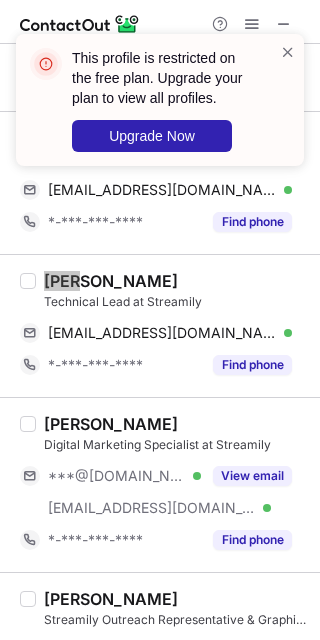 scroll, scrollTop: 1866, scrollLeft: 0, axis: vertical 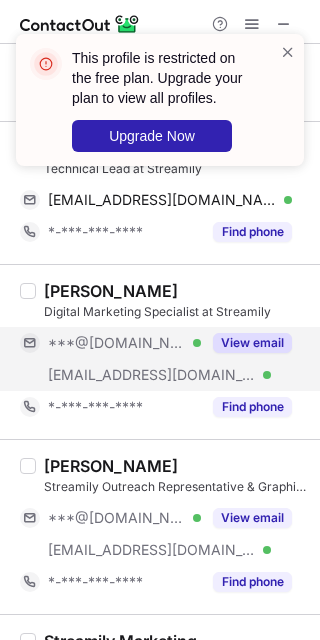 click on "View email" at bounding box center (252, 343) 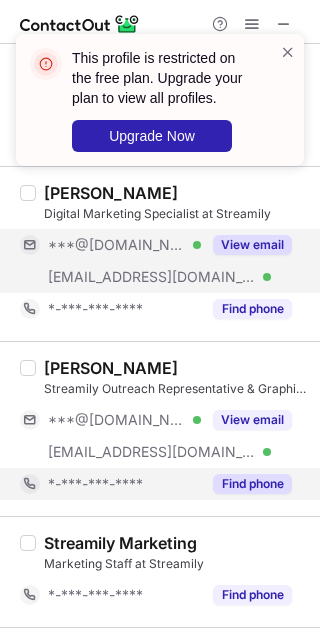 scroll, scrollTop: 2000, scrollLeft: 0, axis: vertical 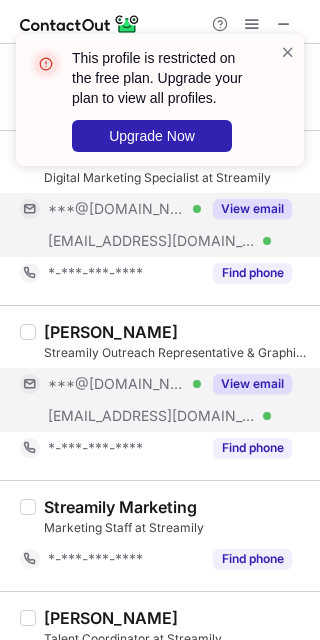 click on "View email" at bounding box center (246, 384) 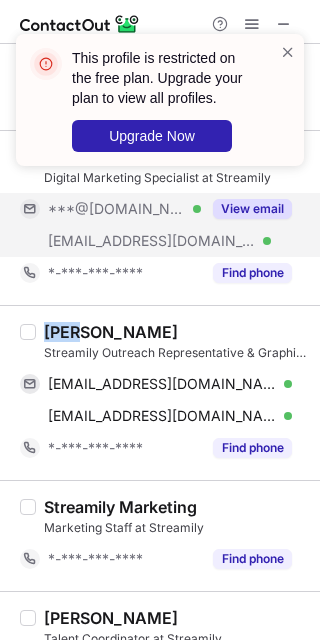 drag, startPoint x: 39, startPoint y: 331, endPoint x: 87, endPoint y: 328, distance: 48.09366 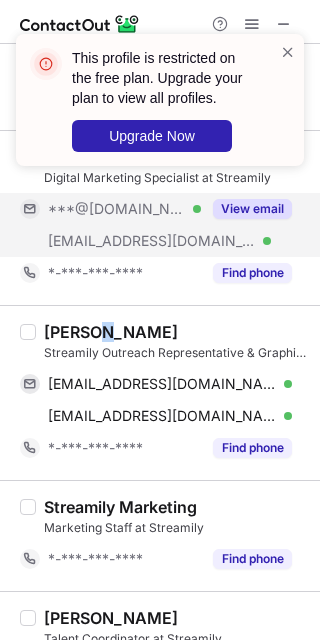 click on "Nathaly Abreu" at bounding box center [111, 332] 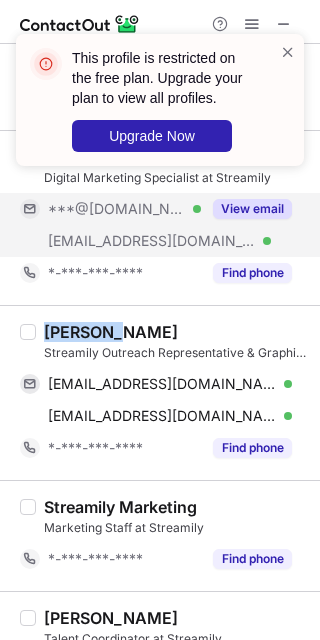 drag, startPoint x: 39, startPoint y: 326, endPoint x: 108, endPoint y: 337, distance: 69.87131 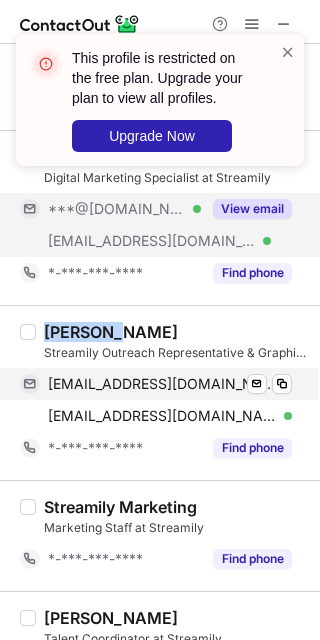 copy on "Nathaly" 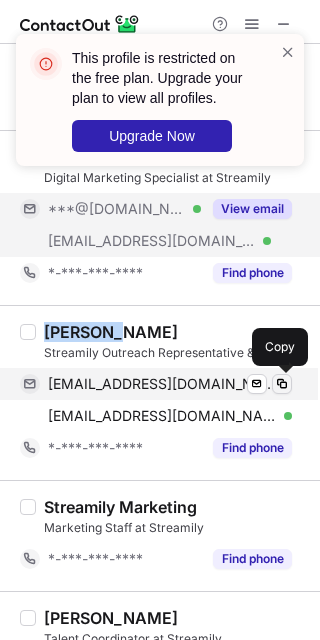 click at bounding box center [282, 384] 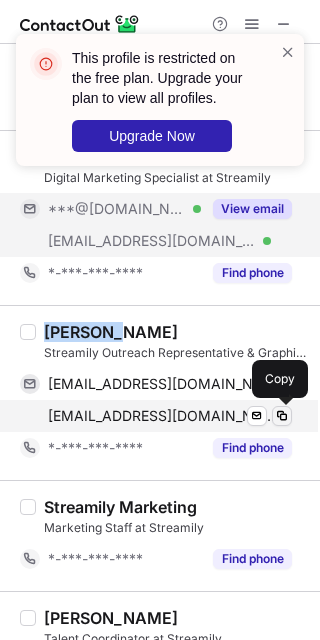 click at bounding box center [282, 416] 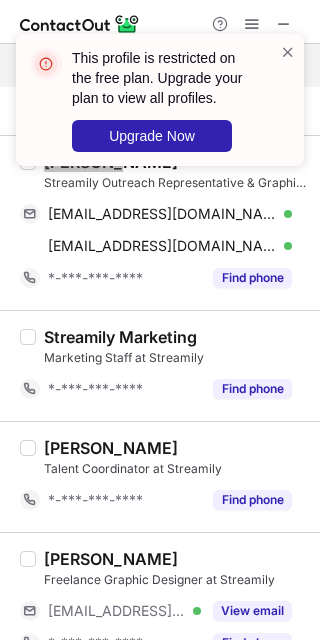 scroll, scrollTop: 2202, scrollLeft: 0, axis: vertical 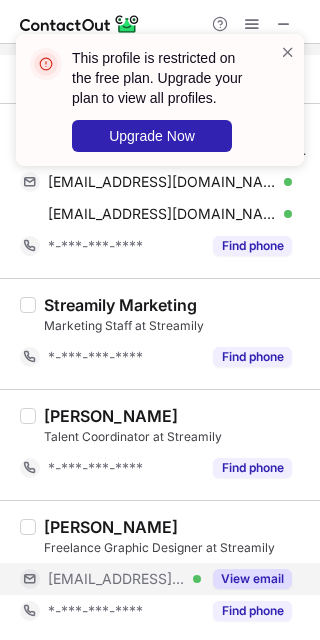 click on "View email" at bounding box center [252, 579] 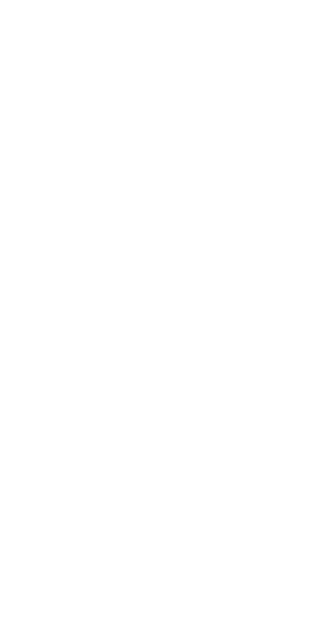 scroll, scrollTop: 0, scrollLeft: 0, axis: both 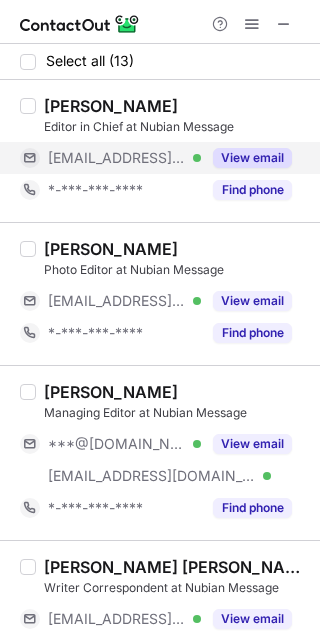 click on "View email" at bounding box center [252, 158] 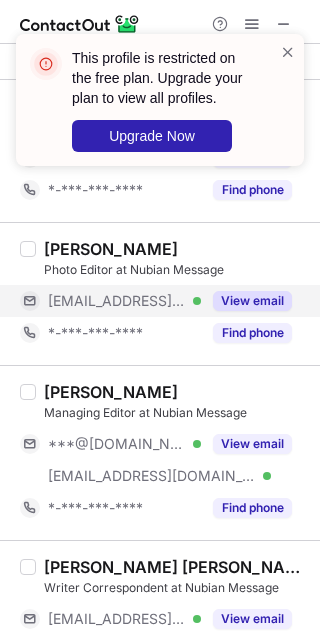 click on "View email" at bounding box center [246, 301] 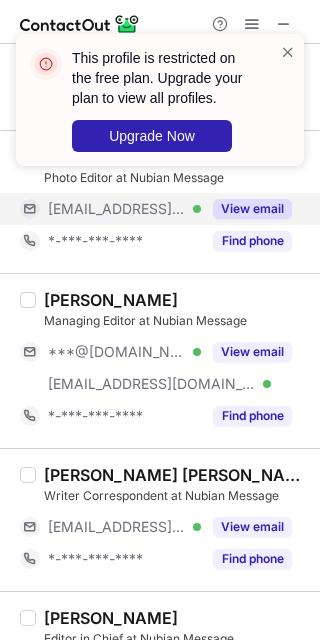 scroll, scrollTop: 133, scrollLeft: 0, axis: vertical 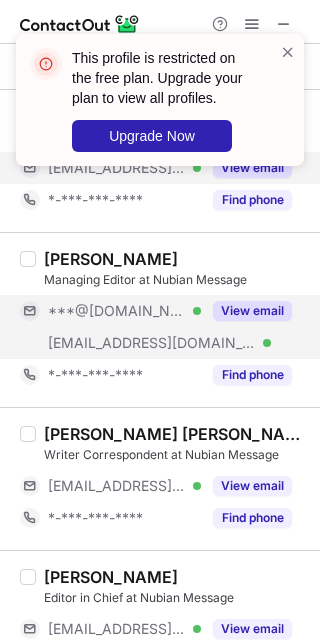 click on "View email" at bounding box center (252, 311) 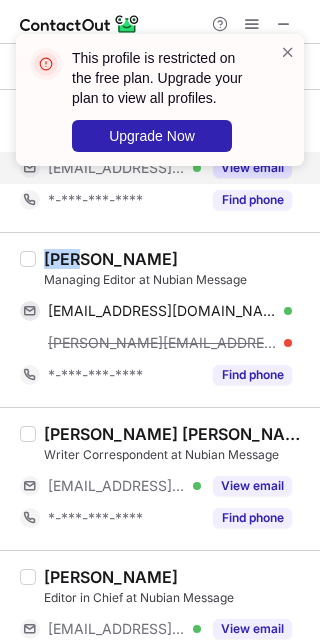 drag, startPoint x: 44, startPoint y: 258, endPoint x: 79, endPoint y: 260, distance: 35.057095 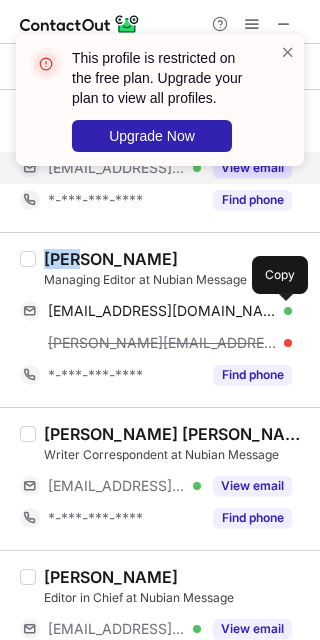 drag, startPoint x: 280, startPoint y: 307, endPoint x: 317, endPoint y: 261, distance: 59.03389 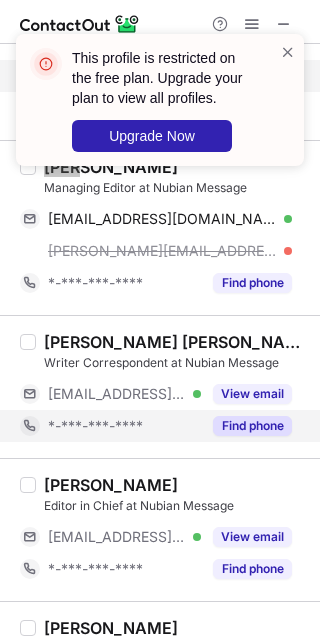 scroll, scrollTop: 266, scrollLeft: 0, axis: vertical 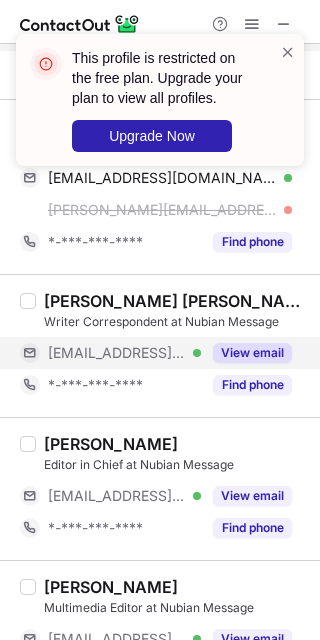 click on "View email" at bounding box center [252, 353] 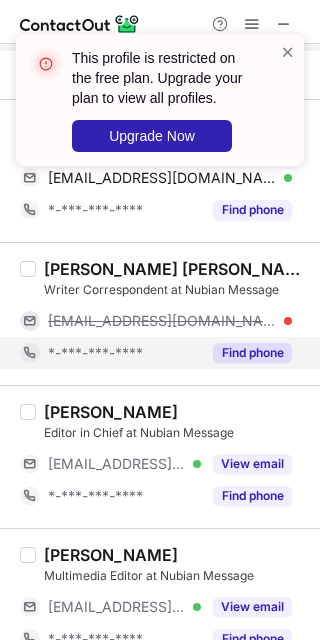scroll, scrollTop: 400, scrollLeft: 0, axis: vertical 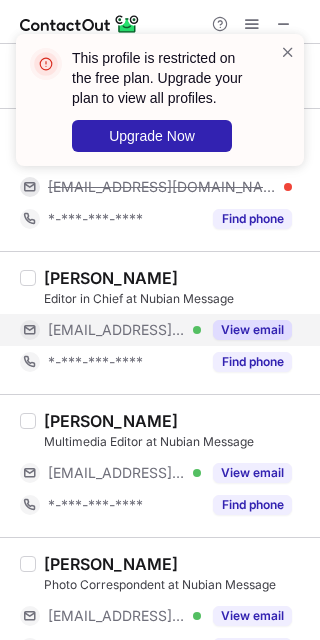 click on "View email" at bounding box center (252, 330) 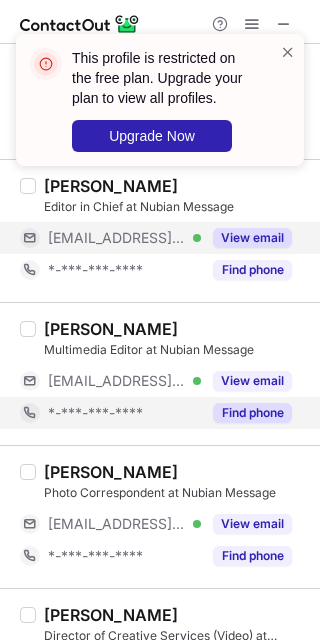 scroll, scrollTop: 533, scrollLeft: 0, axis: vertical 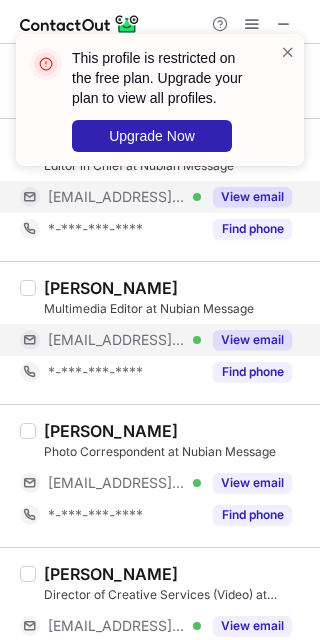 click on "View email" at bounding box center [252, 340] 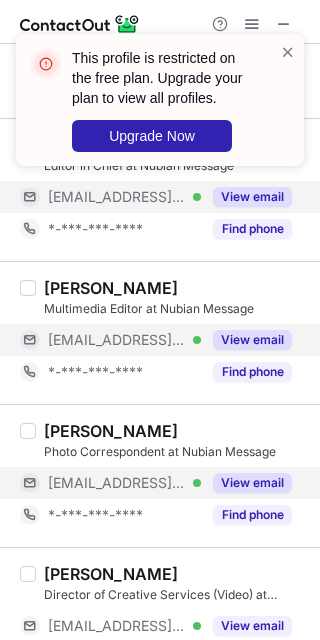 click on "View email" at bounding box center (252, 483) 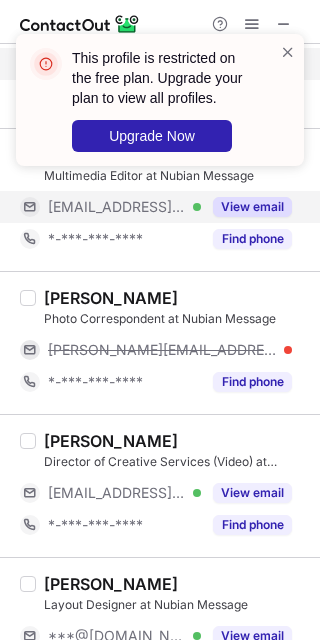scroll, scrollTop: 768, scrollLeft: 0, axis: vertical 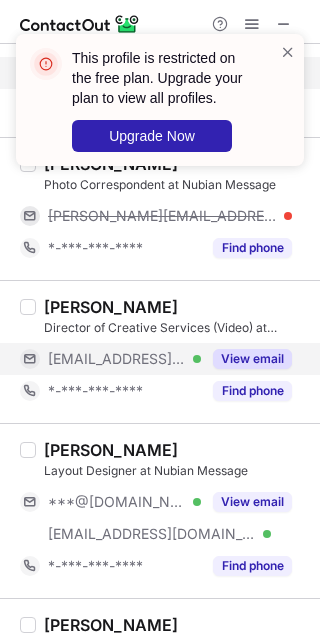 click on "View email" at bounding box center (252, 359) 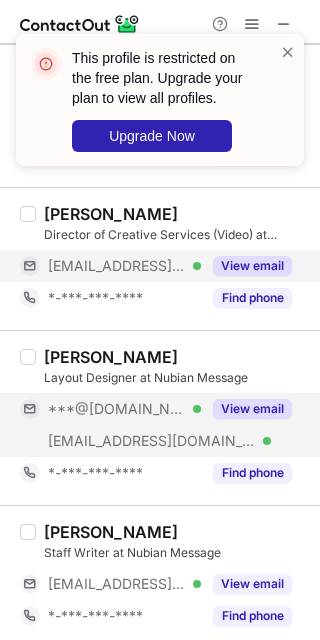 scroll, scrollTop: 901, scrollLeft: 0, axis: vertical 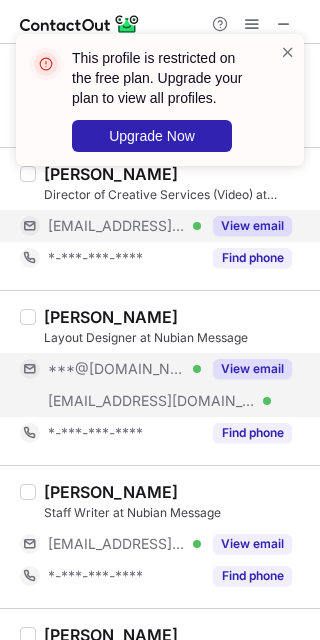 click on "View email" at bounding box center [252, 369] 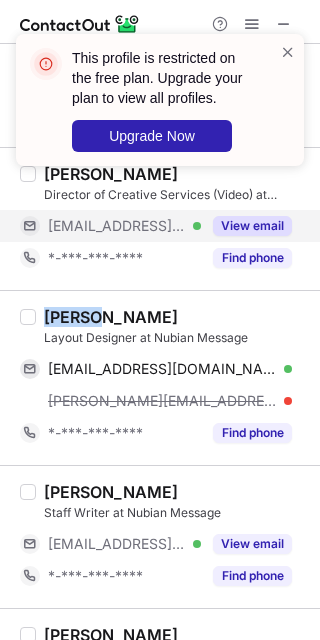 drag, startPoint x: 46, startPoint y: 317, endPoint x: 96, endPoint y: 318, distance: 50.01 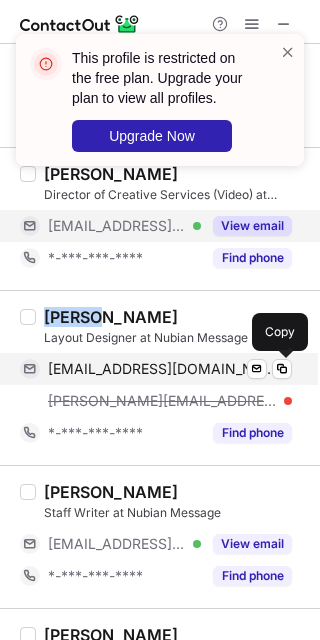 drag, startPoint x: 280, startPoint y: 366, endPoint x: 285, endPoint y: 352, distance: 14.866069 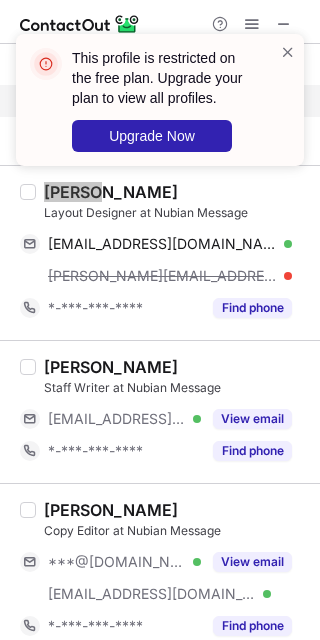 scroll, scrollTop: 1034, scrollLeft: 0, axis: vertical 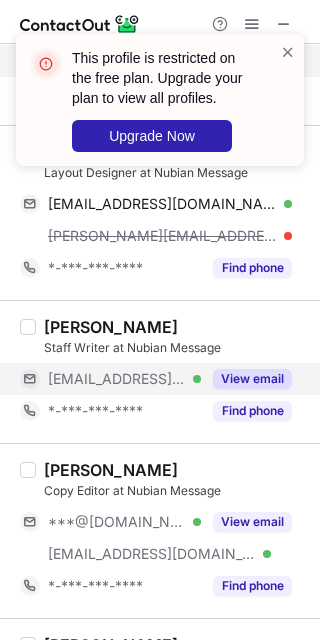 click on "View email" at bounding box center [252, 379] 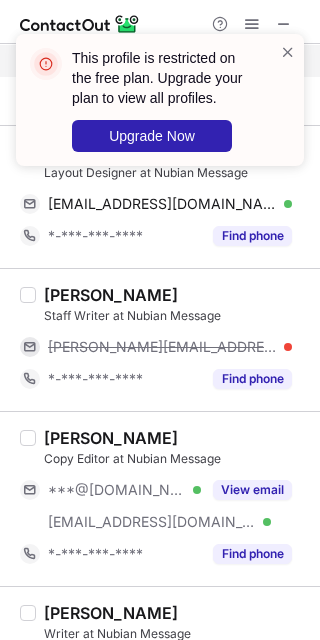 scroll, scrollTop: 1168, scrollLeft: 0, axis: vertical 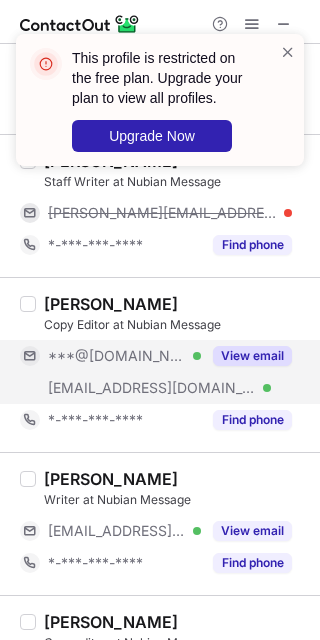 click on "View email" at bounding box center (252, 356) 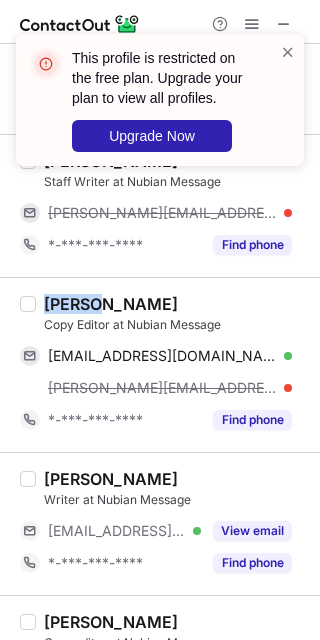 drag, startPoint x: 47, startPoint y: 301, endPoint x: 105, endPoint y: 300, distance: 58.00862 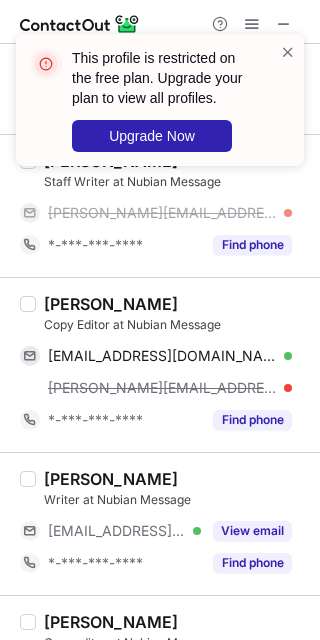 click on "[PERSON_NAME] Copy Editor at Nubian Message [EMAIL_ADDRESS][DOMAIN_NAME] Verified Send email Copy [PERSON_NAME][EMAIL_ADDRESS][PERSON_NAME][DOMAIN_NAME] *-***-***-**** Find phone" at bounding box center [160, 364] 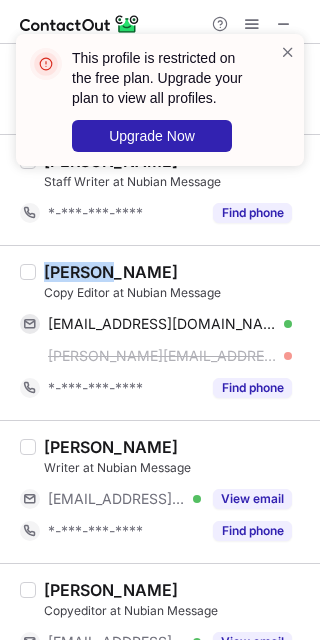 drag, startPoint x: 42, startPoint y: 301, endPoint x: 111, endPoint y: 276, distance: 73.38937 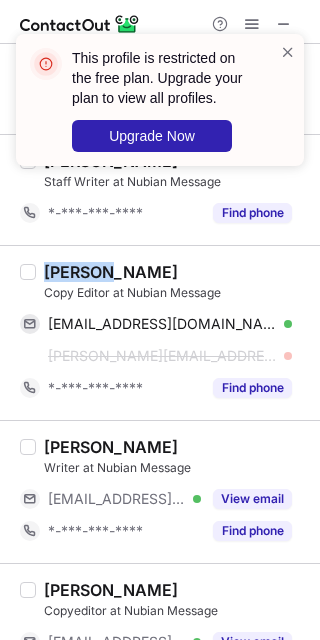 copy on "[PERSON_NAME]" 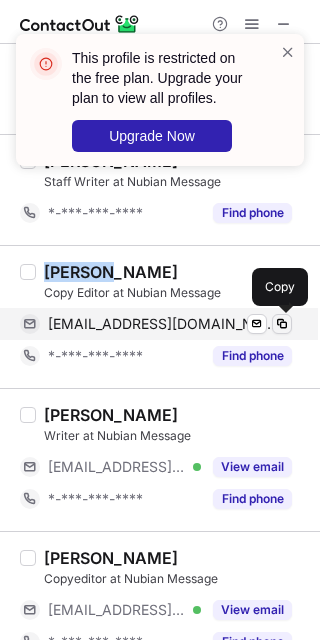 click at bounding box center [282, 324] 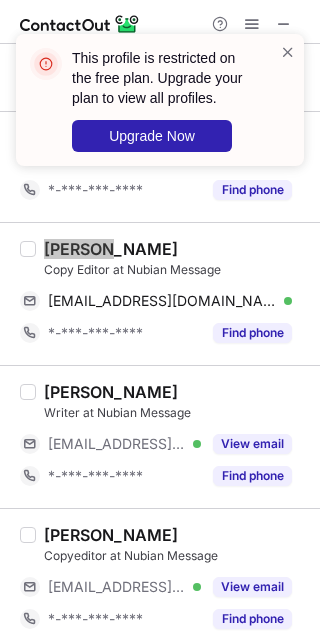 scroll, scrollTop: 1200, scrollLeft: 0, axis: vertical 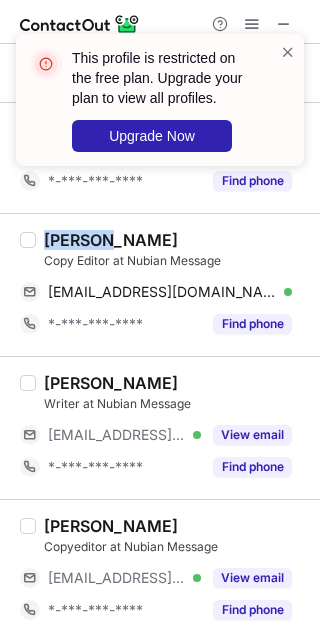 drag, startPoint x: 258, startPoint y: 425, endPoint x: 258, endPoint y: 407, distance: 18 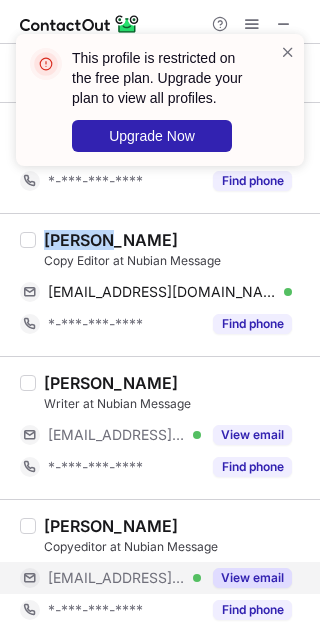 click on "View email" at bounding box center (252, 578) 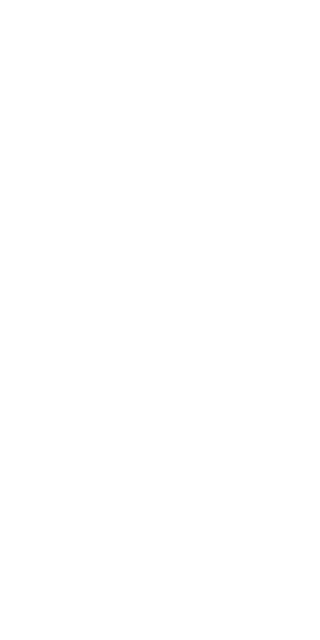 scroll, scrollTop: 0, scrollLeft: 0, axis: both 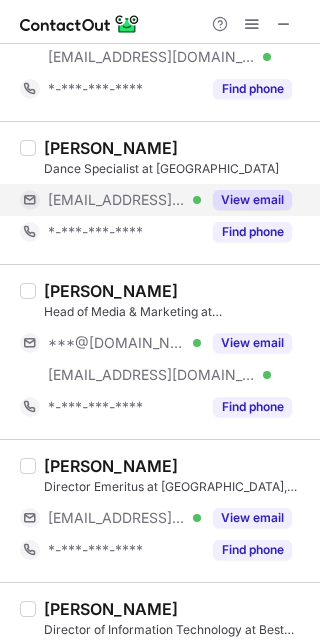 click on "View email" at bounding box center [252, 200] 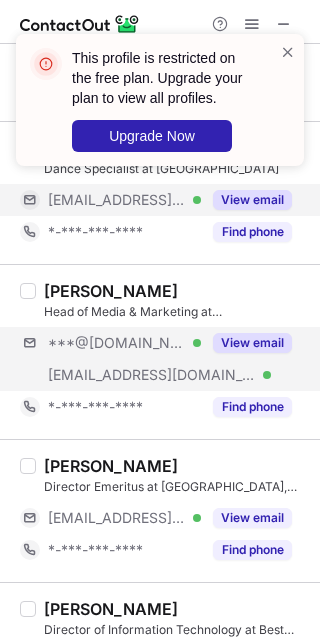 click on "***@gmail.com Verified ***@campihc.com Verified View email" at bounding box center (164, 359) 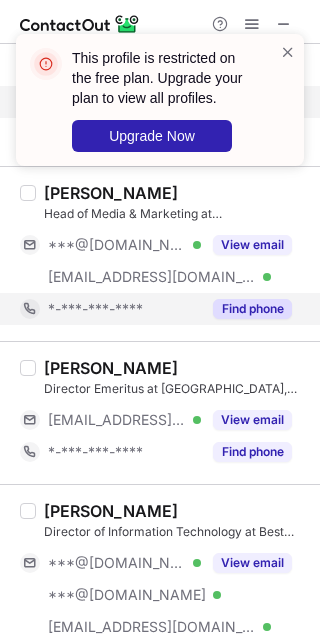 scroll, scrollTop: 266, scrollLeft: 0, axis: vertical 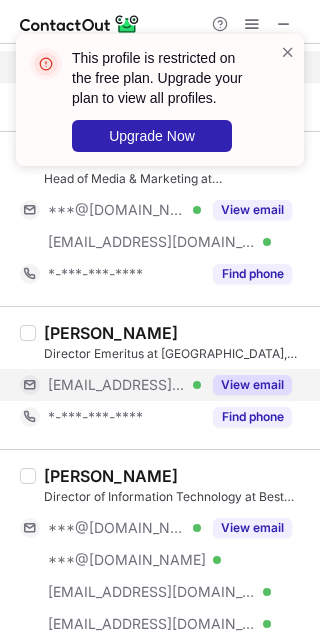 click on "View email" at bounding box center [252, 385] 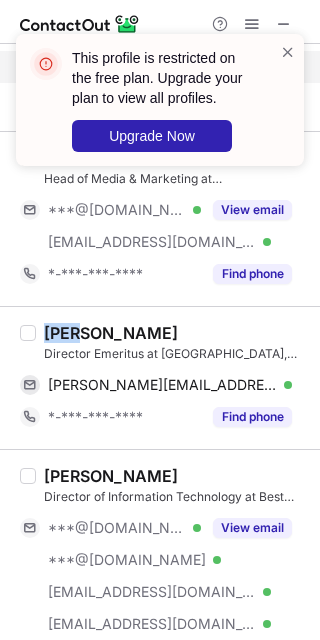 drag, startPoint x: 39, startPoint y: 336, endPoint x: 80, endPoint y: 334, distance: 41.04875 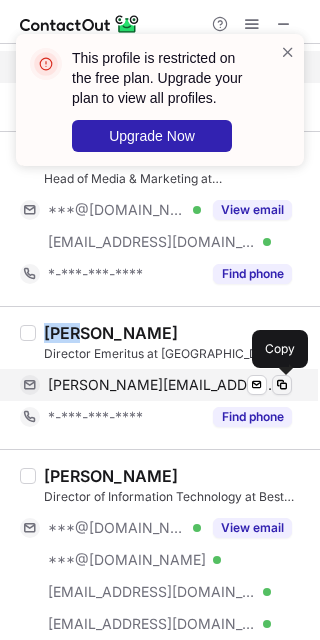 click at bounding box center (282, 385) 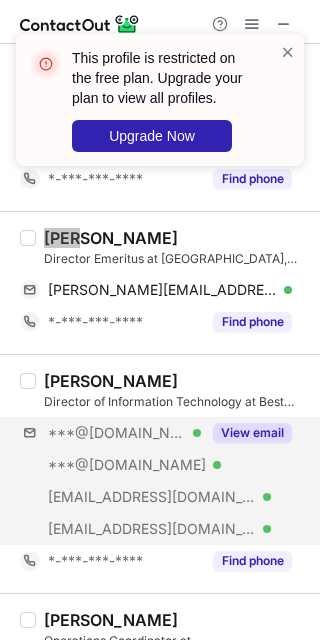 scroll, scrollTop: 400, scrollLeft: 0, axis: vertical 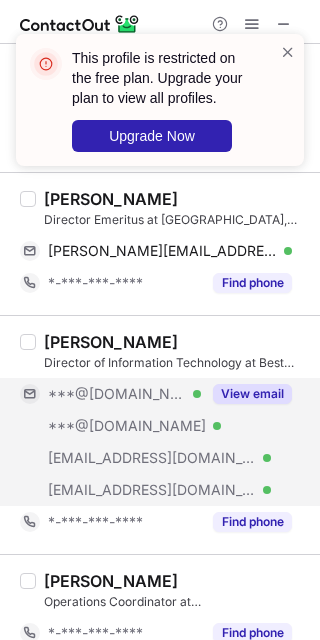 click on "View email" at bounding box center (246, 394) 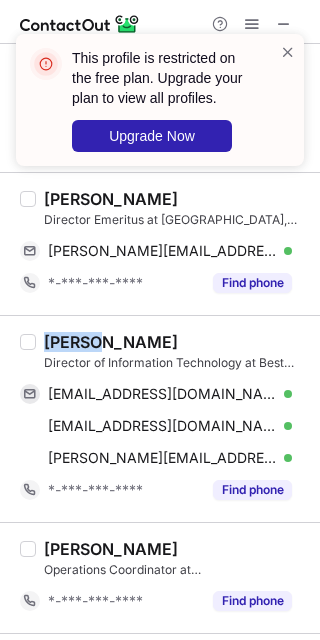 drag, startPoint x: 45, startPoint y: 337, endPoint x: 93, endPoint y: 343, distance: 48.373547 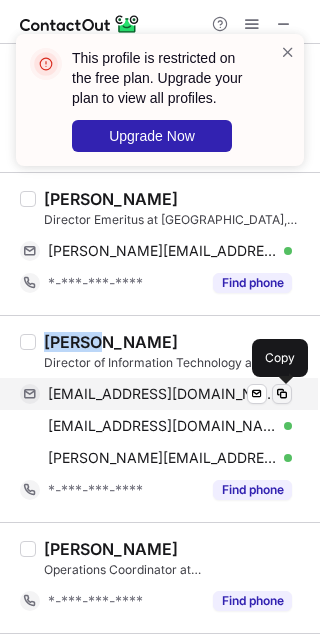click at bounding box center [282, 394] 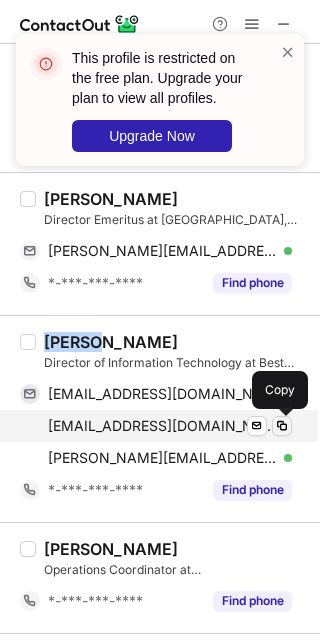 click at bounding box center (282, 426) 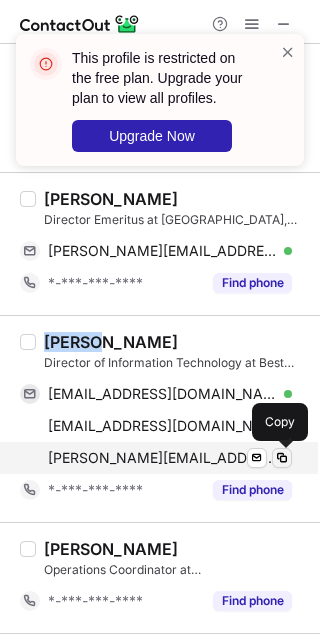 drag, startPoint x: 278, startPoint y: 461, endPoint x: 274, endPoint y: 448, distance: 13.601471 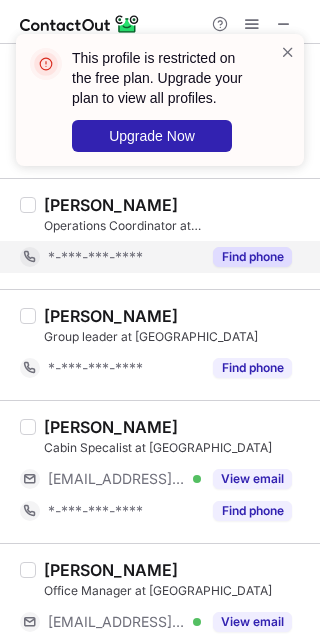 scroll, scrollTop: 800, scrollLeft: 0, axis: vertical 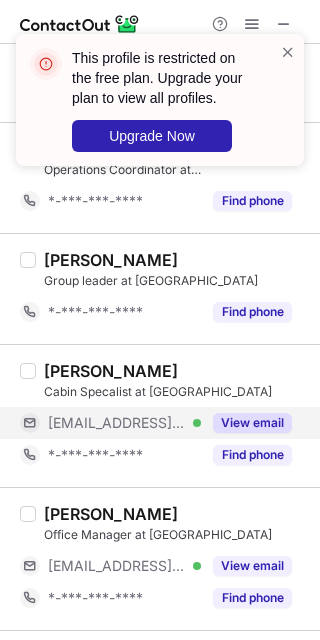 click on "View email" at bounding box center (252, 423) 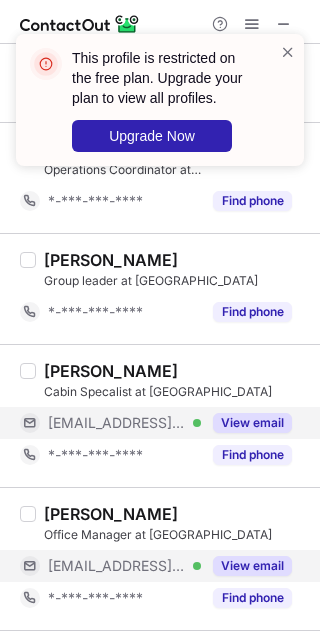 click on "View email" at bounding box center [252, 566] 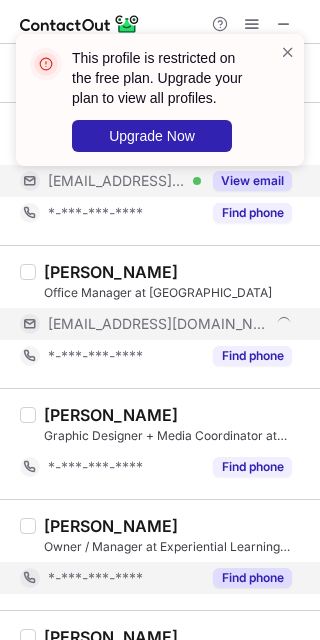 scroll, scrollTop: 1066, scrollLeft: 0, axis: vertical 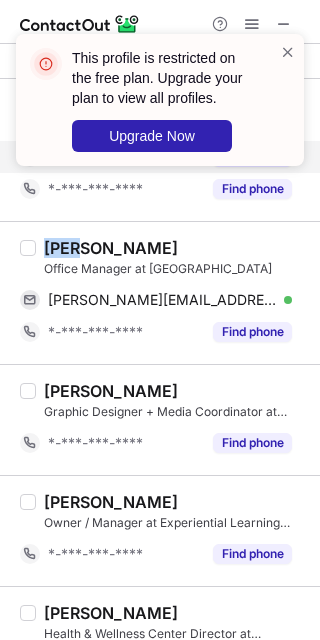 drag, startPoint x: 40, startPoint y: 244, endPoint x: 81, endPoint y: 244, distance: 41 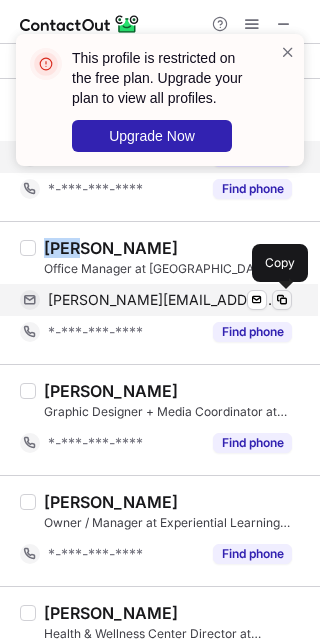 click at bounding box center (282, 300) 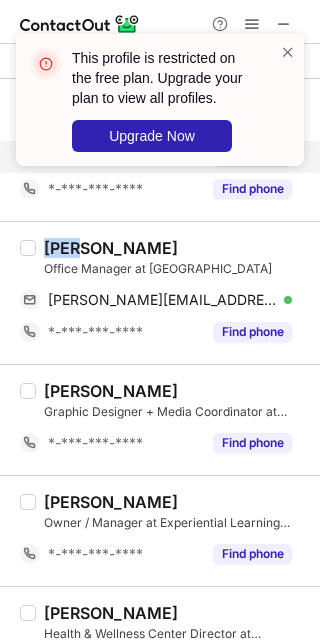type 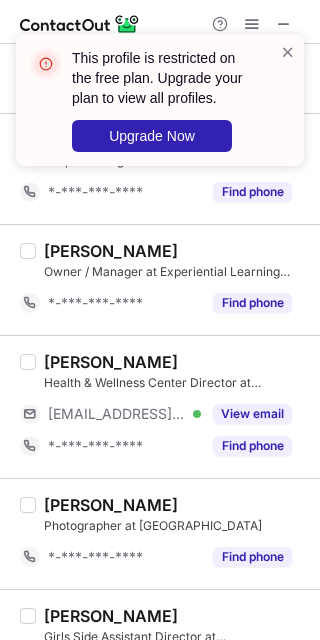 scroll, scrollTop: 1333, scrollLeft: 0, axis: vertical 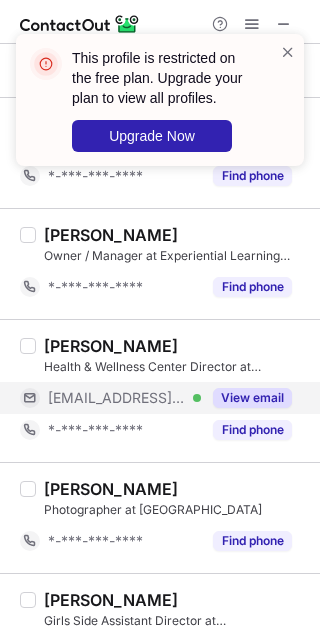 click on "View email" at bounding box center [252, 398] 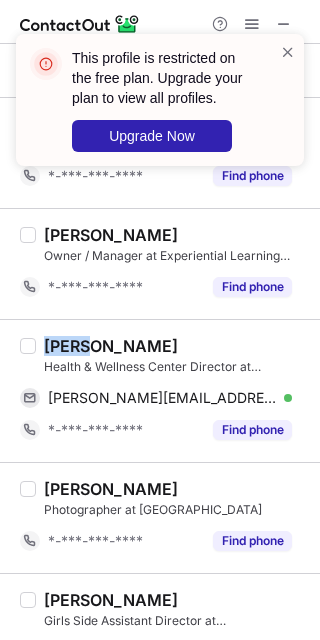 drag, startPoint x: 46, startPoint y: 343, endPoint x: 80, endPoint y: 344, distance: 34.0147 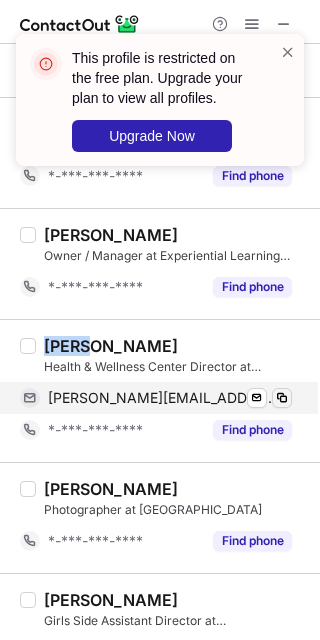 click at bounding box center [282, 398] 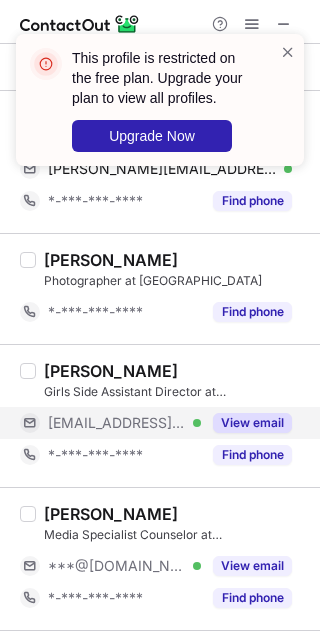 scroll, scrollTop: 1600, scrollLeft: 0, axis: vertical 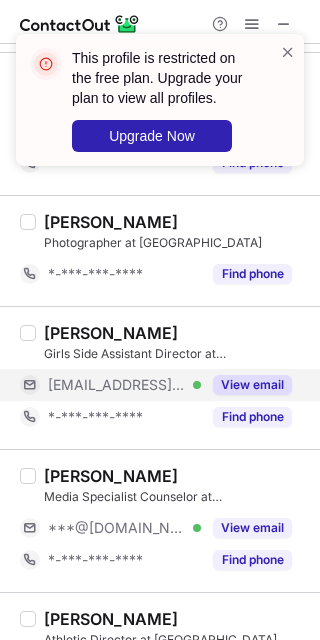 click on "View email" at bounding box center [252, 385] 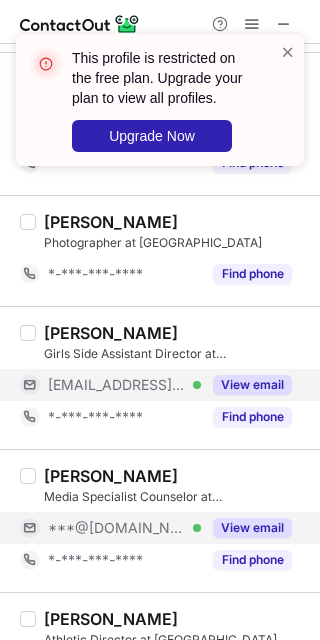 click on "View email" at bounding box center [252, 528] 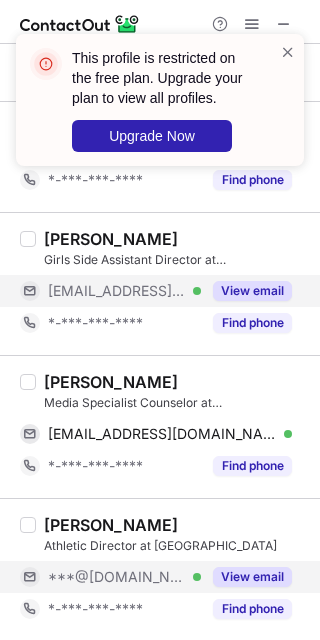 scroll, scrollTop: 1733, scrollLeft: 0, axis: vertical 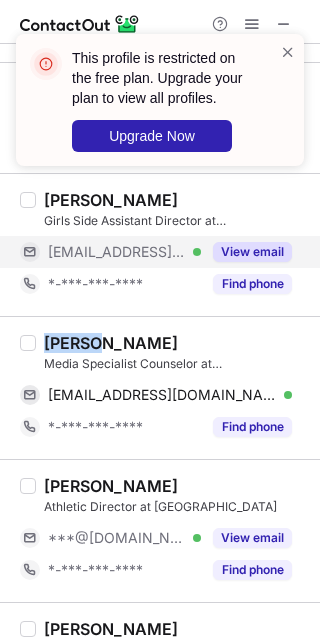 drag, startPoint x: 41, startPoint y: 343, endPoint x: 88, endPoint y: 343, distance: 47 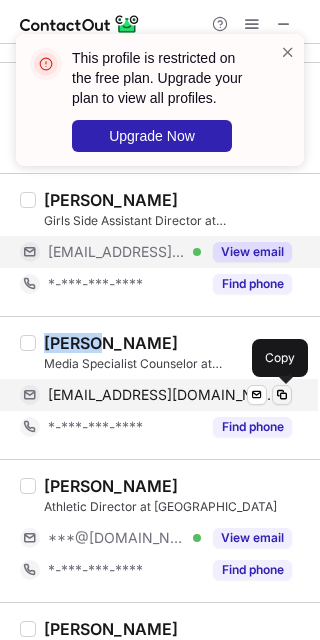 click at bounding box center (282, 395) 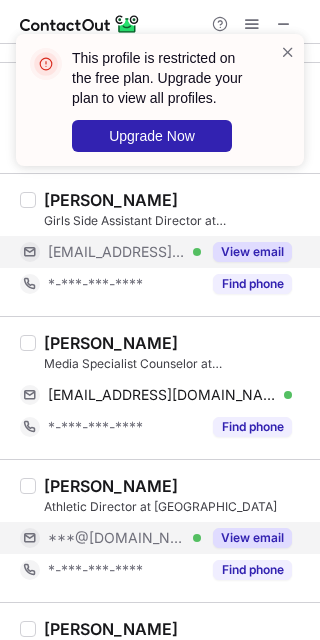 click on "View email" at bounding box center (246, 538) 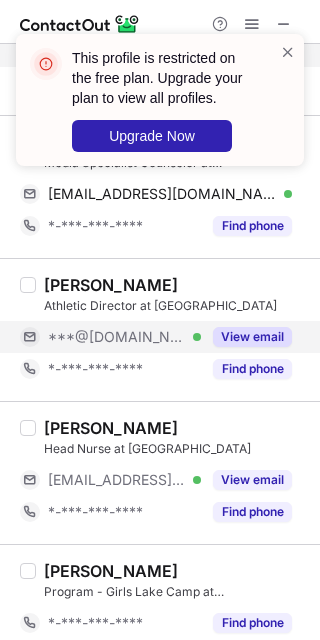 scroll, scrollTop: 2000, scrollLeft: 0, axis: vertical 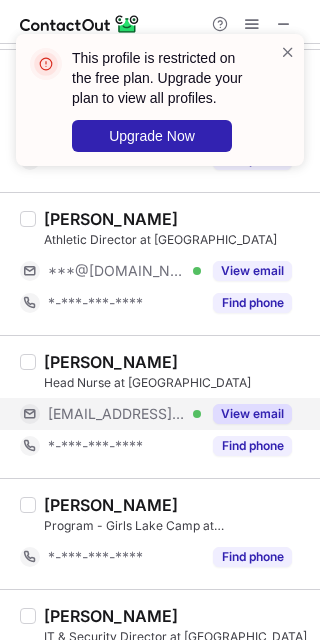 click on "View email" at bounding box center [252, 414] 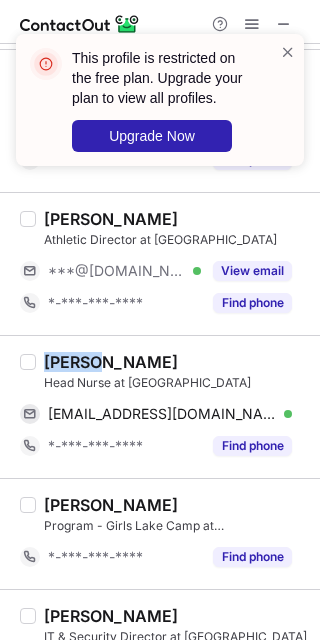 drag, startPoint x: 42, startPoint y: 362, endPoint x: 80, endPoint y: 366, distance: 38.209946 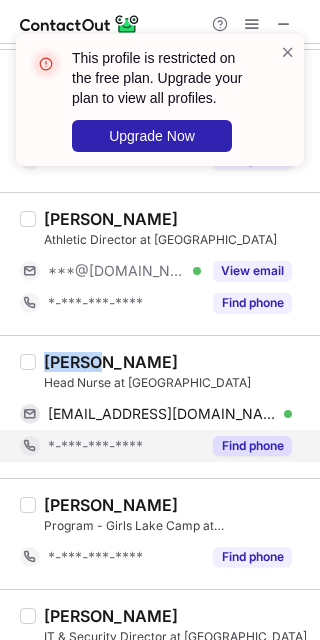 copy on "Allie" 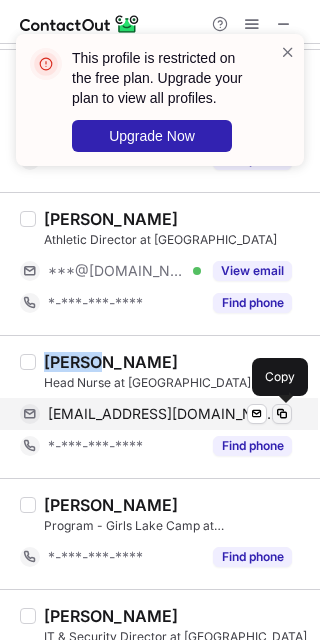 click at bounding box center (282, 414) 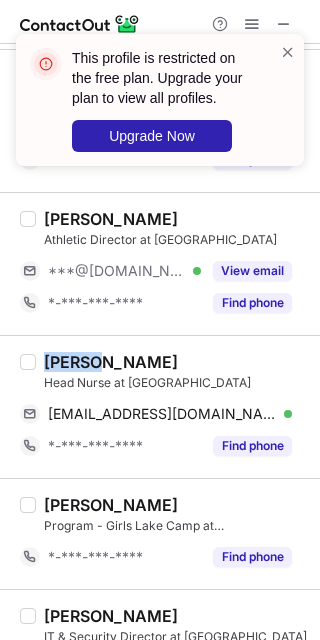type 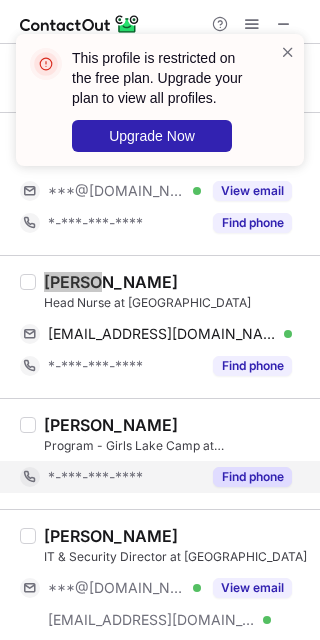 scroll, scrollTop: 2133, scrollLeft: 0, axis: vertical 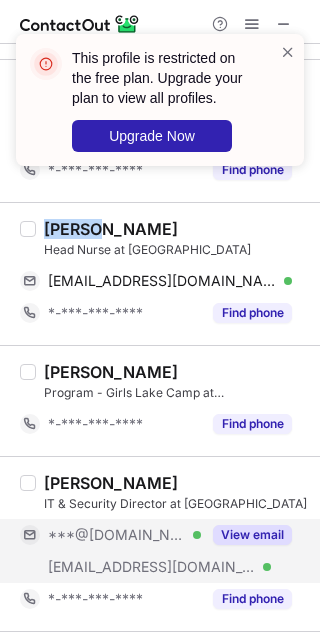 click on "View email" at bounding box center (252, 535) 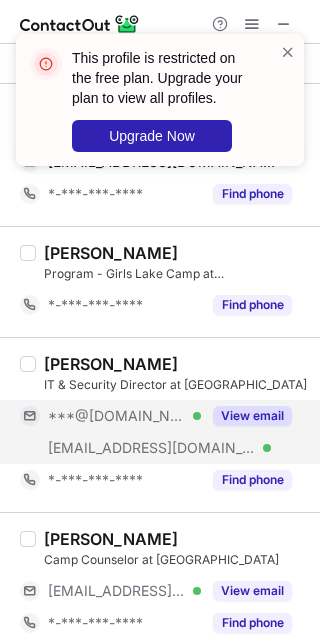 scroll, scrollTop: 2400, scrollLeft: 0, axis: vertical 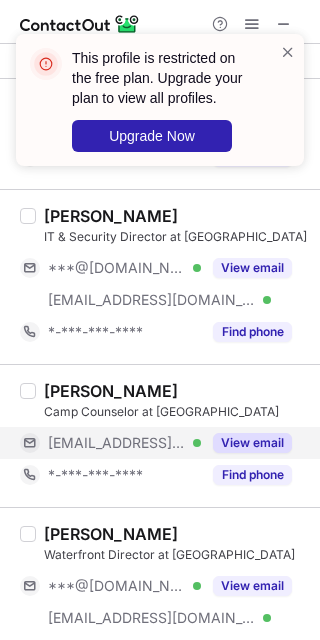click on "View email" at bounding box center [246, 443] 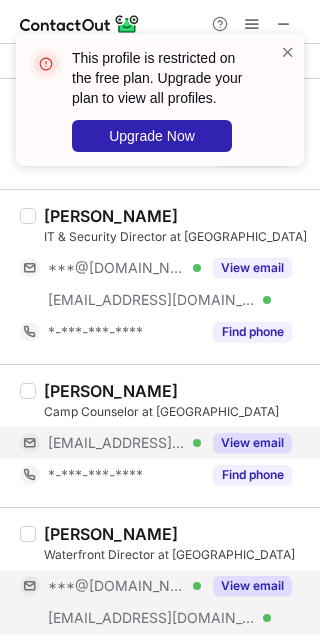 click on "View email" at bounding box center [252, 586] 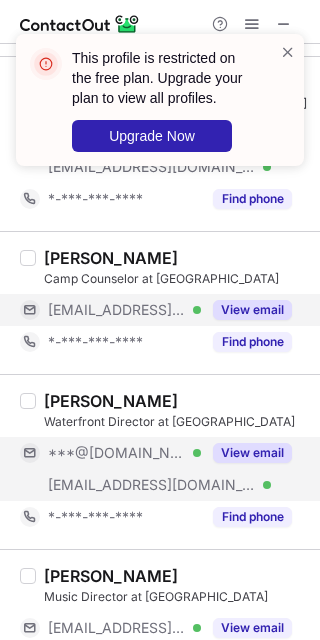 scroll, scrollTop: 2666, scrollLeft: 0, axis: vertical 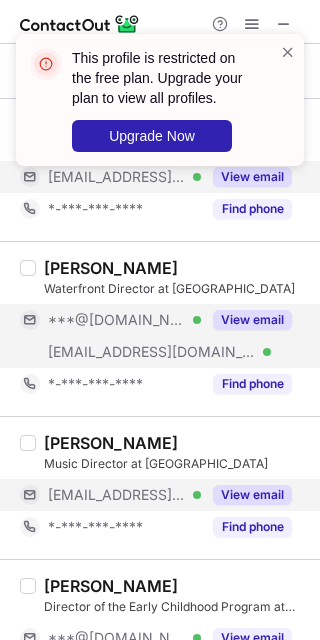click on "View email" at bounding box center [252, 495] 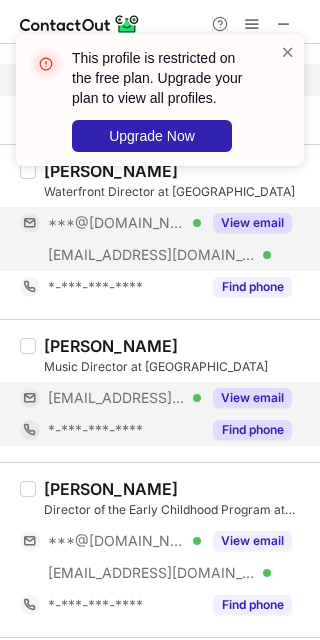 scroll, scrollTop: 2800, scrollLeft: 0, axis: vertical 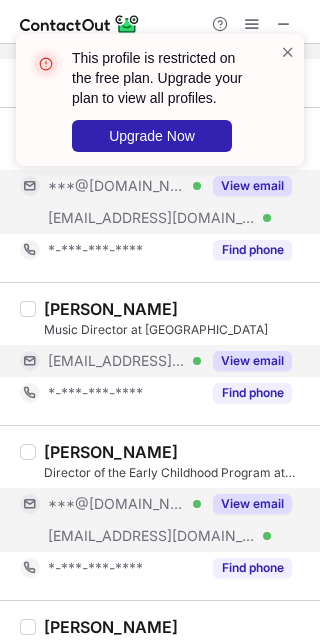 click on "View email" at bounding box center (252, 504) 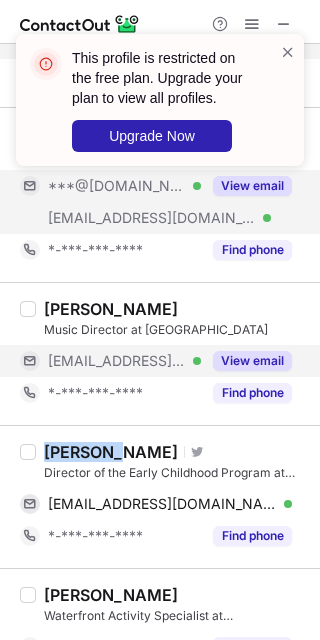 drag, startPoint x: 46, startPoint y: 448, endPoint x: 118, endPoint y: 453, distance: 72.1734 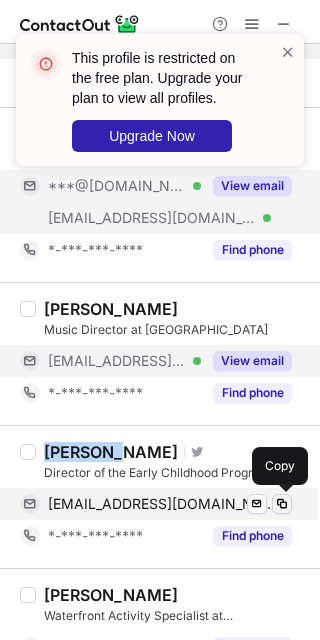click at bounding box center [282, 504] 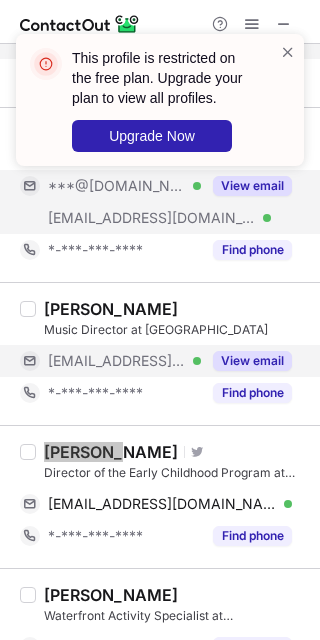 scroll, scrollTop: 2978, scrollLeft: 0, axis: vertical 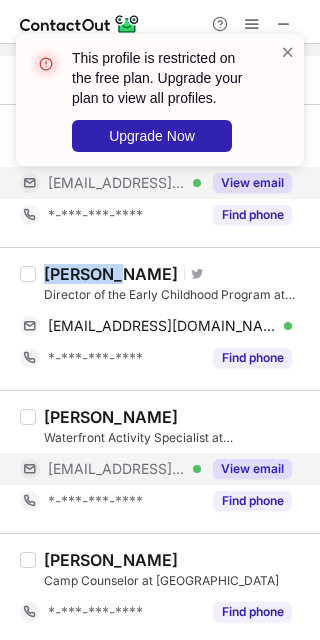 click on "View email" at bounding box center [252, 469] 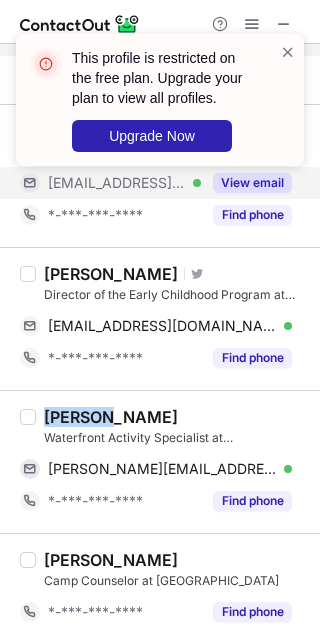 drag, startPoint x: 43, startPoint y: 413, endPoint x: 98, endPoint y: 413, distance: 55 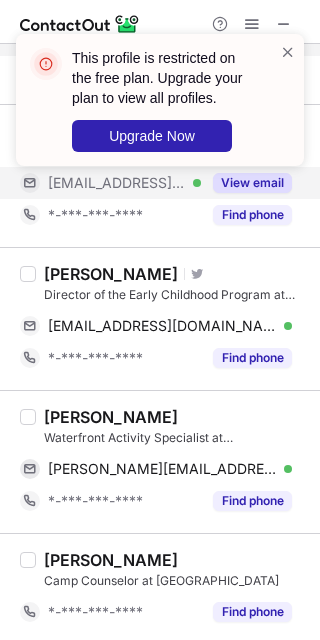 click on "Molly Goodwin Waterfront Activity Specialist at Camp IHC molly@campihc.com Verified Send email Copy *-***-***-**** Find phone" at bounding box center [160, 461] 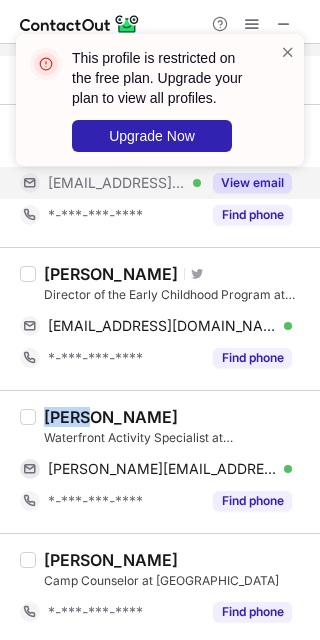 drag, startPoint x: 38, startPoint y: 409, endPoint x: 84, endPoint y: 412, distance: 46.09772 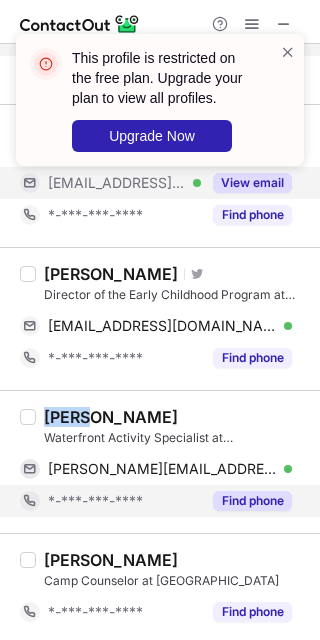 copy on "Molly" 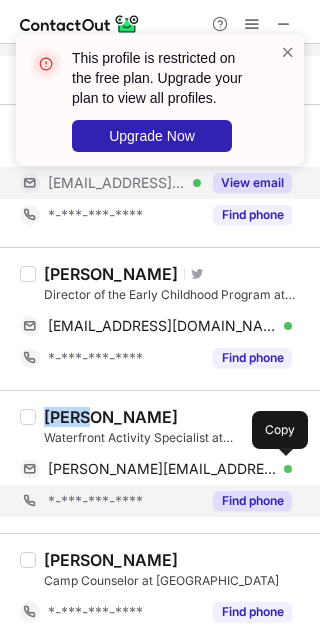 drag, startPoint x: 279, startPoint y: 468, endPoint x: 302, endPoint y: 494, distance: 34.713108 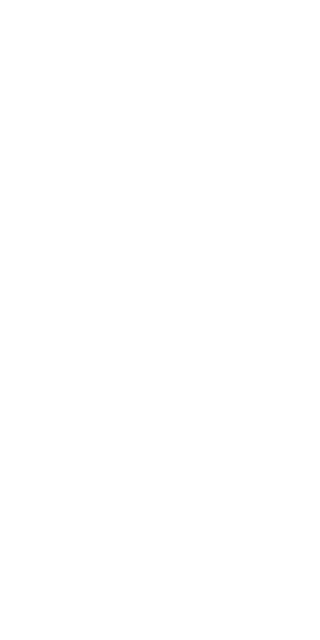 scroll, scrollTop: 0, scrollLeft: 0, axis: both 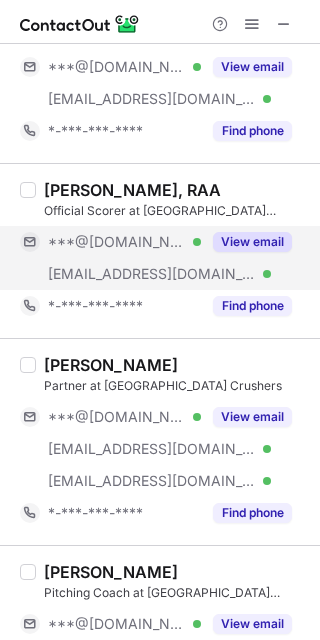 click on "View email" at bounding box center [252, 242] 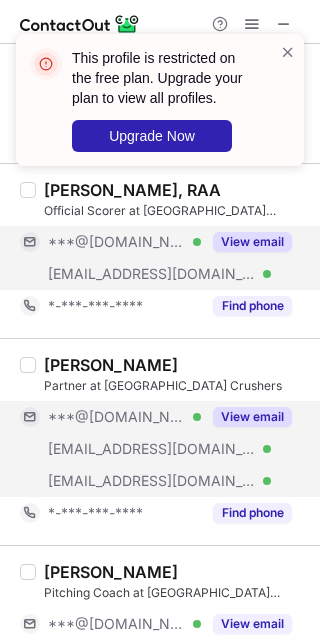 click on "View email" at bounding box center [252, 417] 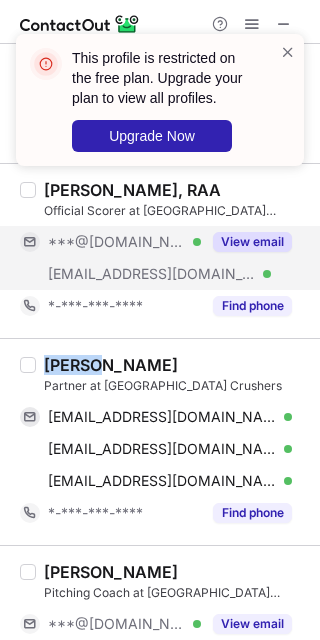 drag, startPoint x: 40, startPoint y: 365, endPoint x: 93, endPoint y: 360, distance: 53.235325 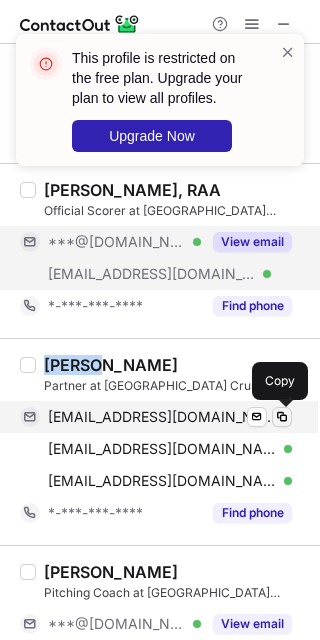click at bounding box center [282, 417] 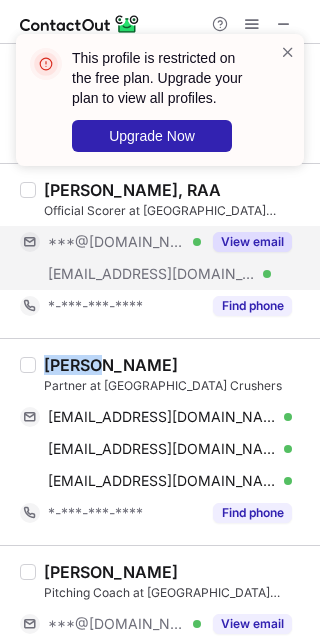 type 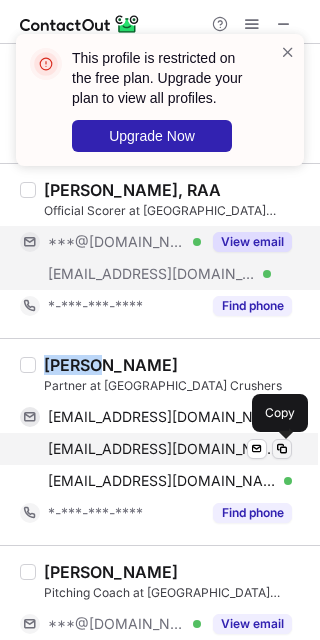 click at bounding box center [282, 449] 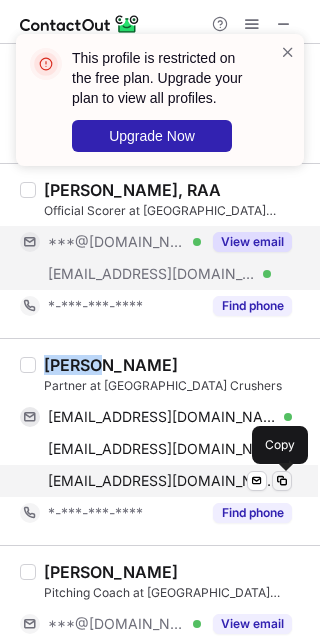 click at bounding box center [282, 481] 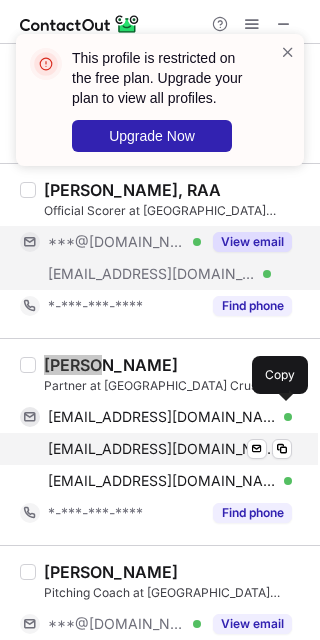 scroll, scrollTop: 400, scrollLeft: 0, axis: vertical 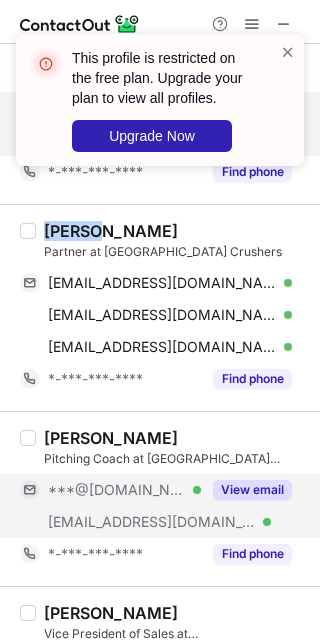 click on "View email" at bounding box center (252, 490) 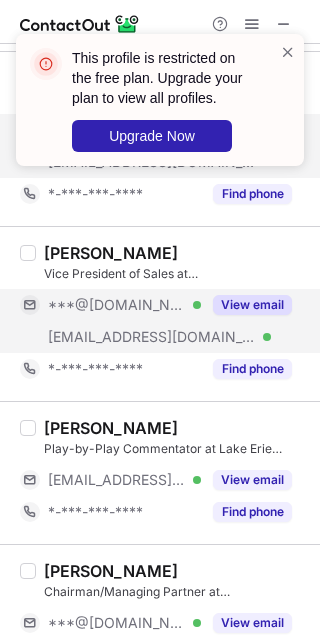 scroll, scrollTop: 800, scrollLeft: 0, axis: vertical 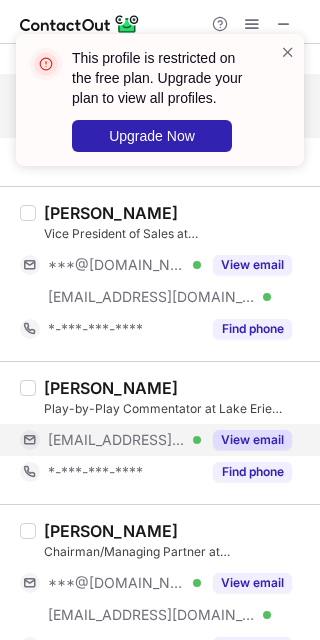 click on "View email" at bounding box center (252, 440) 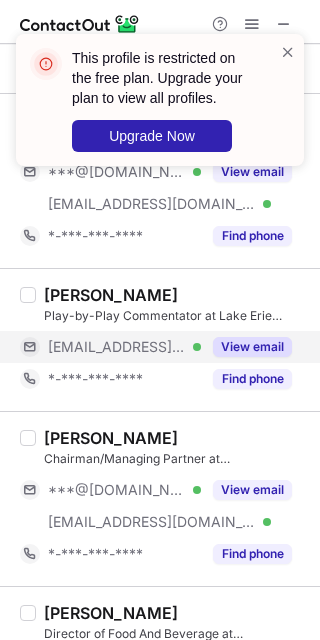 scroll, scrollTop: 933, scrollLeft: 0, axis: vertical 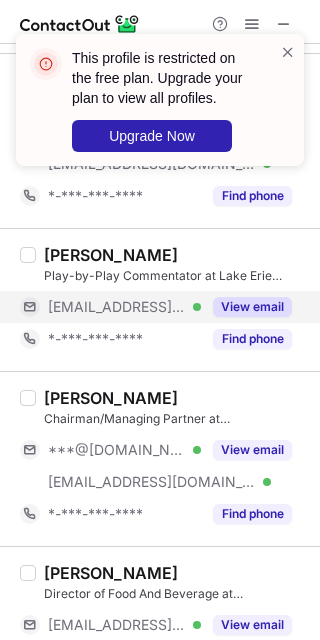 click on "View email" at bounding box center (252, 307) 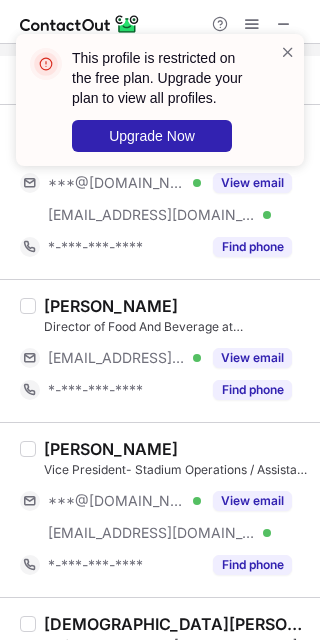 scroll, scrollTop: 1466, scrollLeft: 0, axis: vertical 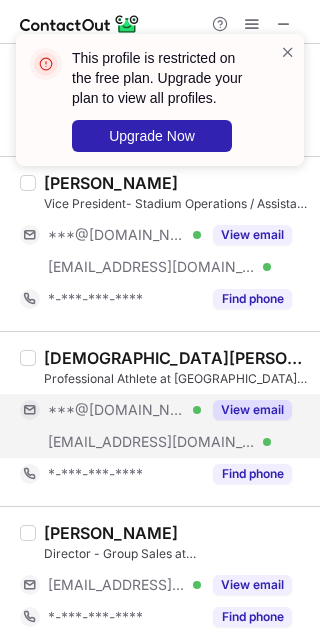 click on "View email" at bounding box center (252, 410) 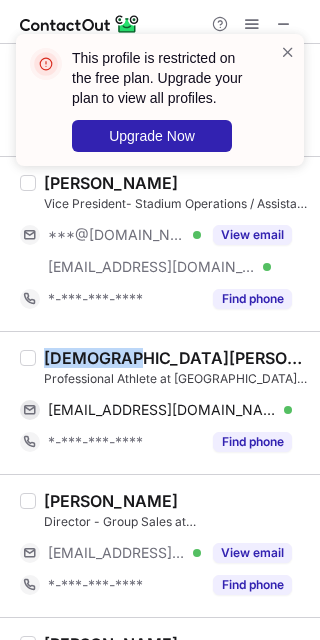 drag, startPoint x: 45, startPoint y: 356, endPoint x: 109, endPoint y: 354, distance: 64.03124 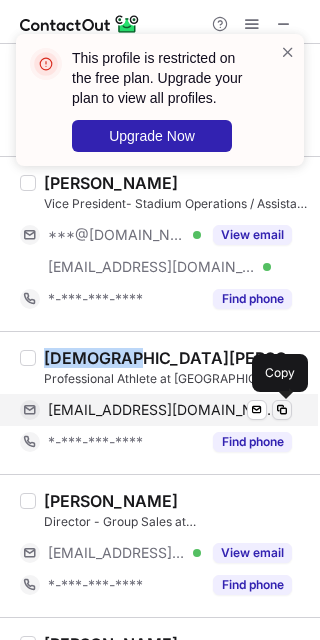 click at bounding box center (282, 410) 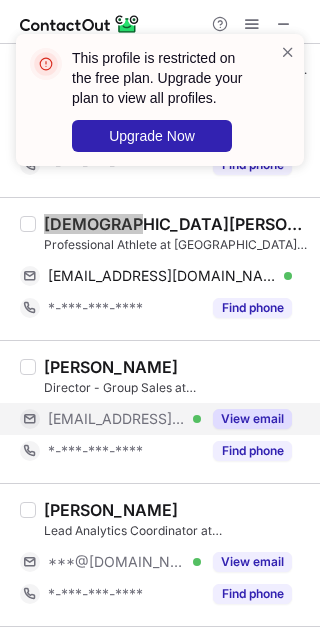 scroll, scrollTop: 1733, scrollLeft: 0, axis: vertical 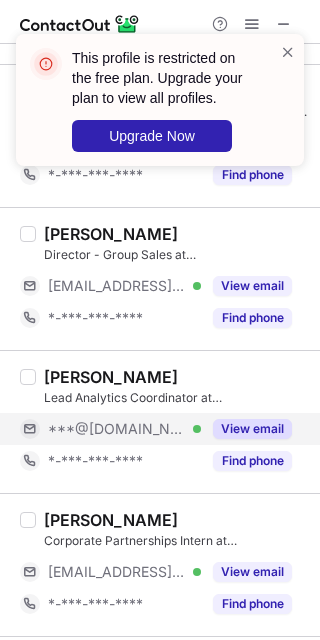 click on "View email" at bounding box center [252, 429] 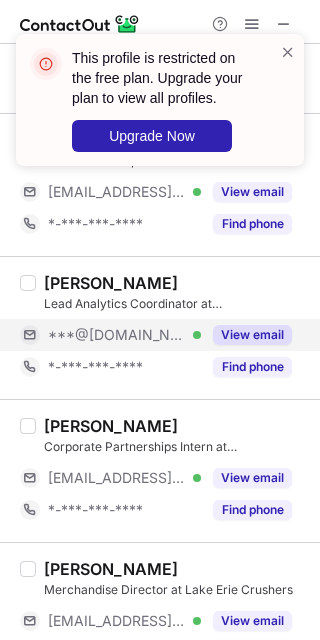 scroll, scrollTop: 1866, scrollLeft: 0, axis: vertical 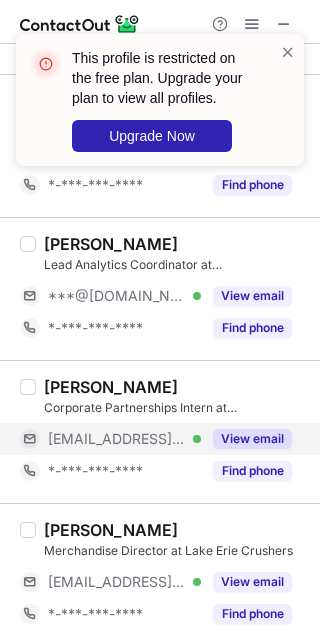 click on "View email" at bounding box center (252, 439) 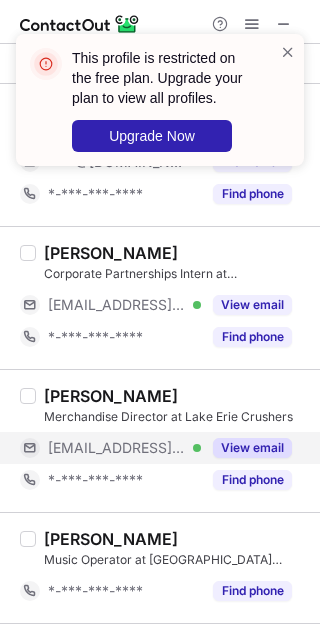 click on "View email" at bounding box center (252, 448) 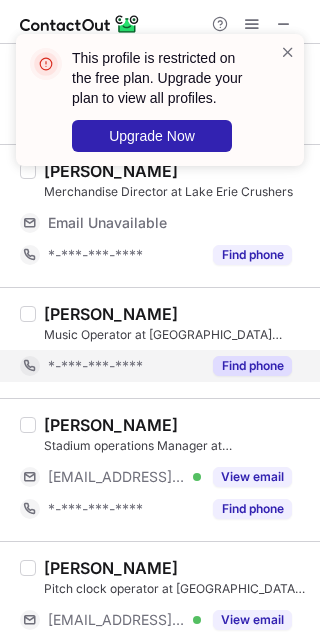 scroll, scrollTop: 2266, scrollLeft: 0, axis: vertical 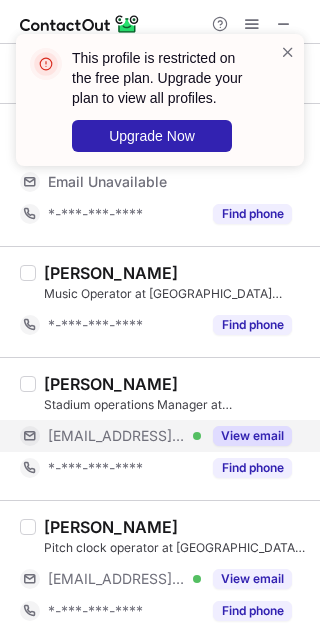 click on "View email" at bounding box center [252, 436] 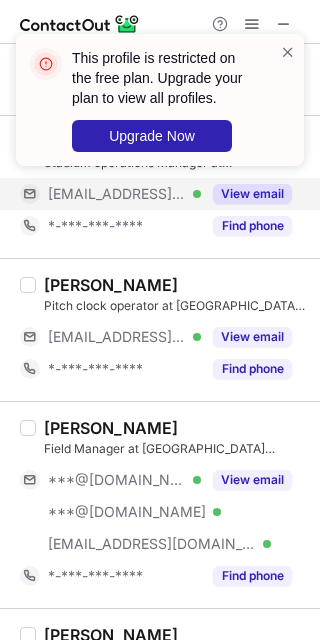 scroll, scrollTop: 2533, scrollLeft: 0, axis: vertical 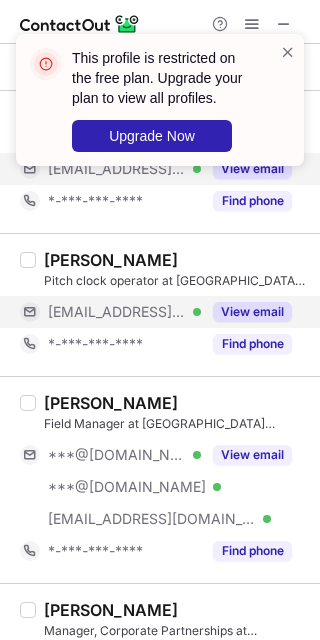 click on "View email" at bounding box center (252, 312) 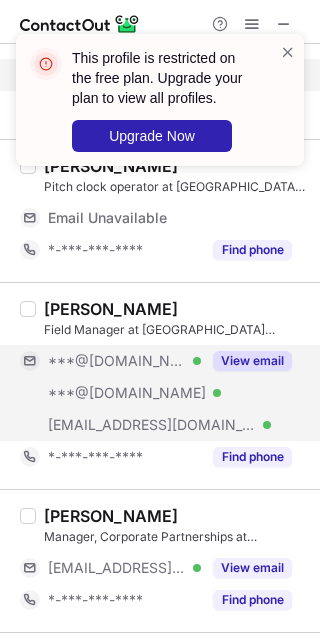 scroll, scrollTop: 2666, scrollLeft: 0, axis: vertical 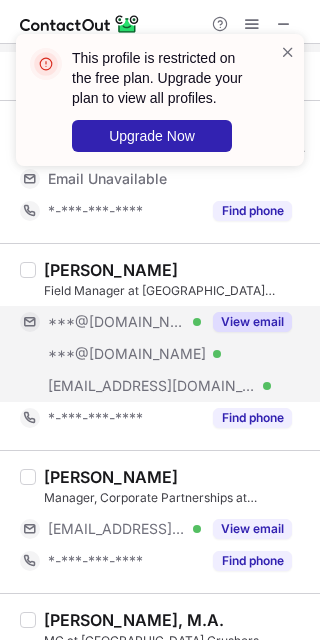 click on "View email" at bounding box center (252, 322) 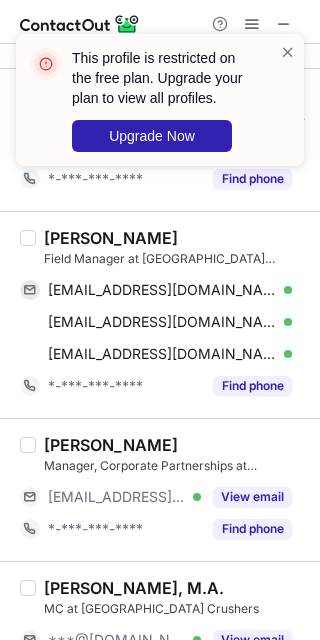 scroll, scrollTop: 2634, scrollLeft: 0, axis: vertical 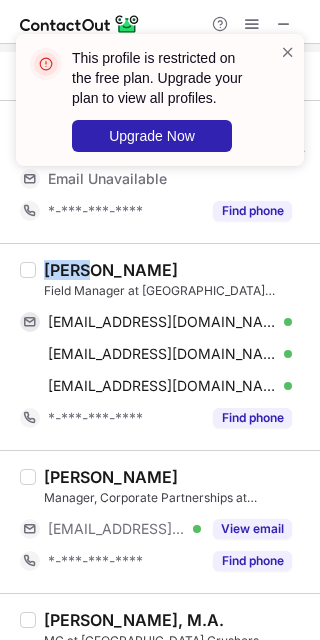 drag, startPoint x: 38, startPoint y: 265, endPoint x: 84, endPoint y: 259, distance: 46.389652 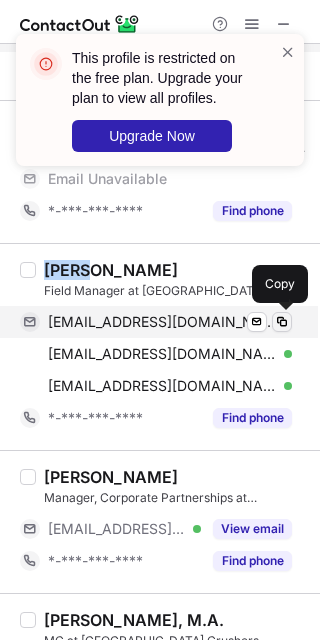 click at bounding box center [282, 322] 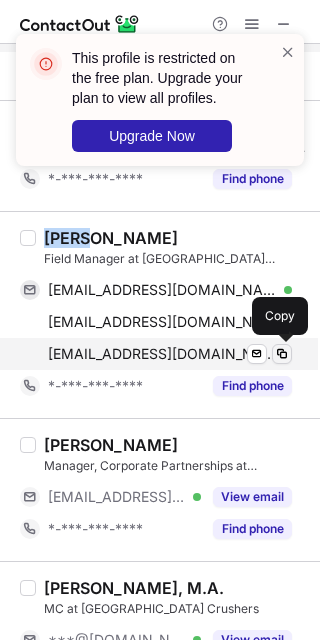 click at bounding box center (282, 354) 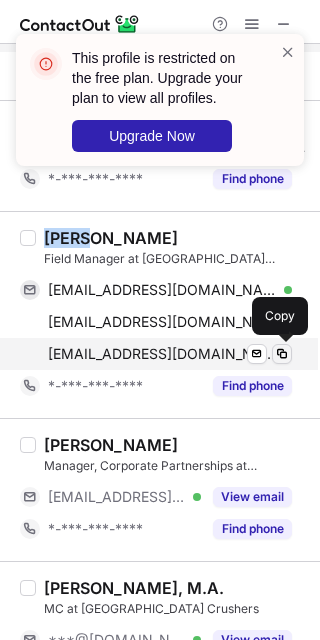 click at bounding box center [282, 354] 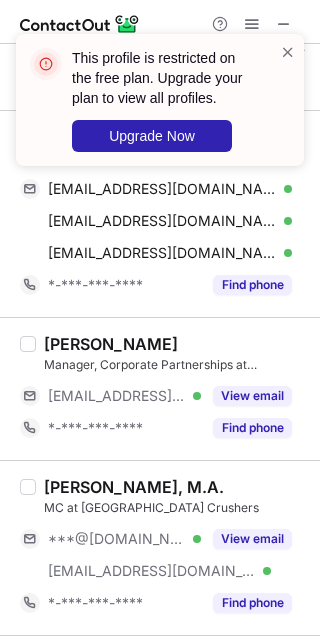 scroll, scrollTop: 2768, scrollLeft: 0, axis: vertical 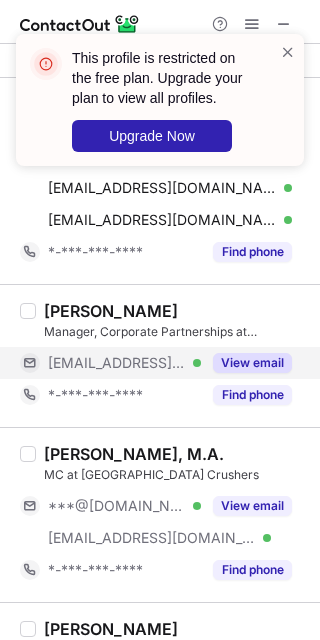 click on "View email" at bounding box center [252, 363] 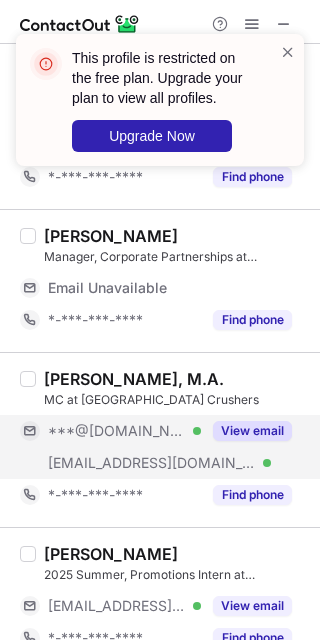 scroll, scrollTop: 2901, scrollLeft: 0, axis: vertical 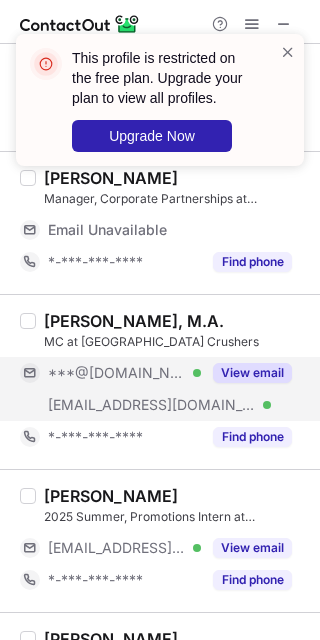 click on "View email" at bounding box center [252, 373] 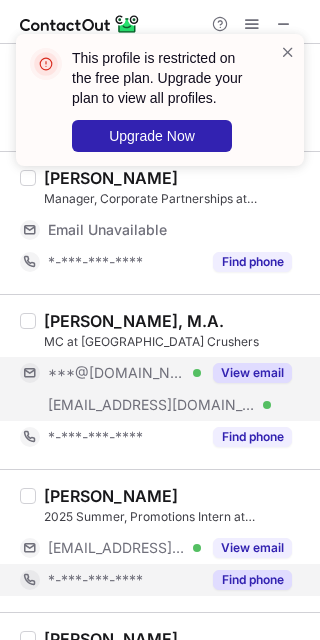 scroll, scrollTop: 3034, scrollLeft: 0, axis: vertical 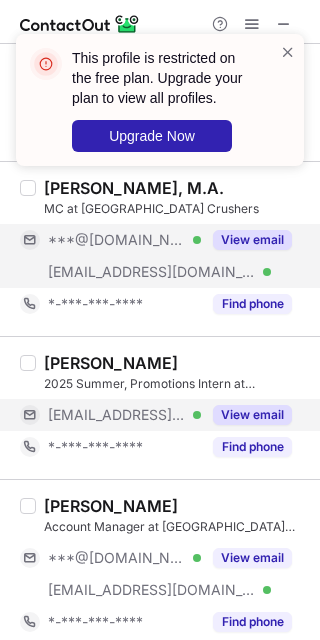 click on "View email" at bounding box center (252, 415) 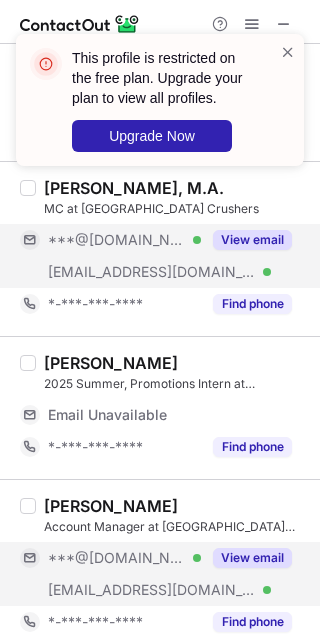 click on "View email" at bounding box center (252, 558) 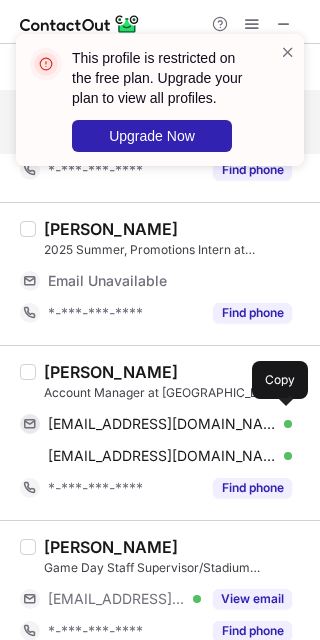 scroll, scrollTop: 3136, scrollLeft: 0, axis: vertical 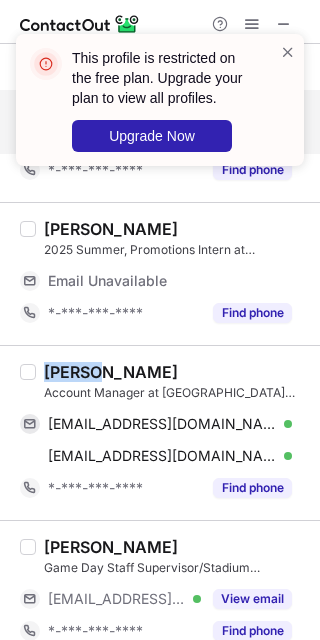drag, startPoint x: 44, startPoint y: 359, endPoint x: 96, endPoint y: 361, distance: 52.03845 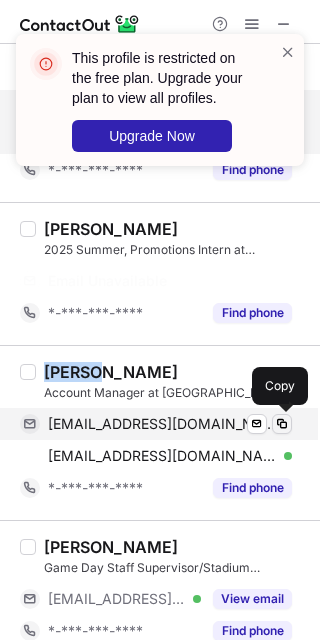 click at bounding box center (282, 424) 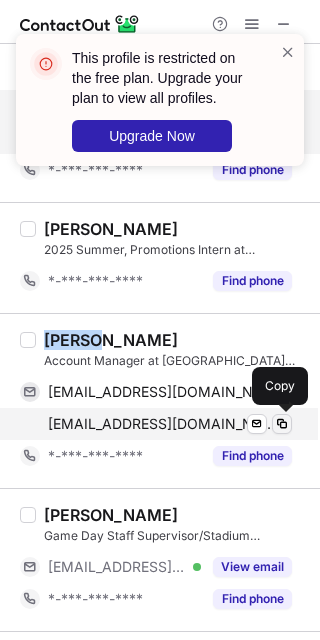 click at bounding box center (282, 424) 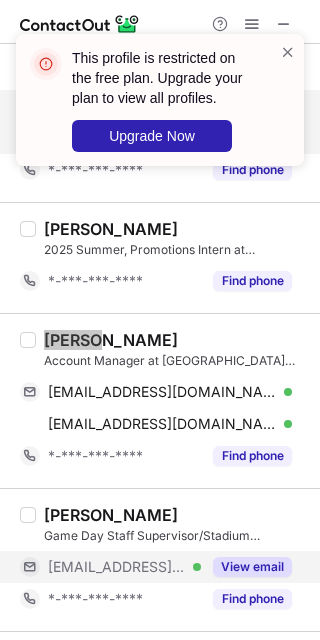 scroll, scrollTop: 3266, scrollLeft: 0, axis: vertical 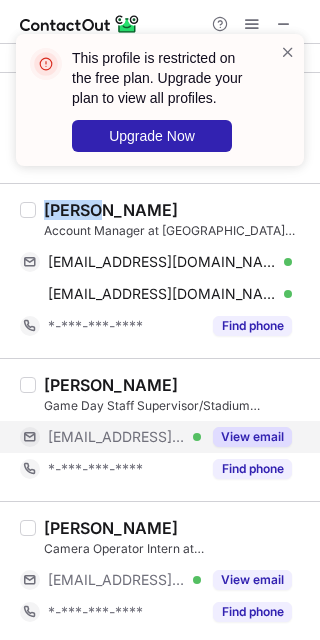 click on "View email" at bounding box center (252, 437) 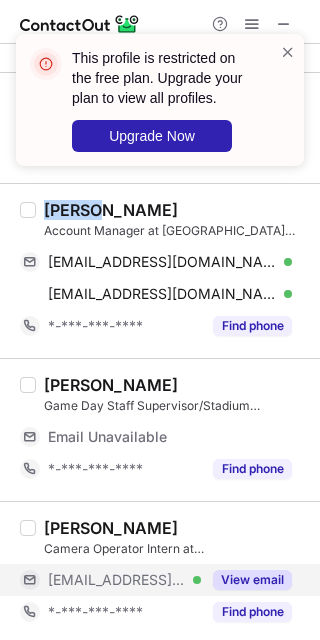 click on "View email" at bounding box center [252, 580] 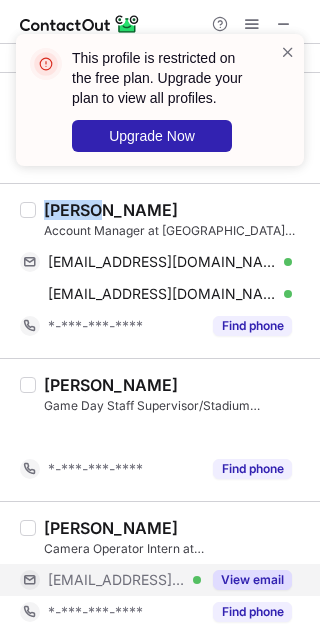 scroll, scrollTop: 3234, scrollLeft: 0, axis: vertical 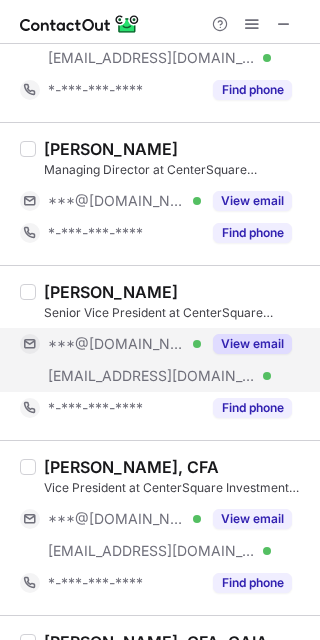 click on "View email" at bounding box center [246, 344] 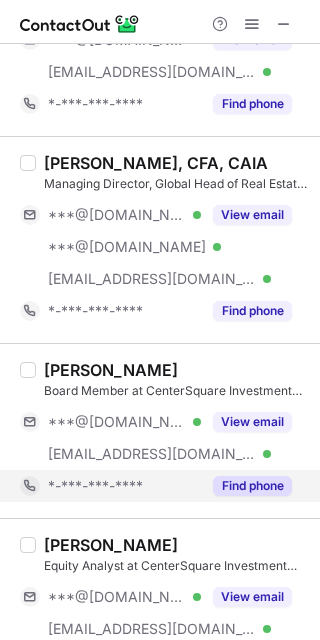 scroll, scrollTop: 1333, scrollLeft: 0, axis: vertical 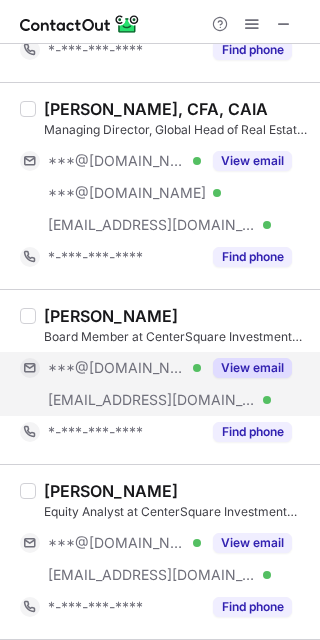 click on "View email" at bounding box center [252, 368] 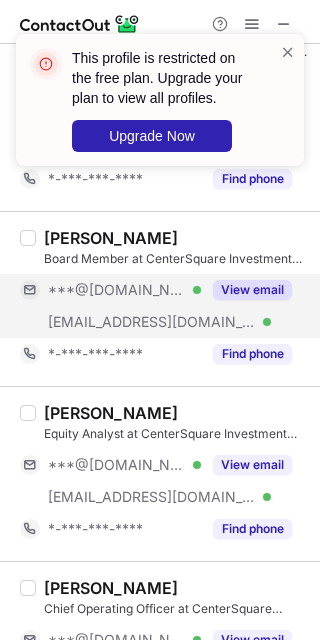 scroll, scrollTop: 1466, scrollLeft: 0, axis: vertical 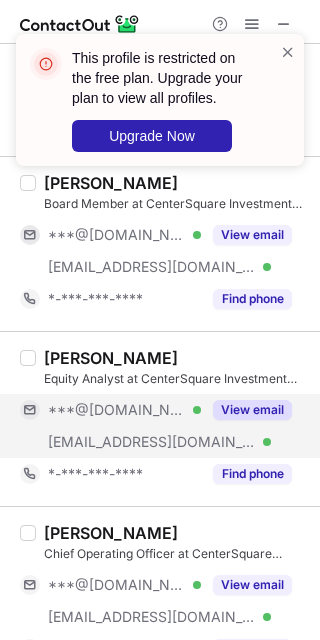 click on "View email" at bounding box center [252, 410] 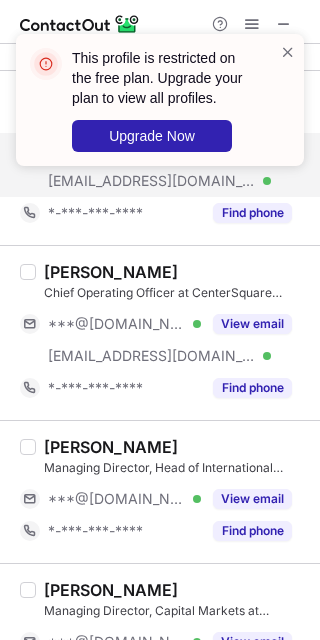 scroll, scrollTop: 1733, scrollLeft: 0, axis: vertical 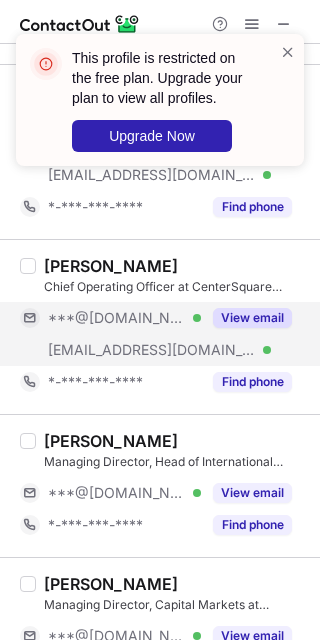 click on "View email" at bounding box center [252, 318] 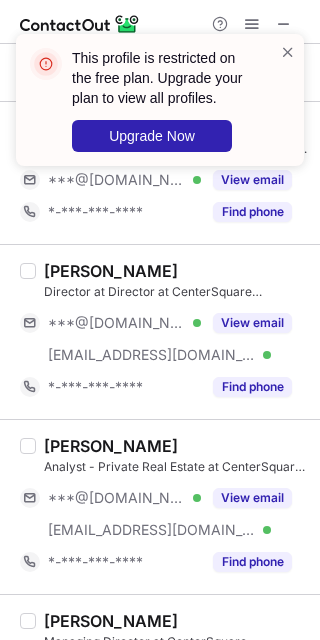 scroll, scrollTop: 3066, scrollLeft: 0, axis: vertical 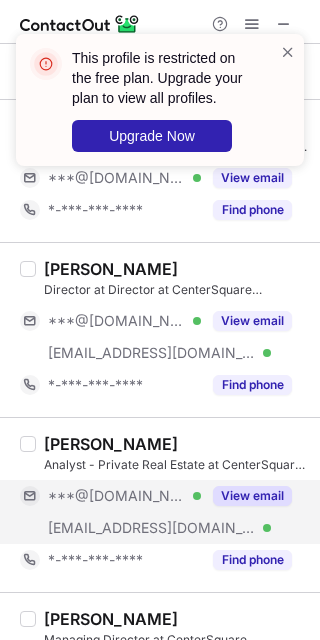 click on "View email" at bounding box center (252, 496) 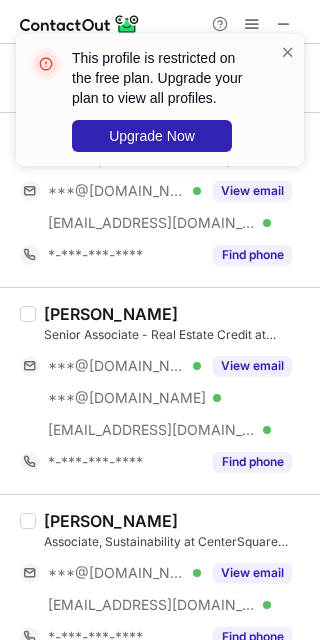 scroll, scrollTop: 3733, scrollLeft: 0, axis: vertical 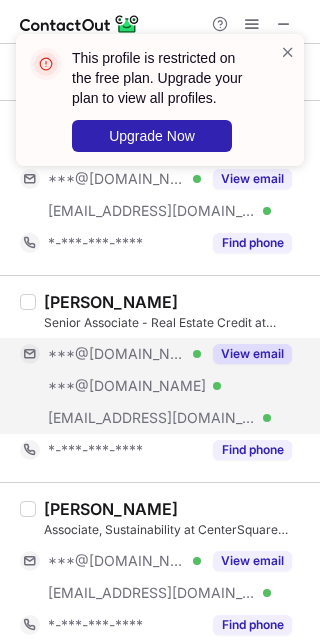 click on "View email" at bounding box center (246, 354) 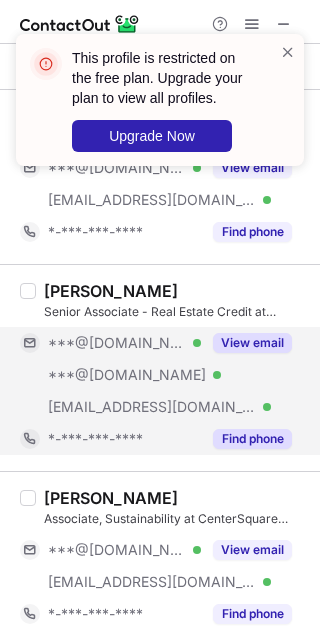 scroll, scrollTop: 3746, scrollLeft: 0, axis: vertical 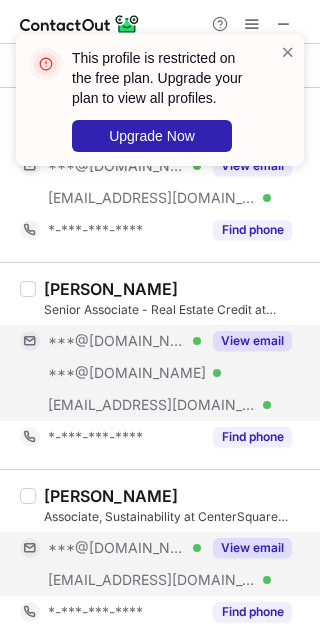 click on "View email" at bounding box center [252, 548] 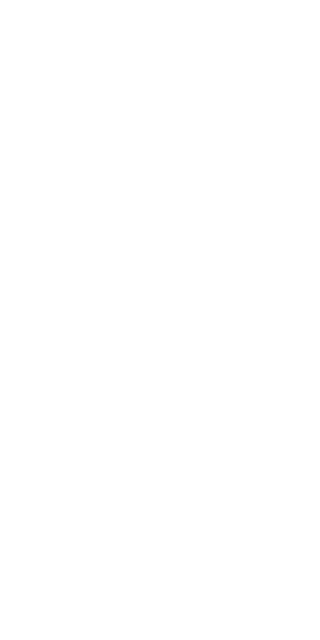 scroll, scrollTop: 0, scrollLeft: 0, axis: both 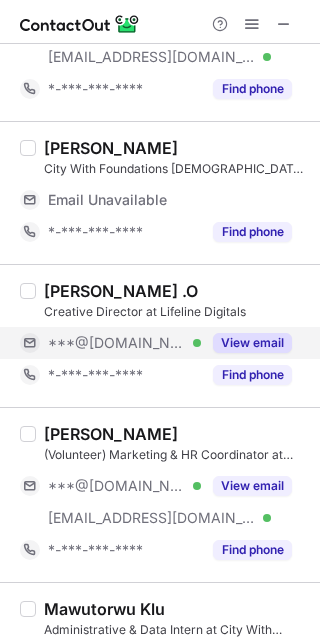 click on "View email" at bounding box center [252, 343] 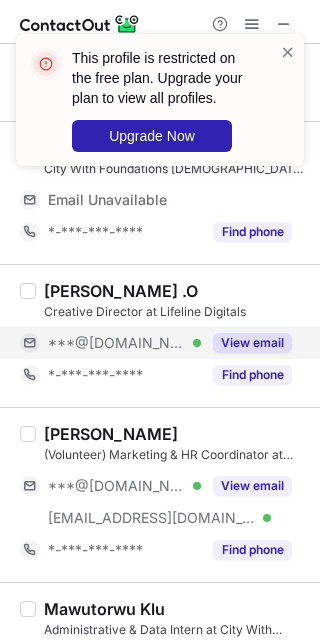 scroll, scrollTop: 266, scrollLeft: 0, axis: vertical 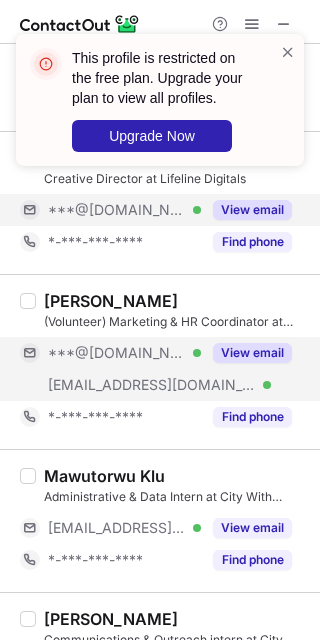 click on "View email" at bounding box center (246, 353) 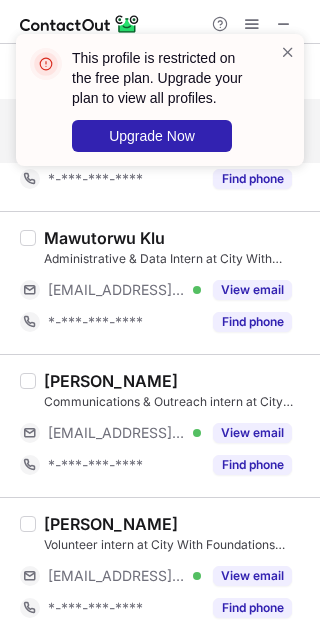 scroll, scrollTop: 471, scrollLeft: 0, axis: vertical 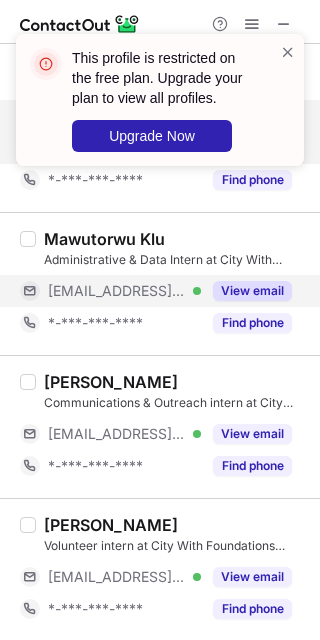 click on "View email" at bounding box center (252, 291) 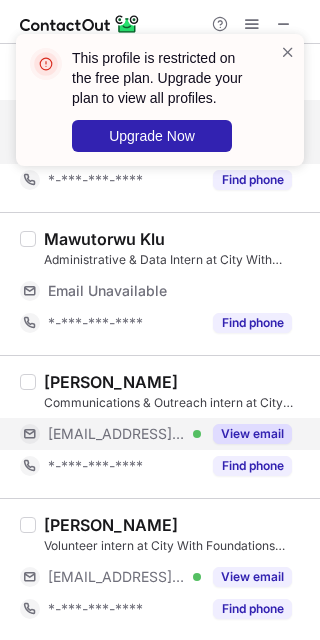 click on "View email" at bounding box center [252, 434] 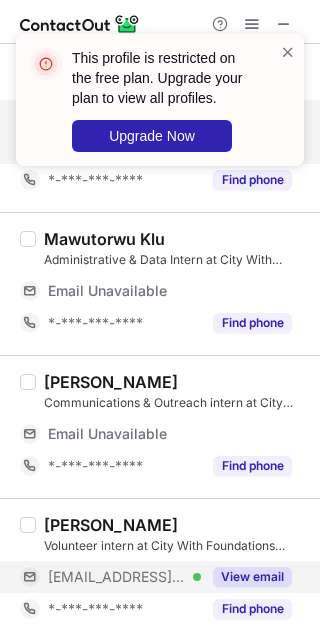 click on "View email" at bounding box center [252, 577] 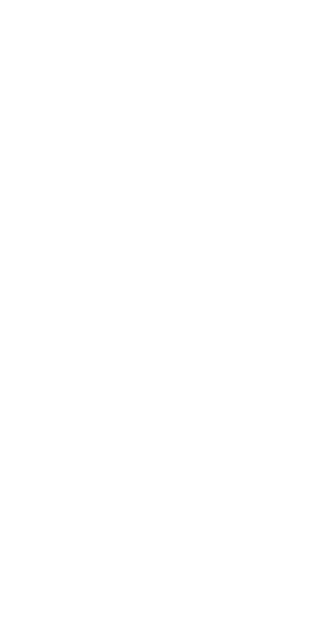 scroll, scrollTop: 0, scrollLeft: 0, axis: both 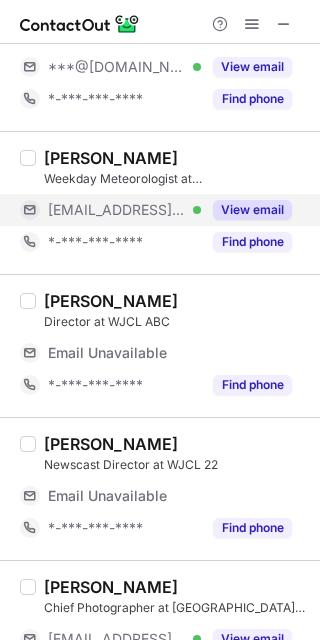 click on "View email" at bounding box center [252, 210] 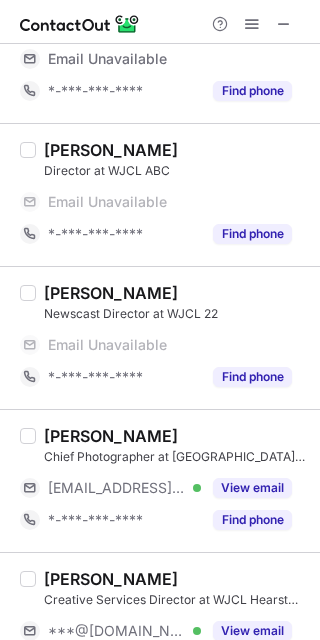 scroll, scrollTop: 533, scrollLeft: 0, axis: vertical 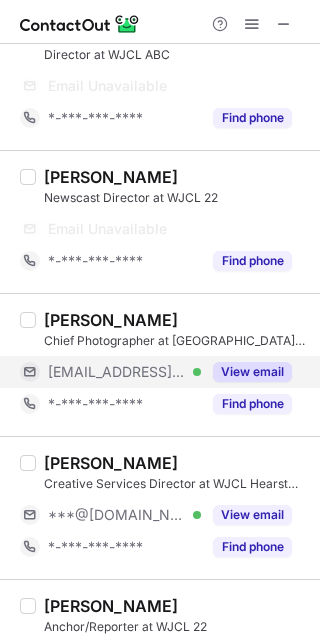 click on "View email" at bounding box center [246, 372] 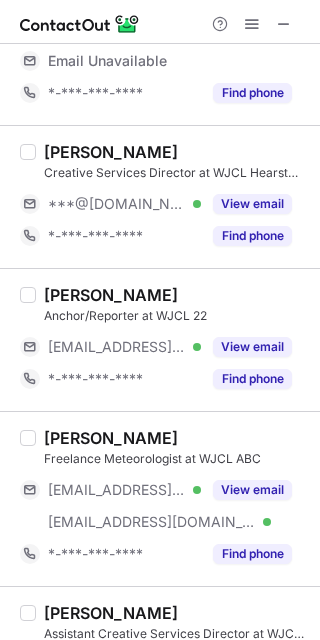 scroll, scrollTop: 800, scrollLeft: 0, axis: vertical 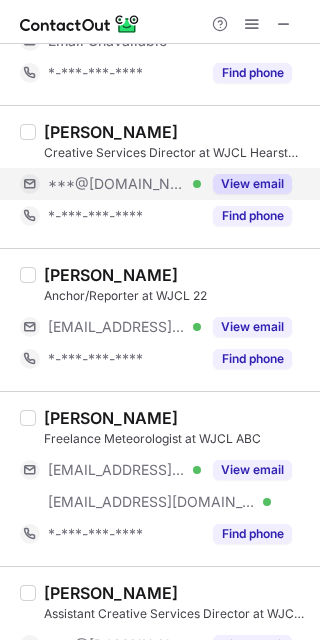 click on "View email" at bounding box center [252, 184] 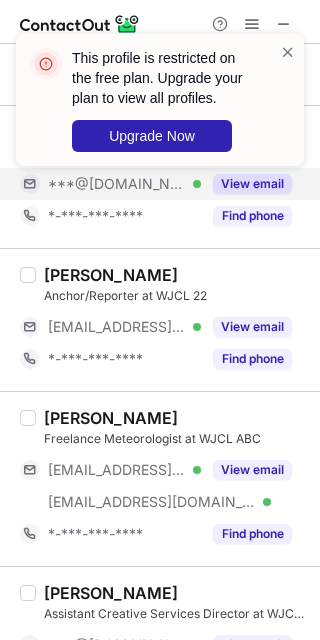 scroll, scrollTop: 933, scrollLeft: 0, axis: vertical 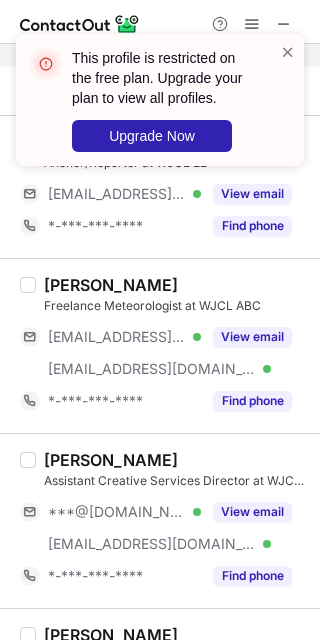 click on "This profile is restricted on the free plan. Upgrade your plan to view all profiles. Upgrade Now" at bounding box center [160, 108] 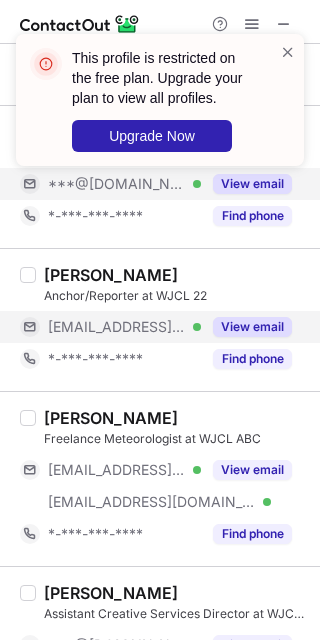 click on "View email" at bounding box center [252, 327] 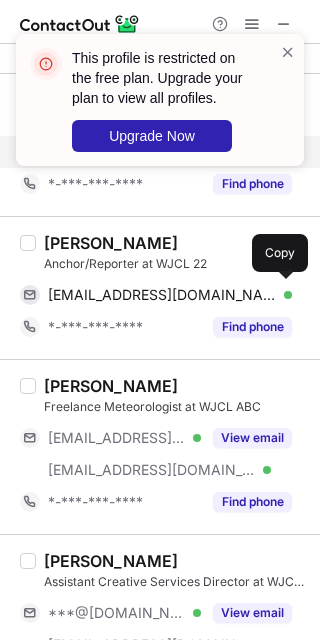 drag, startPoint x: 43, startPoint y: 275, endPoint x: 78, endPoint y: 265, distance: 36.40055 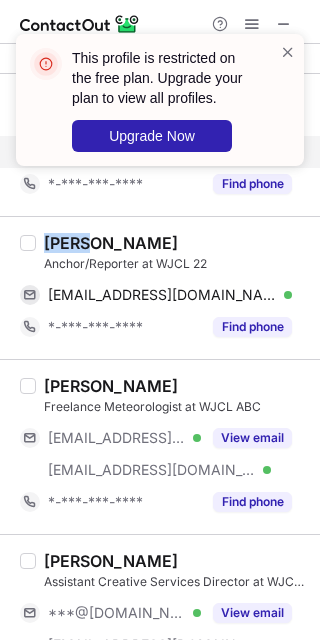 drag, startPoint x: 45, startPoint y: 238, endPoint x: 80, endPoint y: 238, distance: 35 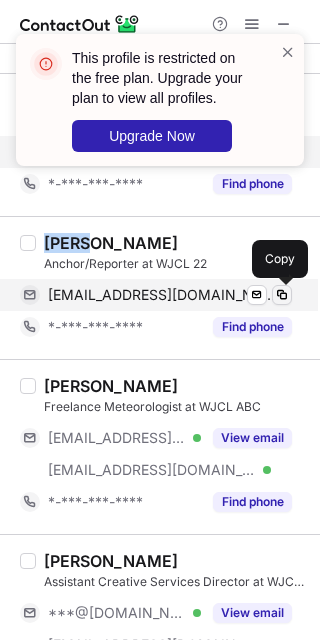 click at bounding box center [282, 295] 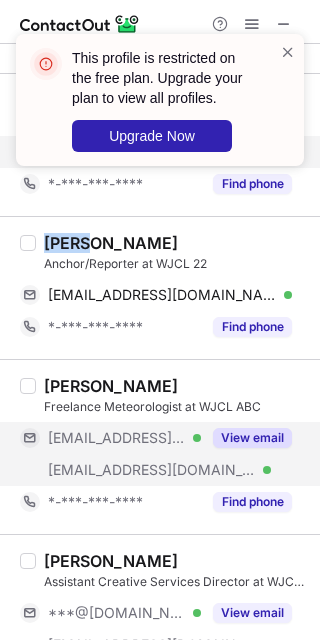 click on "View email" at bounding box center (252, 438) 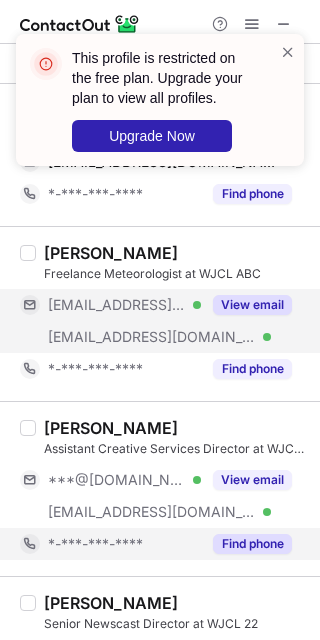 scroll, scrollTop: 1034, scrollLeft: 0, axis: vertical 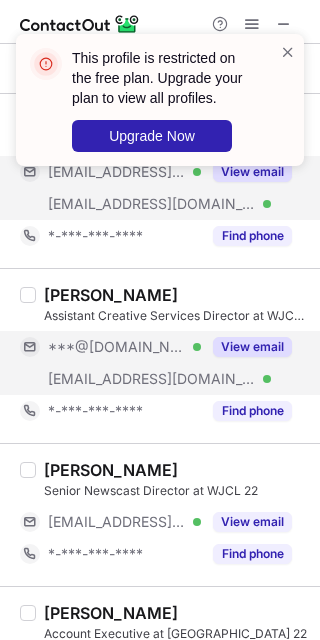 click on "View email" at bounding box center [246, 347] 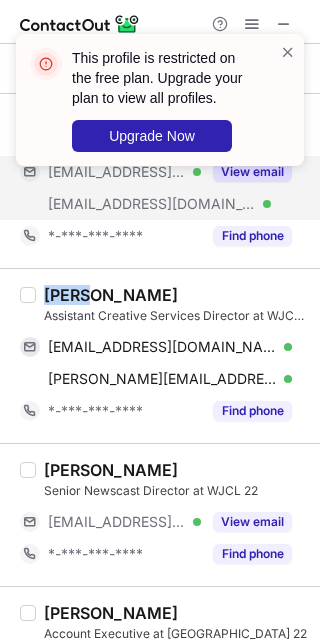 drag, startPoint x: 43, startPoint y: 288, endPoint x: 70, endPoint y: 291, distance: 27.166155 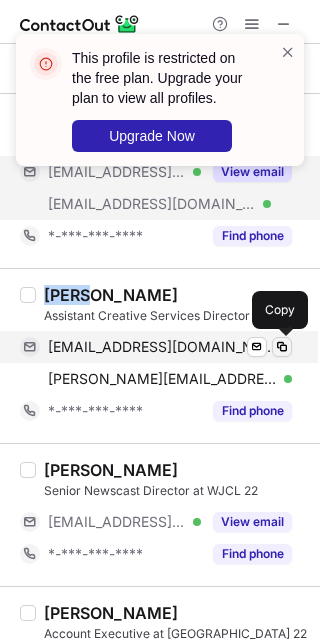 click at bounding box center [282, 347] 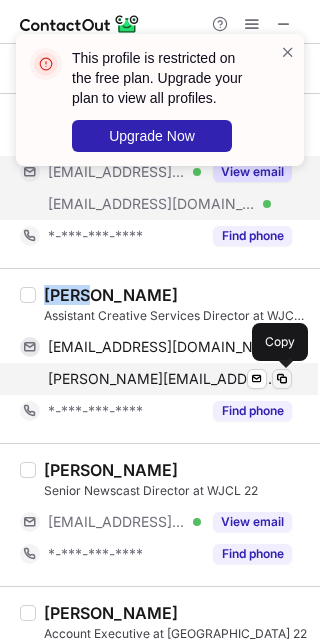 click at bounding box center (282, 379) 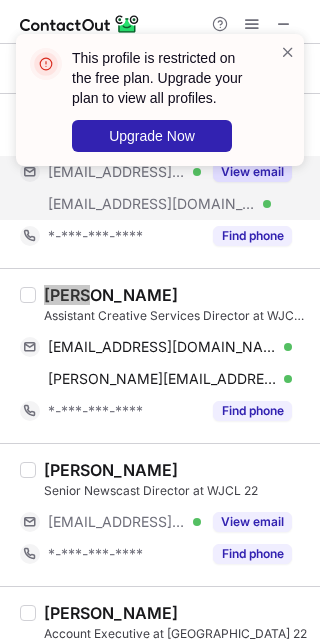 scroll, scrollTop: 1168, scrollLeft: 0, axis: vertical 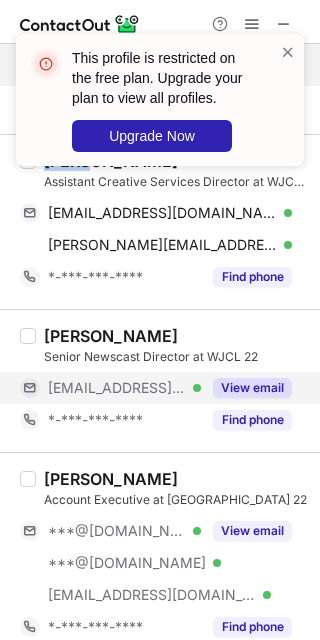 click on "View email" at bounding box center (252, 388) 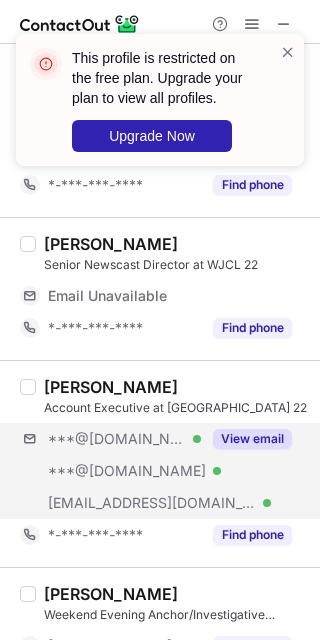 scroll, scrollTop: 1301, scrollLeft: 0, axis: vertical 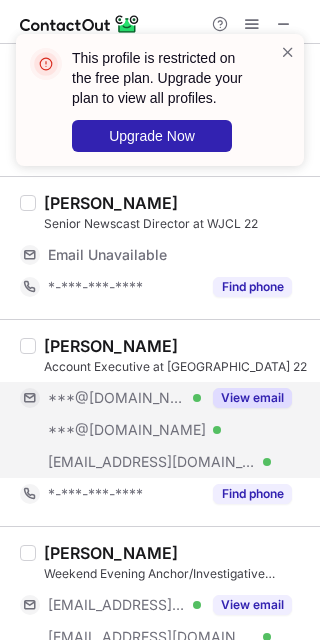 click on "View email" at bounding box center [252, 398] 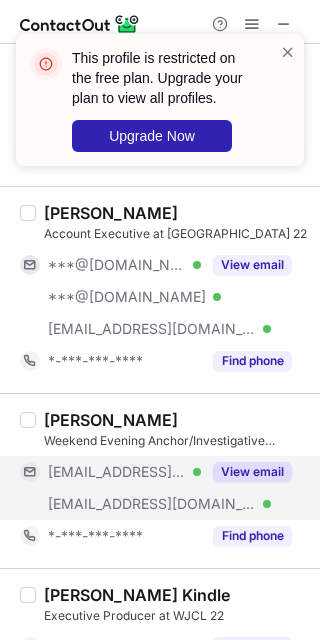 click on "View email" at bounding box center [252, 472] 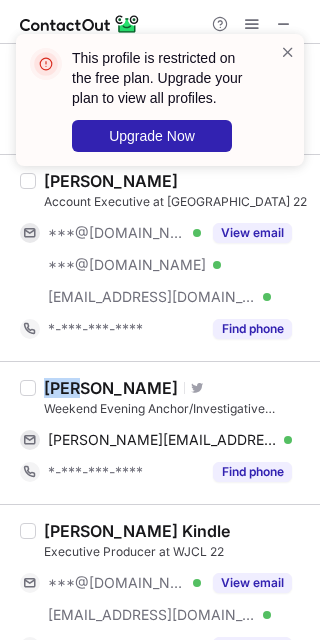 drag, startPoint x: 38, startPoint y: 412, endPoint x: 82, endPoint y: 390, distance: 49.193497 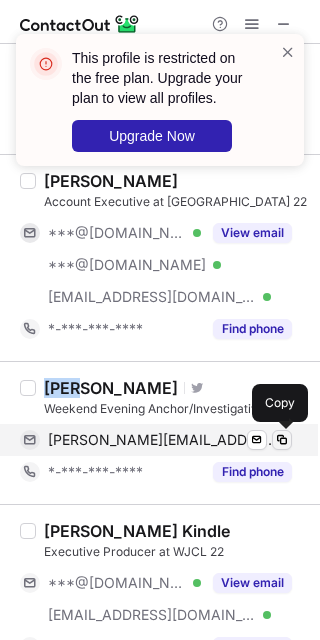 click at bounding box center [282, 440] 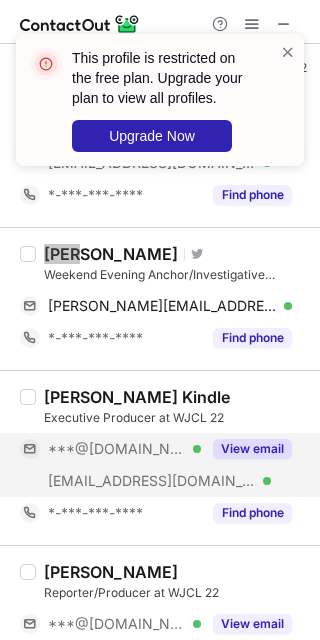 scroll, scrollTop: 1701, scrollLeft: 0, axis: vertical 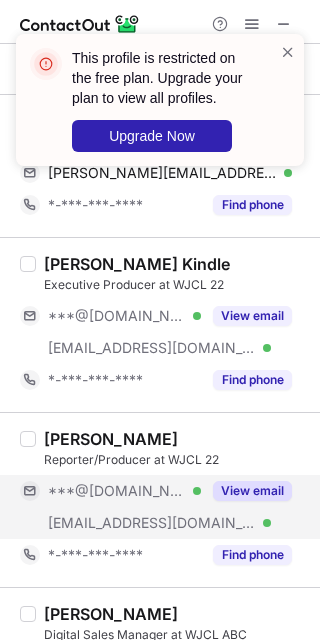 click on "View email" at bounding box center [252, 491] 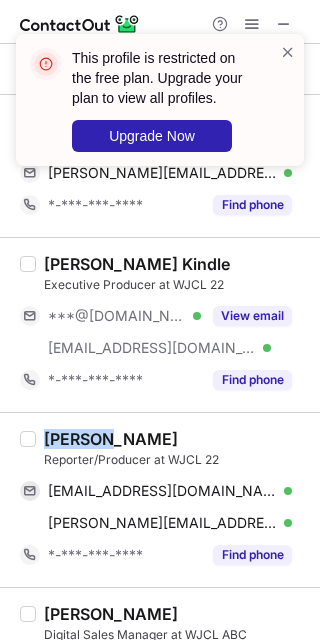drag, startPoint x: 42, startPoint y: 433, endPoint x: 110, endPoint y: 440, distance: 68.359344 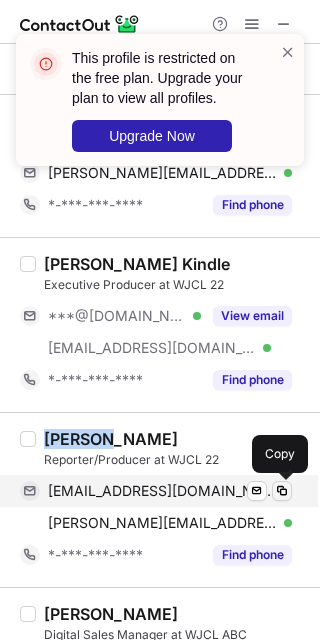 click at bounding box center (282, 491) 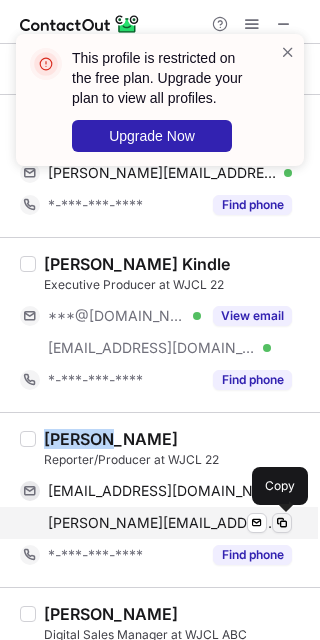 click at bounding box center (282, 523) 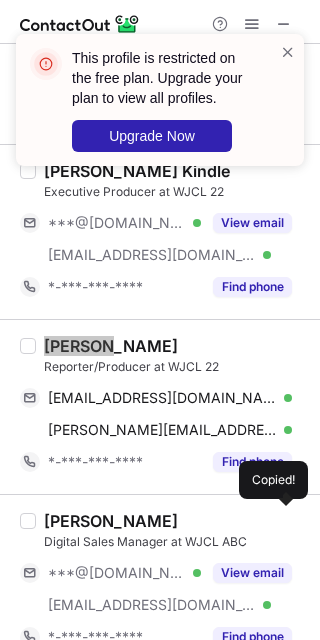 scroll, scrollTop: 1834, scrollLeft: 0, axis: vertical 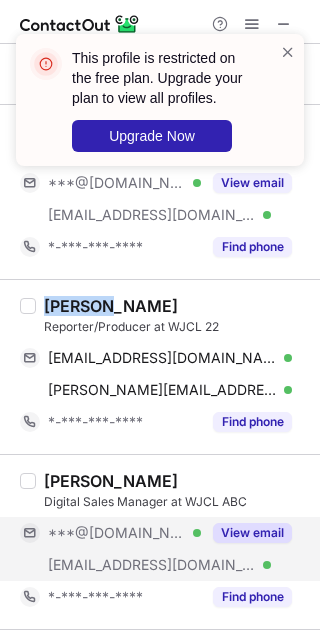 click on "View email" at bounding box center [252, 533] 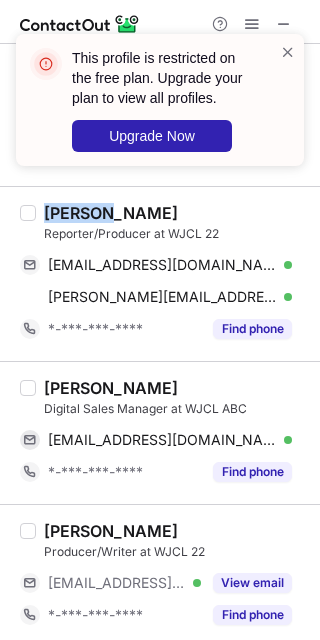 scroll, scrollTop: 1968, scrollLeft: 0, axis: vertical 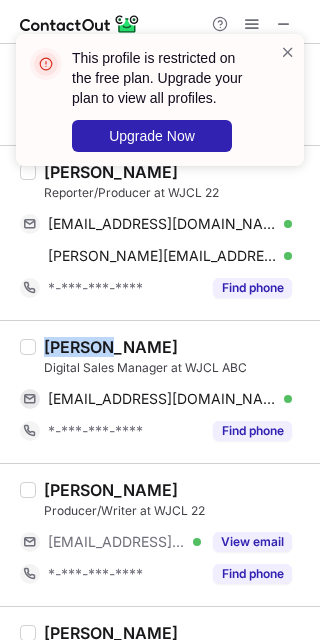 drag, startPoint x: 49, startPoint y: 340, endPoint x: 104, endPoint y: 349, distance: 55.7315 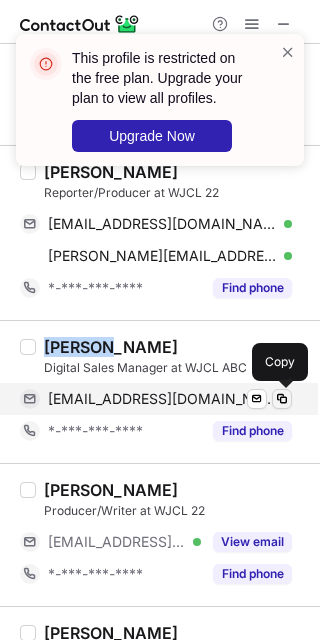 click at bounding box center [282, 399] 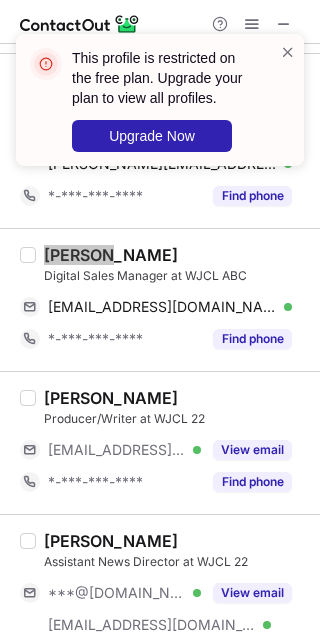 scroll, scrollTop: 2101, scrollLeft: 0, axis: vertical 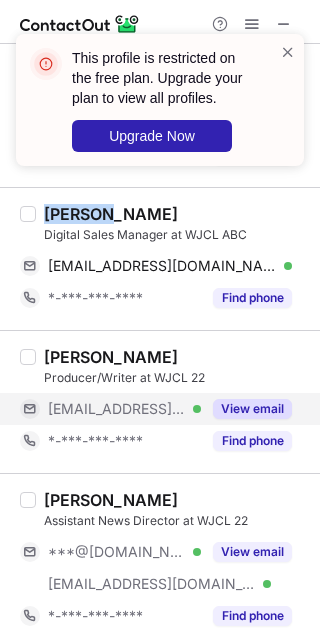 click on "View email" at bounding box center [252, 409] 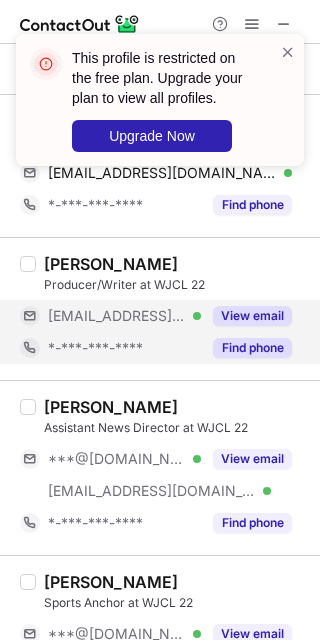 scroll, scrollTop: 2234, scrollLeft: 0, axis: vertical 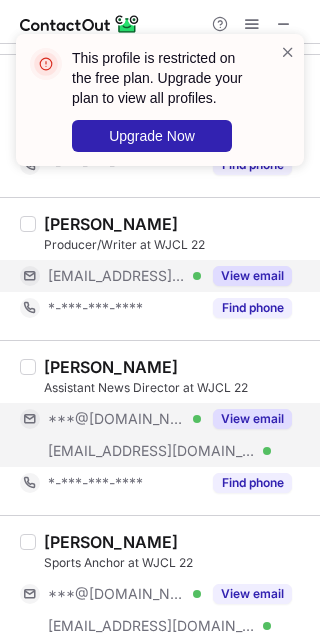 click on "View email" at bounding box center (252, 419) 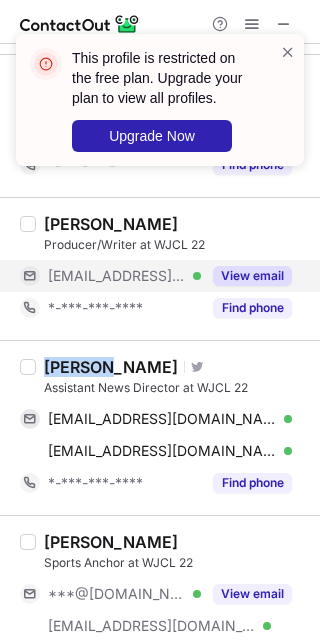 drag, startPoint x: 44, startPoint y: 365, endPoint x: 104, endPoint y: 368, distance: 60.074955 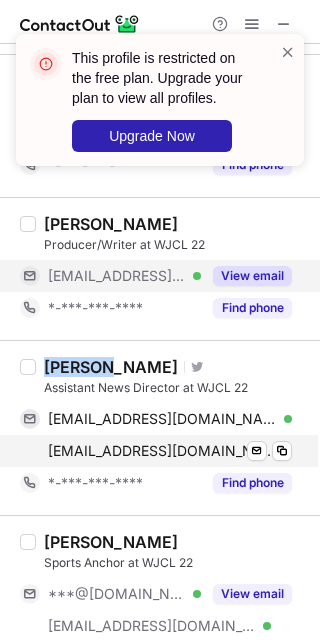copy on "Richard" 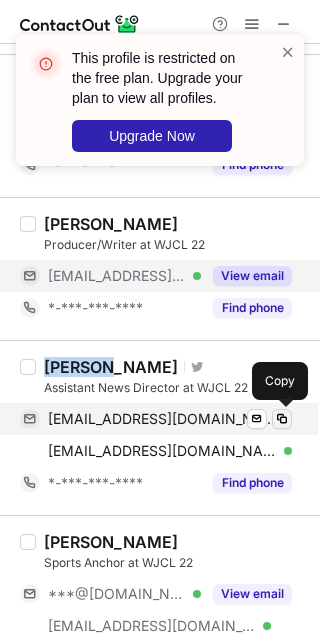 click 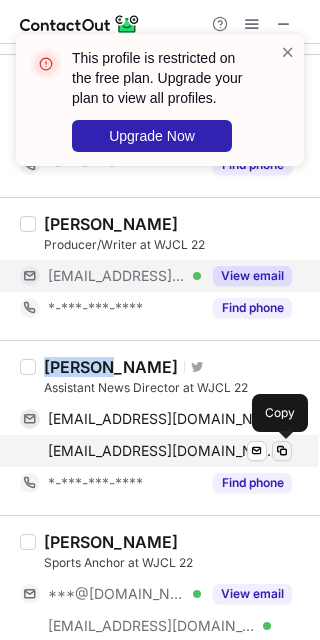 click 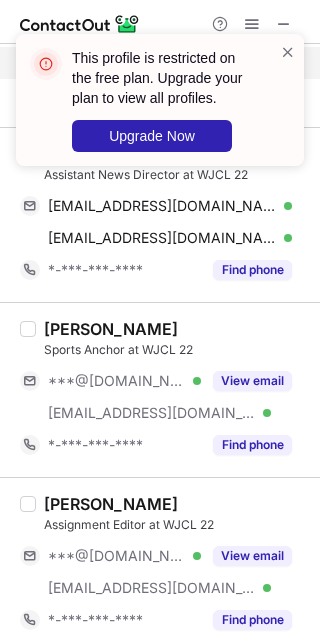 scroll, scrollTop: 2501, scrollLeft: 0, axis: vertical 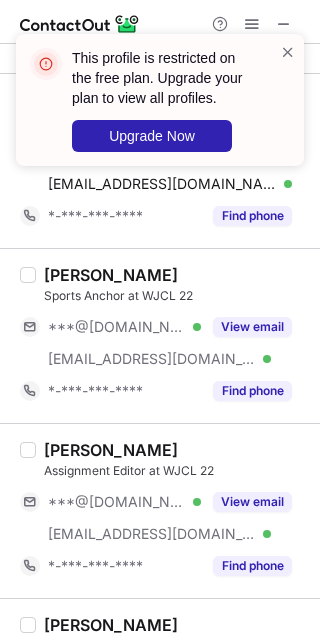 click on "Patrick Timlin Sports Anchor at WJCL 22 ***@gmail.com Verified ***@wjcl.com Verified View email *-***-***-**** Find phone" 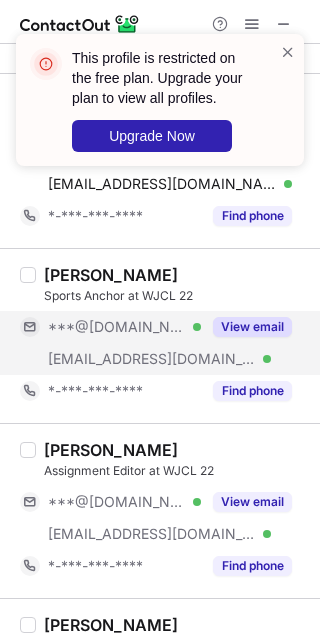 click on "View email" 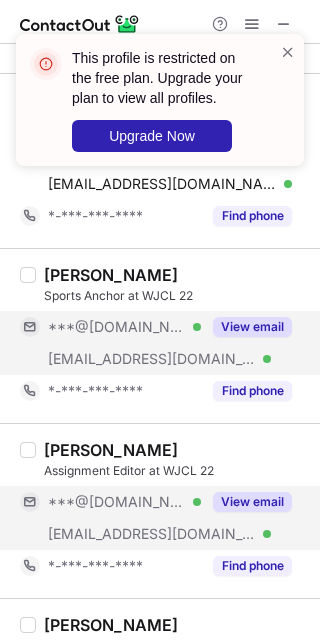 click on "View email" 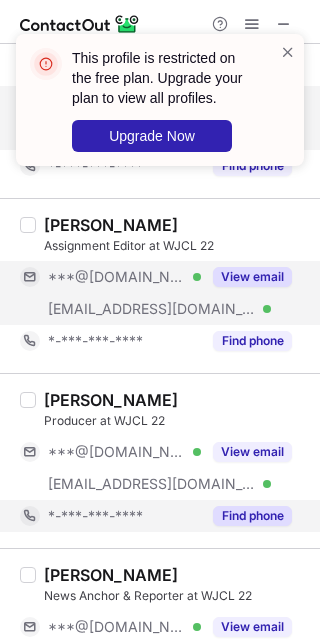 scroll, scrollTop: 2768, scrollLeft: 0, axis: vertical 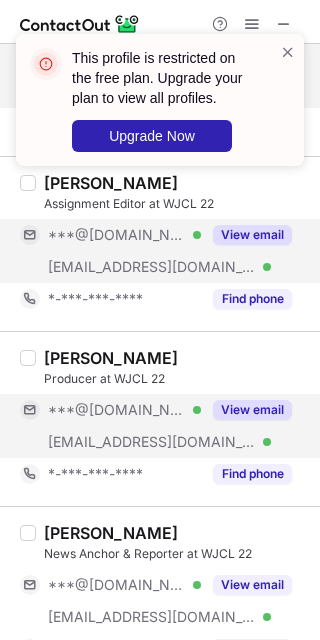 click on "View email" 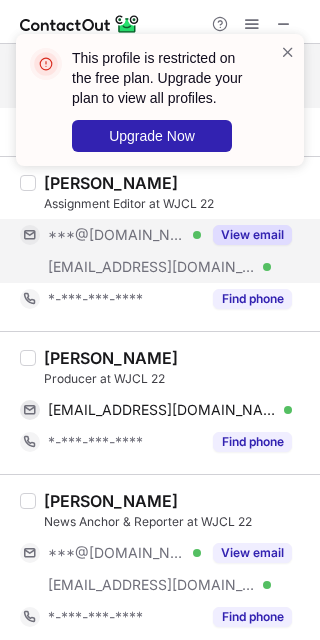 click on "Jayla Wells" 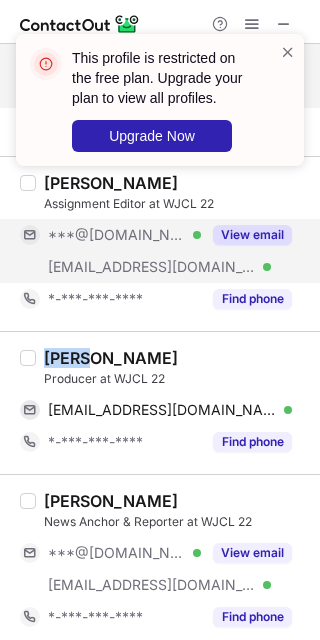 drag, startPoint x: 43, startPoint y: 356, endPoint x: 82, endPoint y: 356, distance: 39 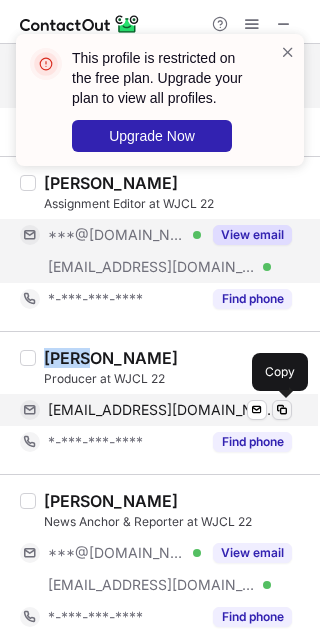 click 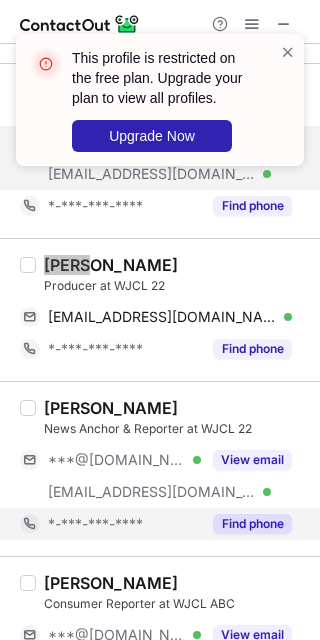 scroll, scrollTop: 2901, scrollLeft: 0, axis: vertical 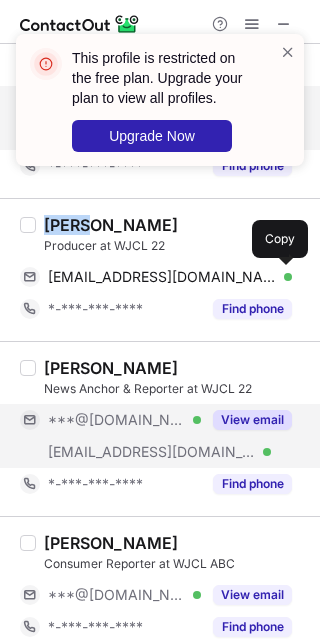 click on "View email" 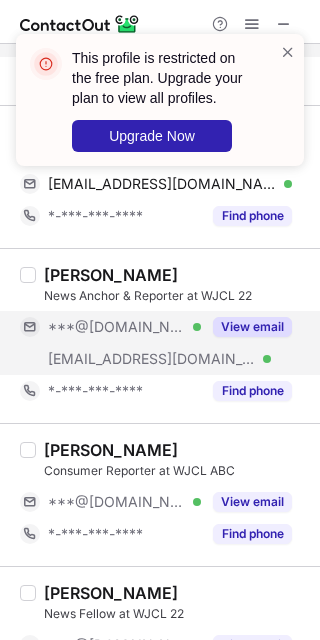 scroll, scrollTop: 3034, scrollLeft: 0, axis: vertical 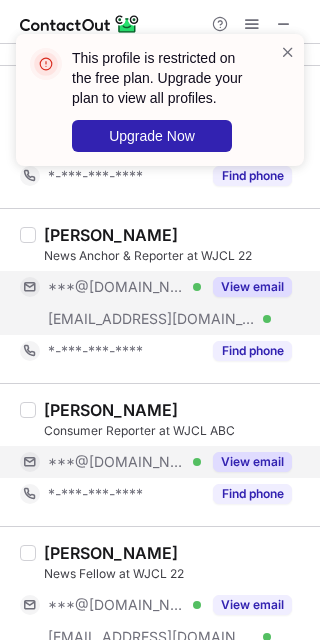 click on "View email" 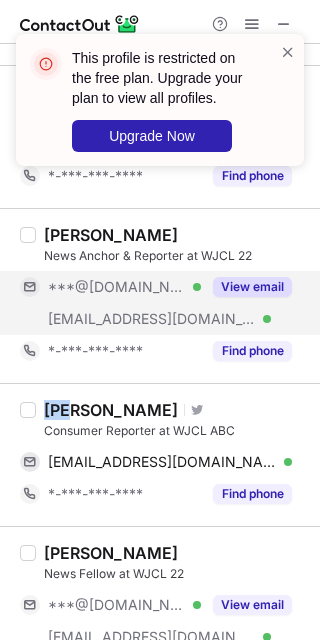 drag, startPoint x: 44, startPoint y: 410, endPoint x: 72, endPoint y: 408, distance: 28.071337 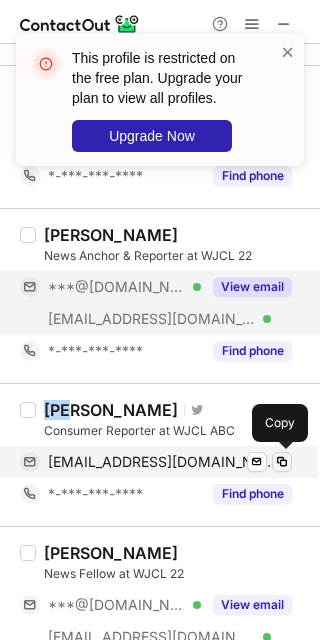 click 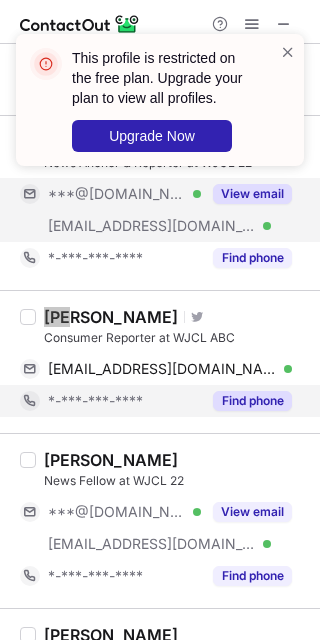 scroll, scrollTop: 3168, scrollLeft: 0, axis: vertical 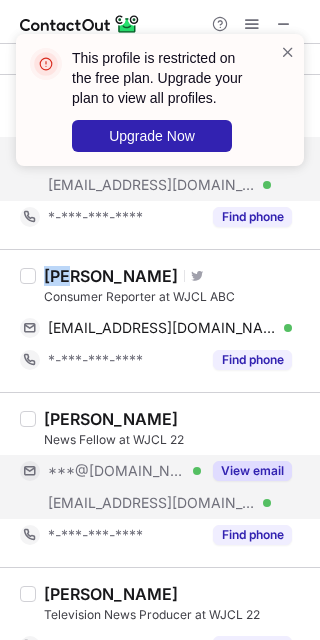 click on "View email" 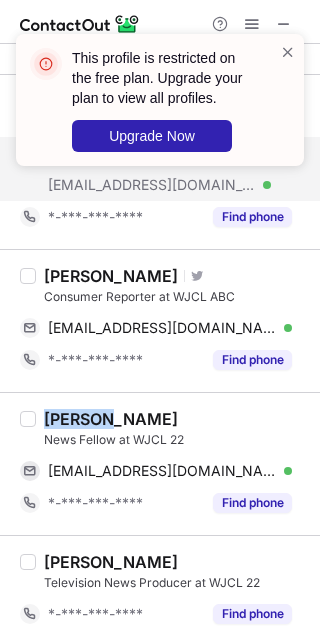 drag, startPoint x: 42, startPoint y: 415, endPoint x: 105, endPoint y: 413, distance: 63.03174 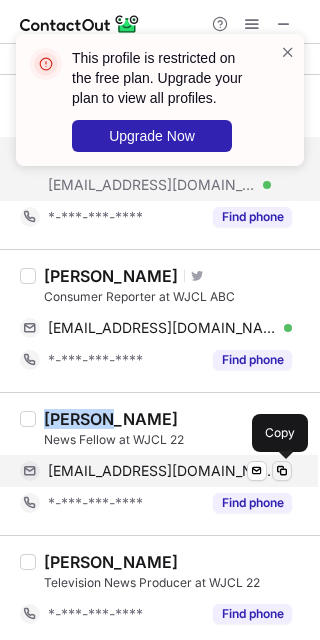 click 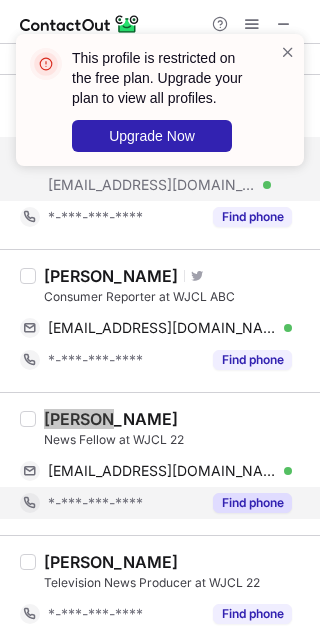 scroll, scrollTop: 3170, scrollLeft: 0, axis: vertical 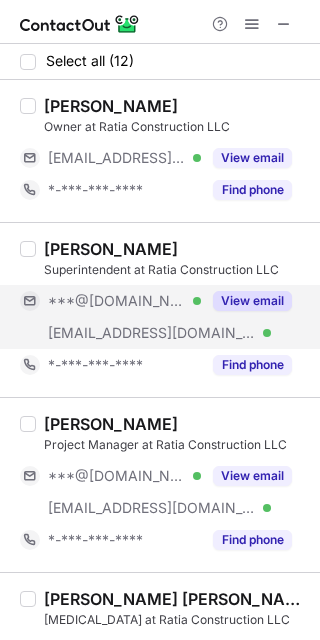 click on "View email" at bounding box center [252, 301] 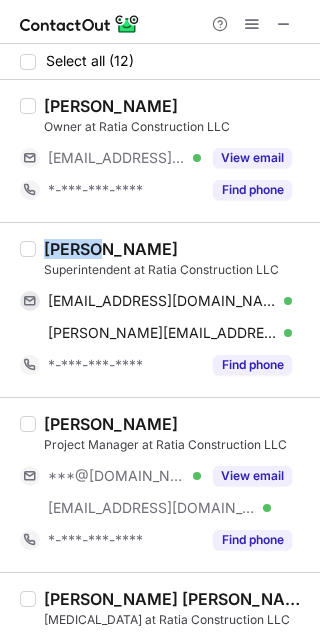 drag, startPoint x: 45, startPoint y: 247, endPoint x: 88, endPoint y: 246, distance: 43.011627 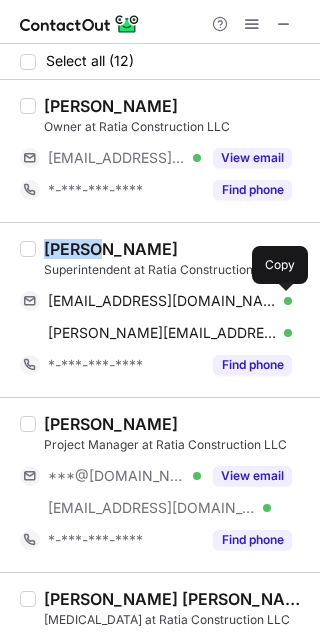 drag, startPoint x: 278, startPoint y: 300, endPoint x: 294, endPoint y: 280, distance: 25.612497 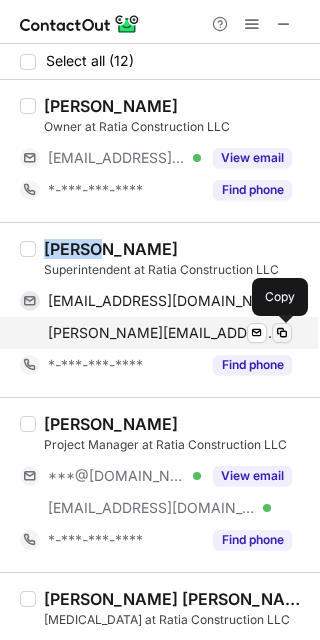 click at bounding box center [282, 333] 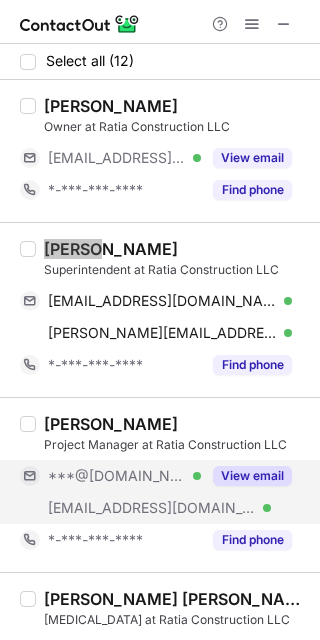 scroll, scrollTop: 133, scrollLeft: 0, axis: vertical 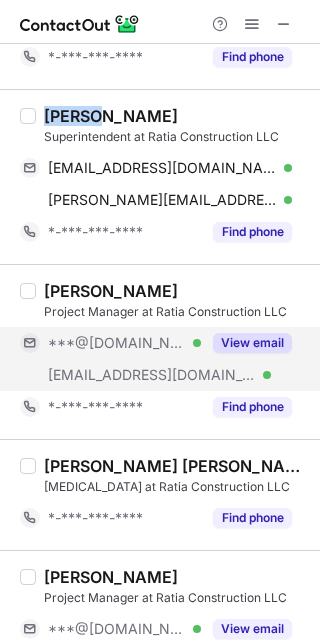 click on "View email" at bounding box center (252, 343) 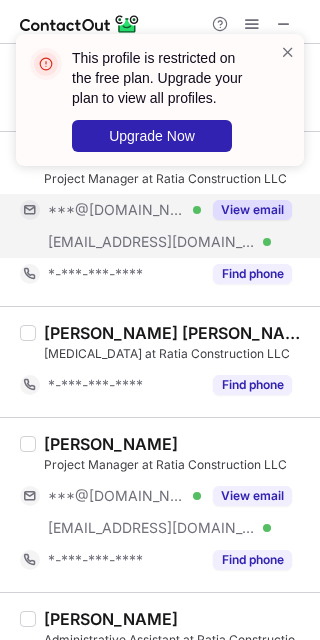 scroll, scrollTop: 400, scrollLeft: 0, axis: vertical 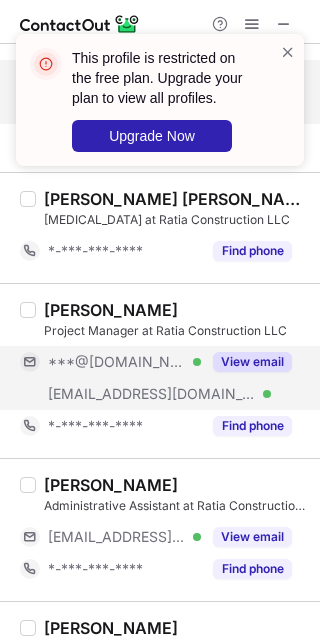 click on "View email" at bounding box center [252, 362] 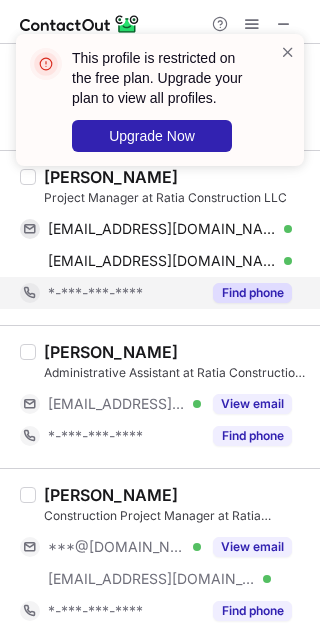 scroll, scrollTop: 400, scrollLeft: 0, axis: vertical 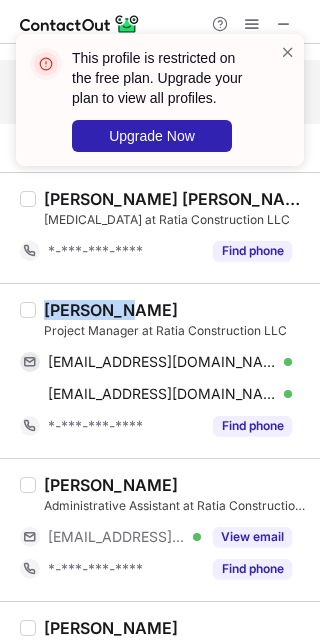 drag, startPoint x: 54, startPoint y: 308, endPoint x: 111, endPoint y: 313, distance: 57.21888 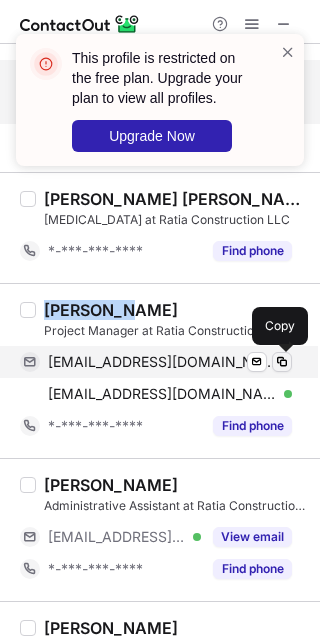 click at bounding box center (282, 362) 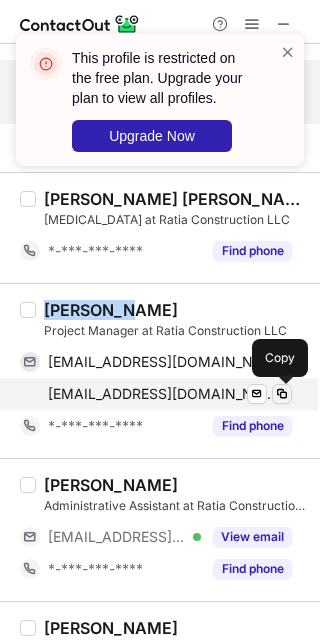 click at bounding box center [282, 394] 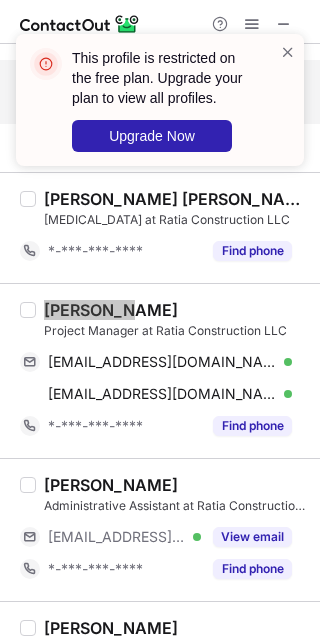scroll, scrollTop: 533, scrollLeft: 0, axis: vertical 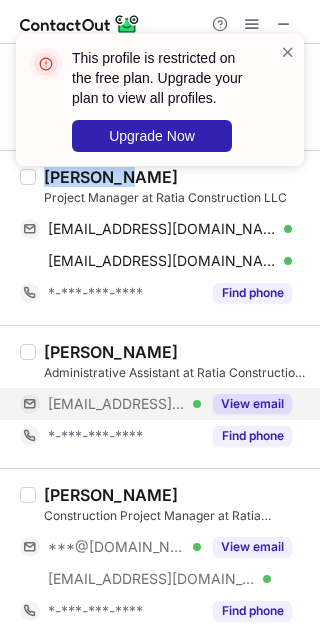 click on "View email" at bounding box center [252, 404] 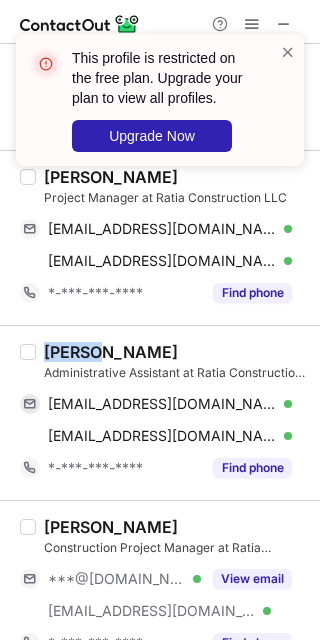 drag, startPoint x: 43, startPoint y: 356, endPoint x: 89, endPoint y: 354, distance: 46.043457 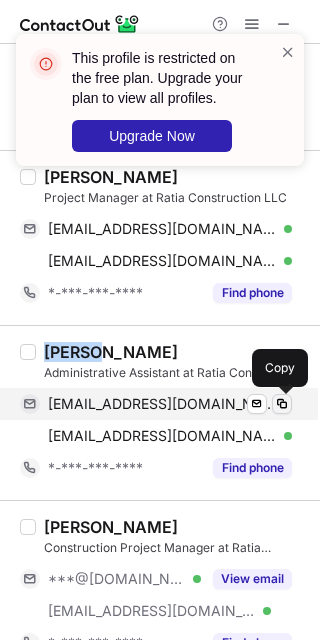 click at bounding box center [282, 404] 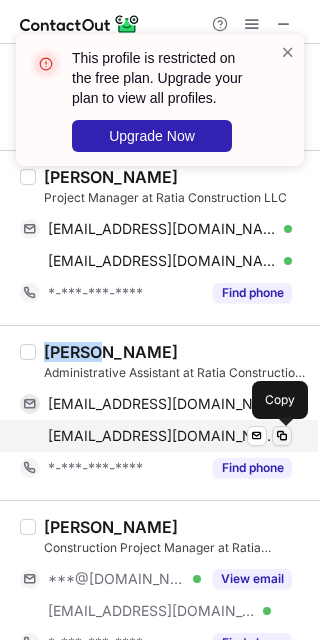 click at bounding box center (282, 436) 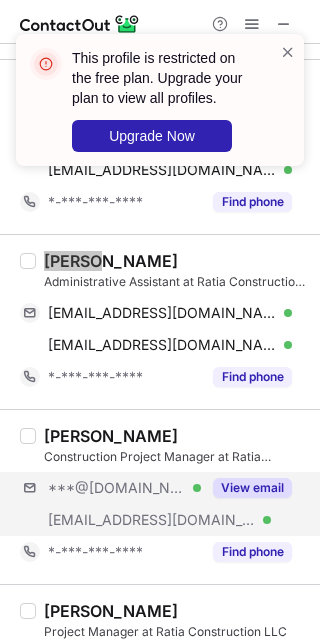 scroll, scrollTop: 666, scrollLeft: 0, axis: vertical 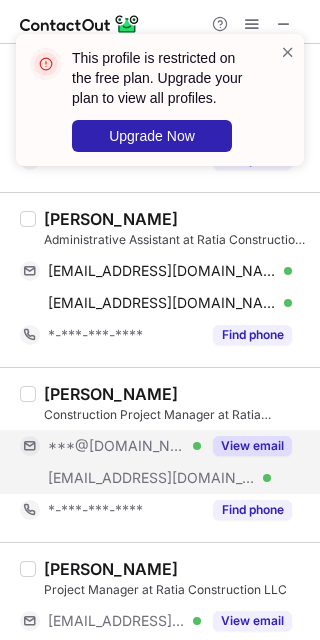 click on "View email" at bounding box center [246, 446] 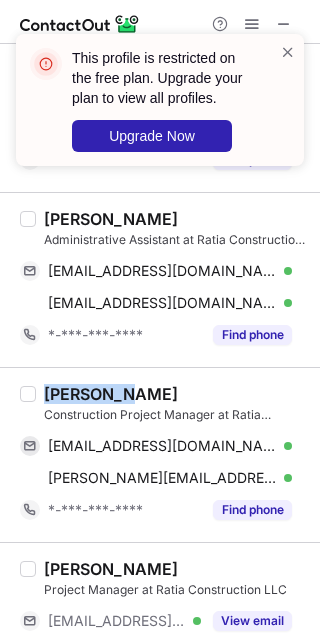drag, startPoint x: 43, startPoint y: 395, endPoint x: 118, endPoint y: 400, distance: 75.16648 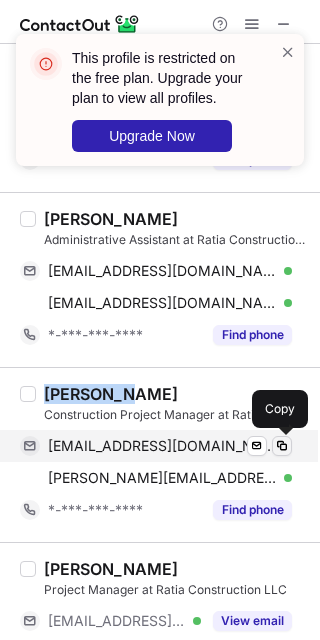 click at bounding box center (282, 446) 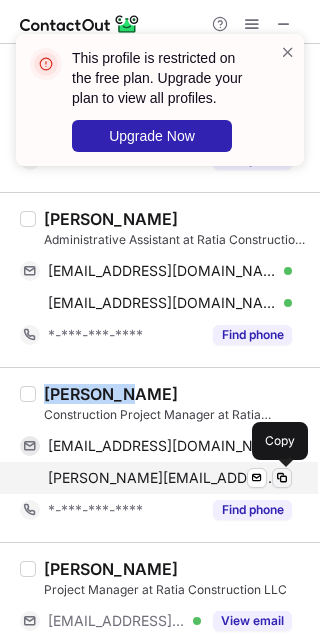 click at bounding box center (282, 478) 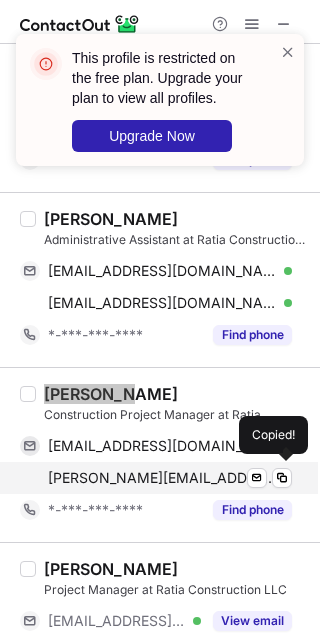 scroll, scrollTop: 800, scrollLeft: 0, axis: vertical 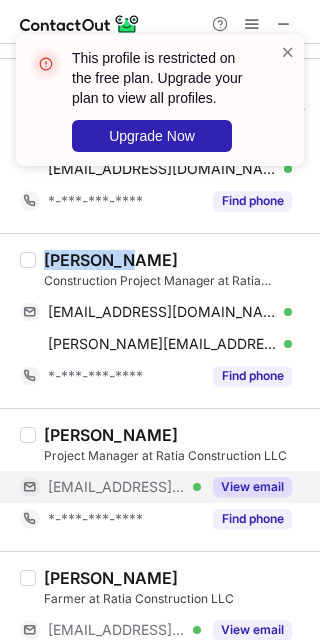 click on "View email" at bounding box center [252, 487] 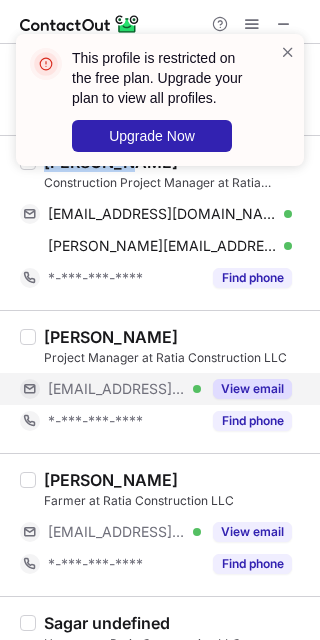 scroll, scrollTop: 933, scrollLeft: 0, axis: vertical 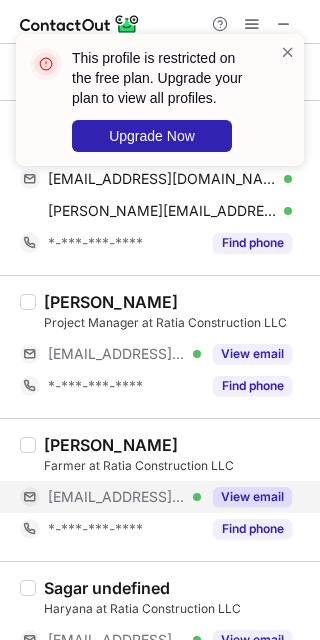 click on "View email" at bounding box center (252, 497) 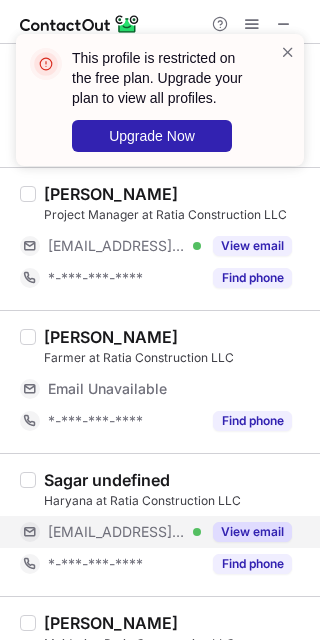 scroll, scrollTop: 1066, scrollLeft: 0, axis: vertical 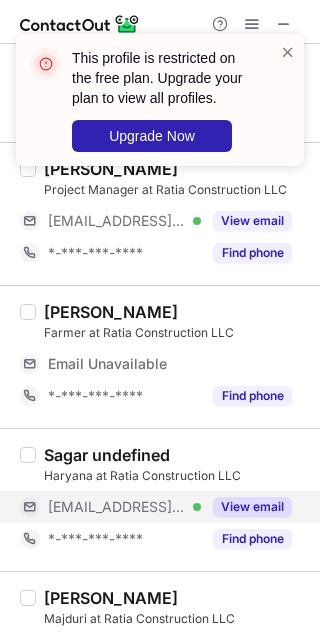 click on "View email" at bounding box center [252, 507] 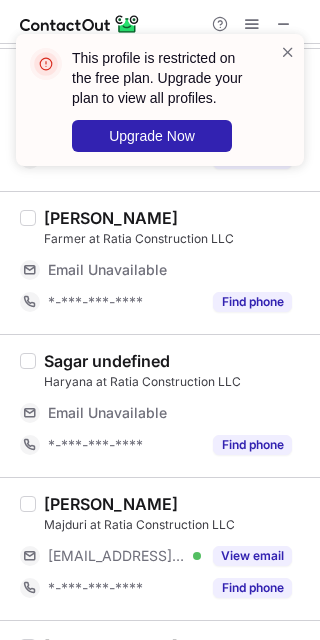 scroll, scrollTop: 1200, scrollLeft: 0, axis: vertical 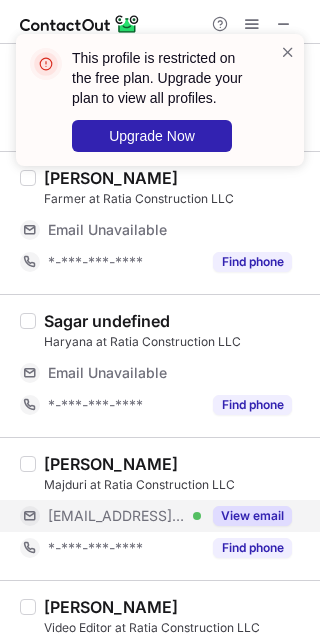 click on "View email" at bounding box center (246, 516) 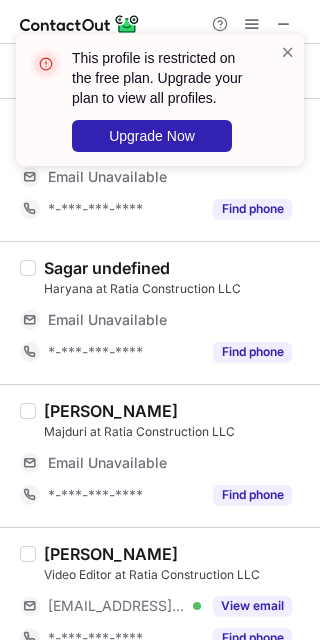 scroll, scrollTop: 1281, scrollLeft: 0, axis: vertical 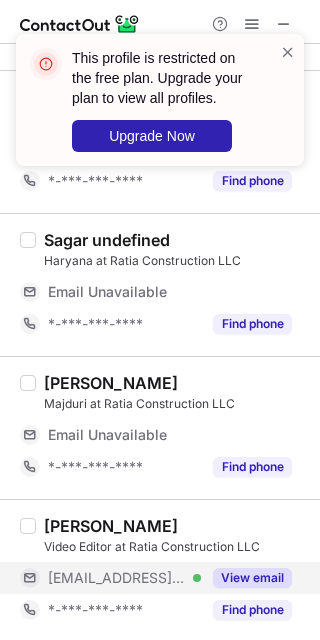 click on "View email" at bounding box center [252, 578] 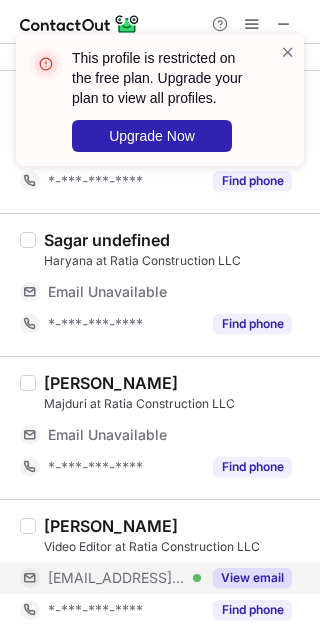 click on "View email" at bounding box center (252, 578) 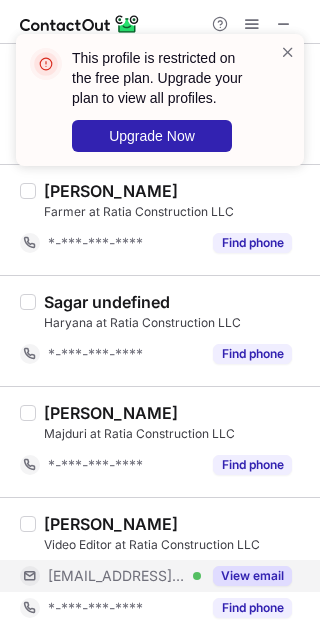 scroll, scrollTop: 1185, scrollLeft: 0, axis: vertical 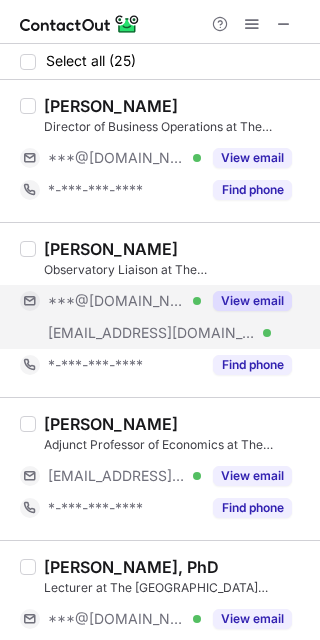 click on "View email" at bounding box center [252, 301] 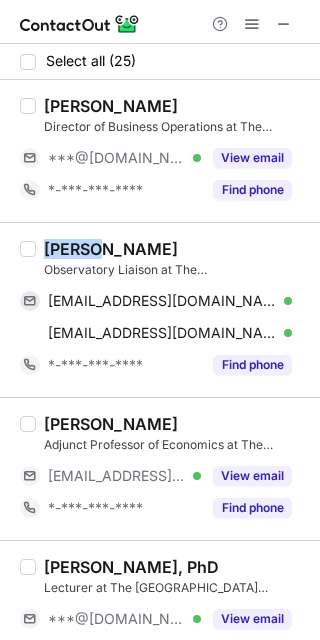 drag, startPoint x: 42, startPoint y: 253, endPoint x: 96, endPoint y: 245, distance: 54.589375 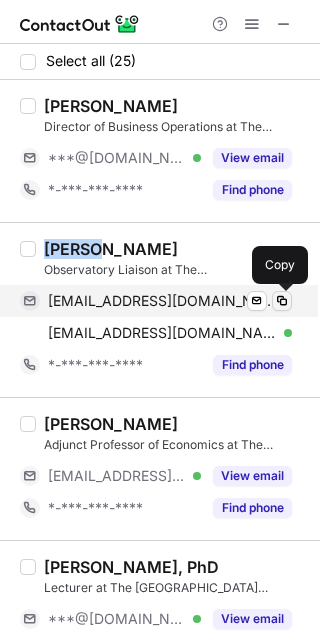 click at bounding box center (282, 301) 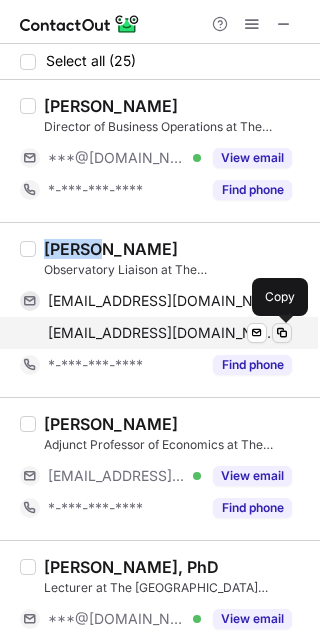click at bounding box center (282, 333) 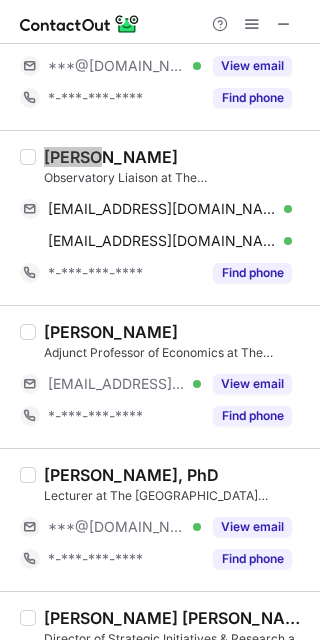 scroll, scrollTop: 133, scrollLeft: 0, axis: vertical 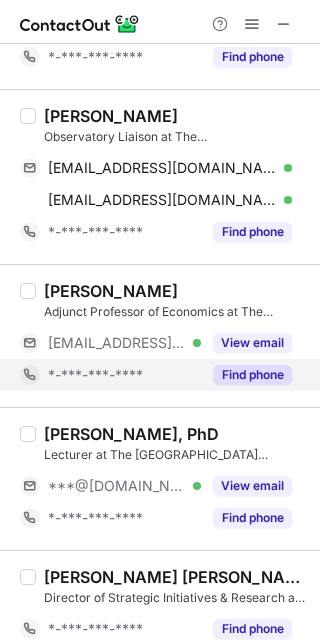 click on "Find phone" at bounding box center [246, 375] 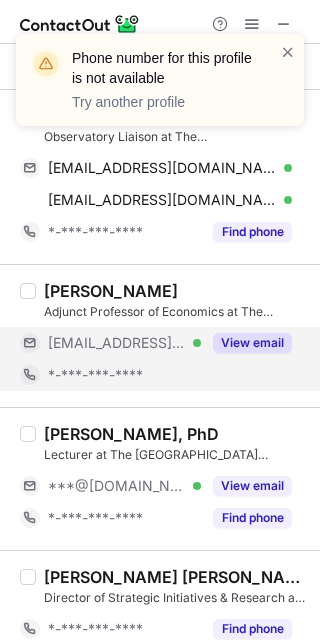 click on "View email" at bounding box center (252, 343) 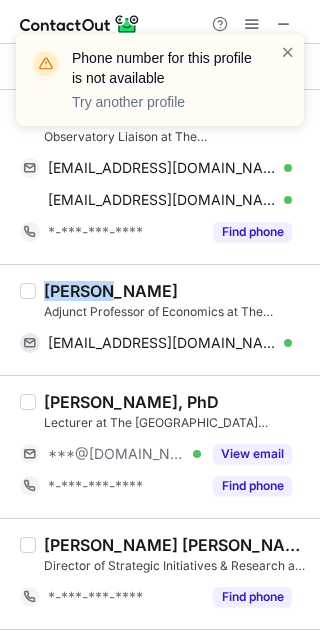 drag, startPoint x: 46, startPoint y: 289, endPoint x: 104, endPoint y: 292, distance: 58.077534 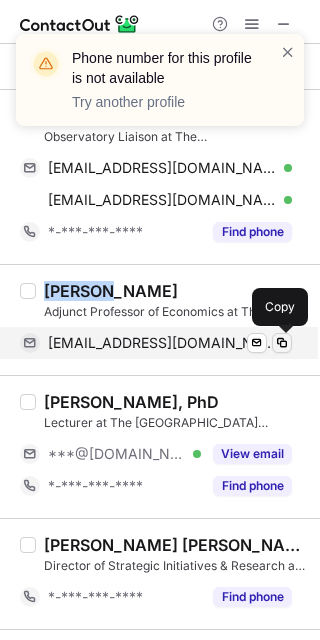 click at bounding box center (282, 343) 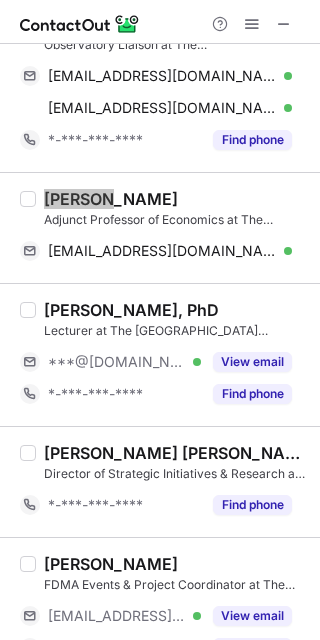 scroll, scrollTop: 266, scrollLeft: 0, axis: vertical 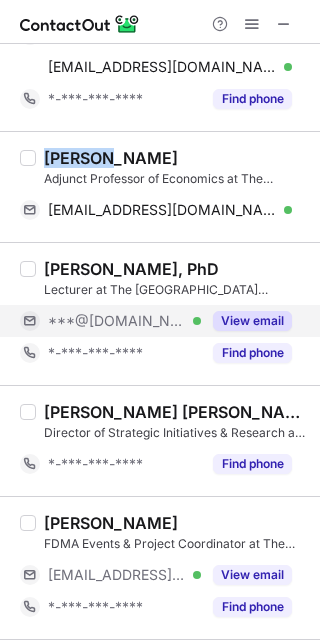 click on "View email" at bounding box center [252, 321] 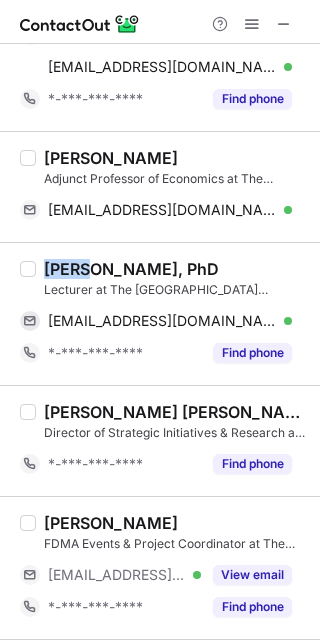 drag, startPoint x: 40, startPoint y: 267, endPoint x: 94, endPoint y: 260, distance: 54.451813 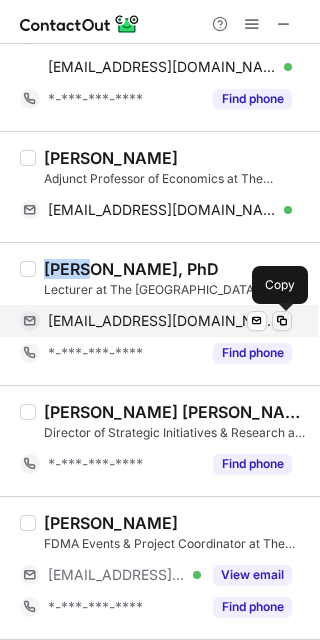 click at bounding box center [282, 321] 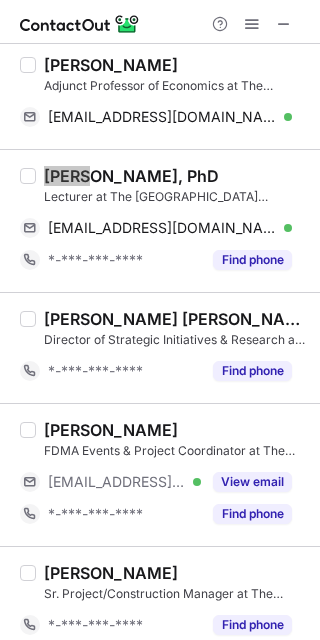scroll, scrollTop: 400, scrollLeft: 0, axis: vertical 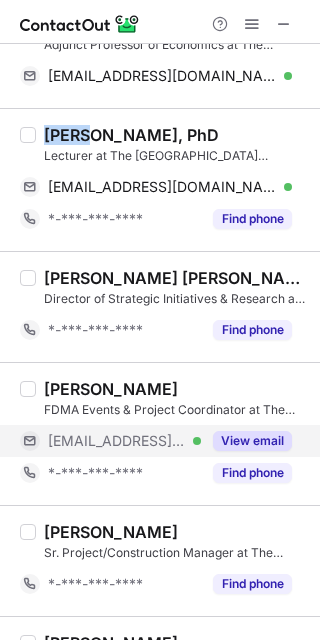 click on "View email" at bounding box center [252, 441] 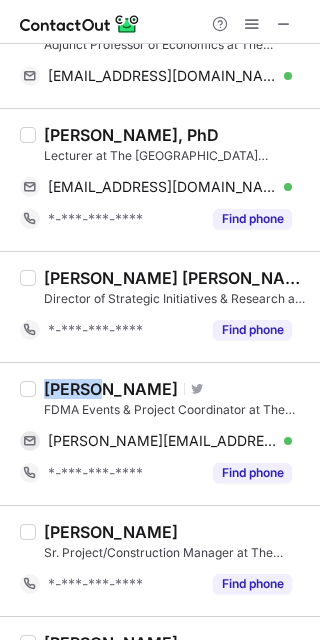 drag, startPoint x: 44, startPoint y: 386, endPoint x: 100, endPoint y: 384, distance: 56.0357 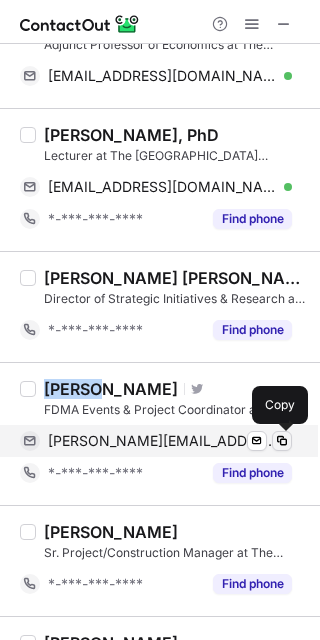 click at bounding box center (282, 441) 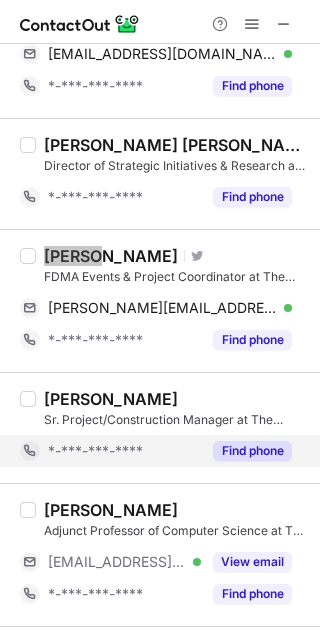 scroll, scrollTop: 666, scrollLeft: 0, axis: vertical 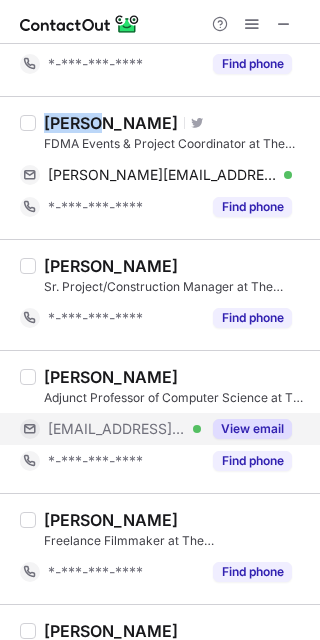 click on "View email" at bounding box center (252, 429) 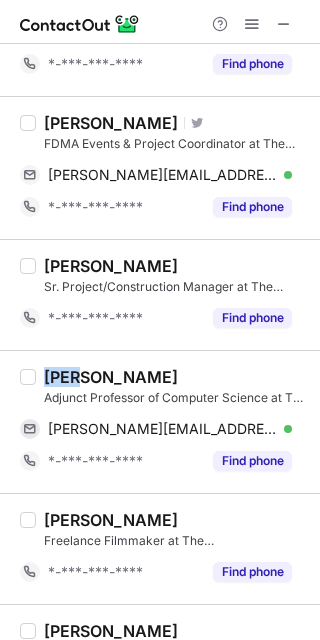 drag, startPoint x: 48, startPoint y: 378, endPoint x: 78, endPoint y: 378, distance: 30 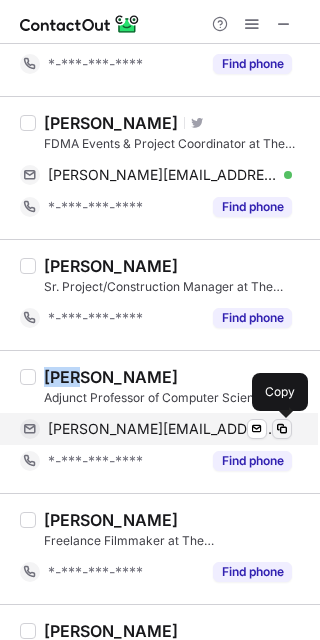 click at bounding box center [282, 429] 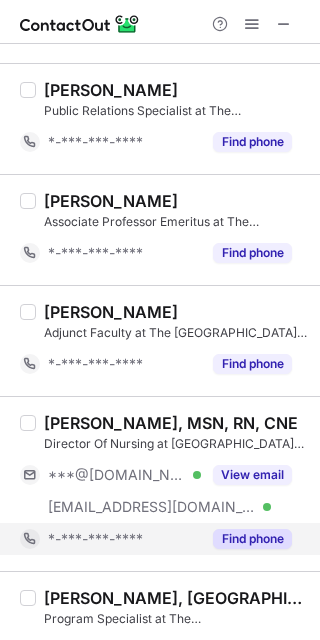 scroll, scrollTop: 1466, scrollLeft: 0, axis: vertical 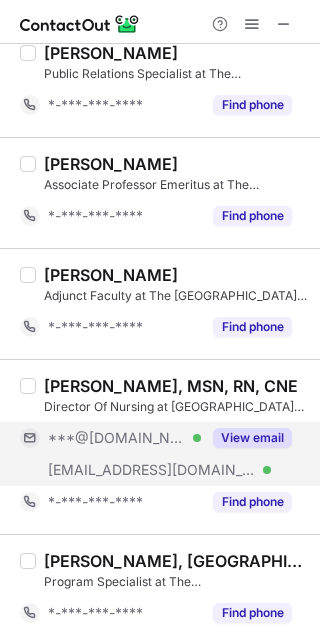 click on "View email" at bounding box center [252, 438] 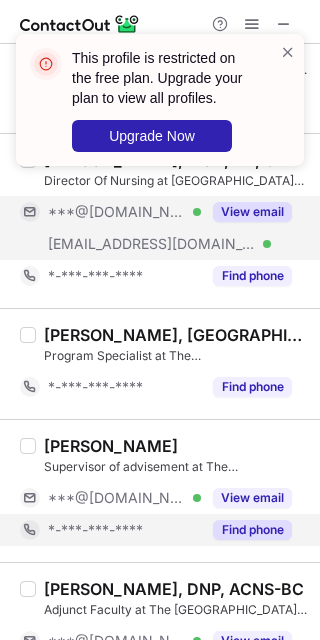 scroll, scrollTop: 1733, scrollLeft: 0, axis: vertical 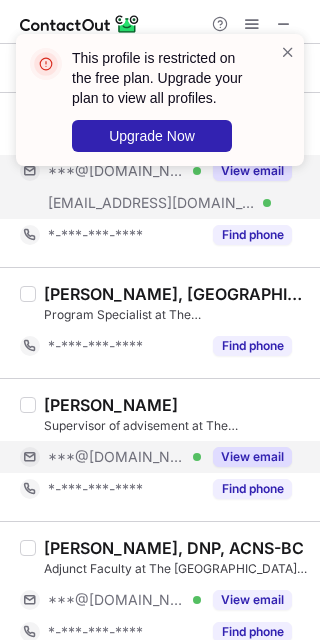 click on "View email" at bounding box center (252, 457) 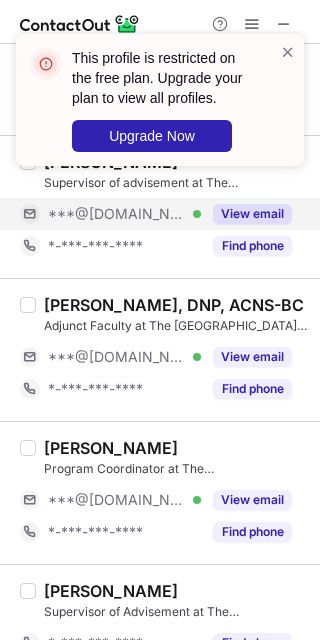 scroll, scrollTop: 2000, scrollLeft: 0, axis: vertical 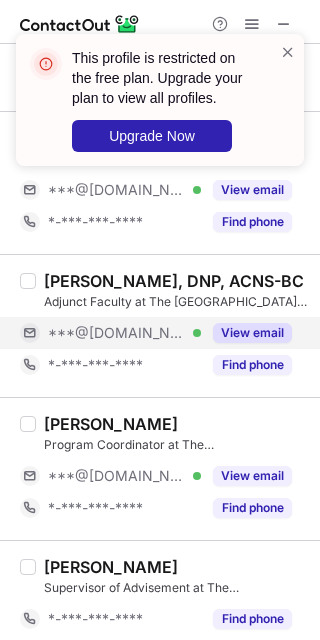 click on "View email" at bounding box center [252, 333] 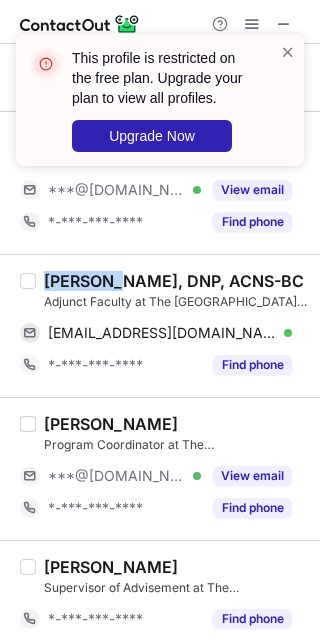 drag, startPoint x: 47, startPoint y: 275, endPoint x: 115, endPoint y: 275, distance: 68 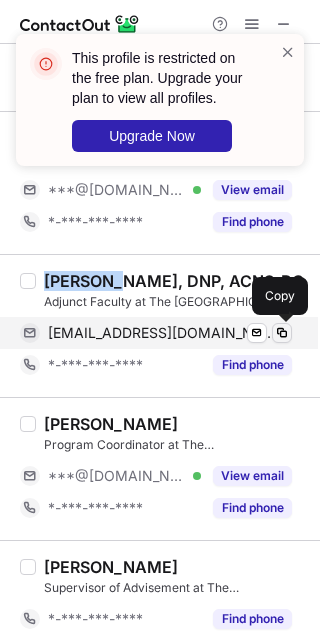 click at bounding box center (282, 333) 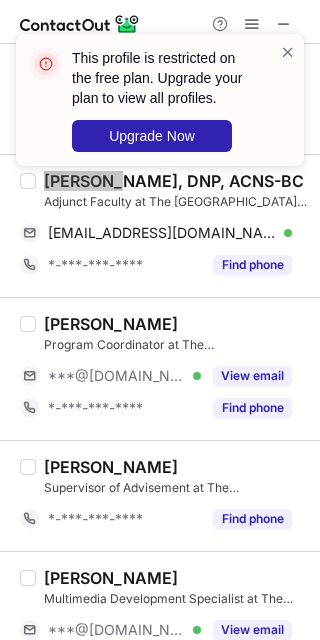 scroll, scrollTop: 2133, scrollLeft: 0, axis: vertical 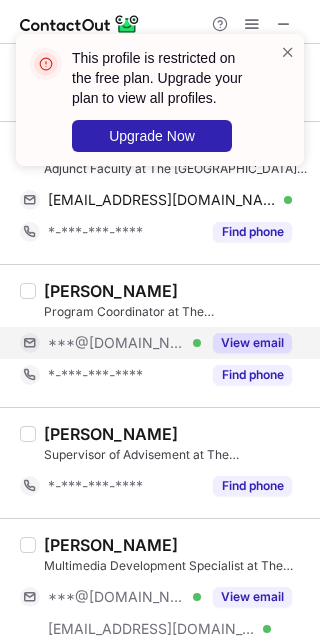 click on "View email" at bounding box center (252, 343) 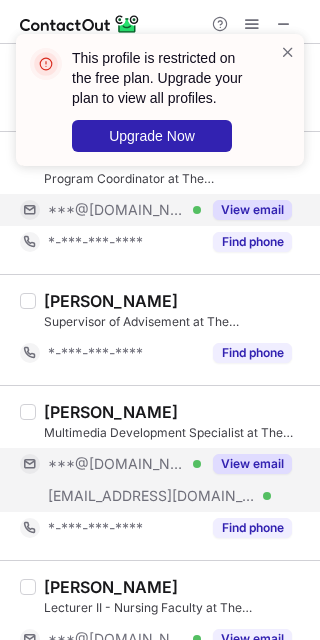click on "View email" at bounding box center (252, 464) 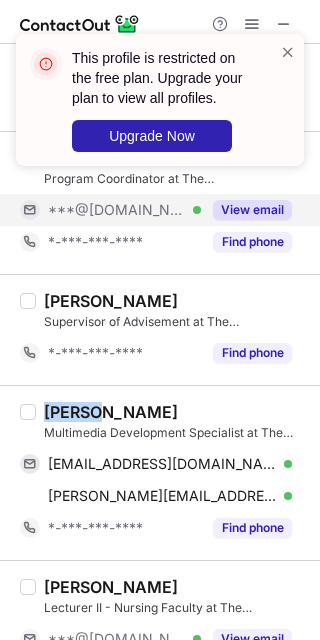 drag, startPoint x: 44, startPoint y: 408, endPoint x: 91, endPoint y: 410, distance: 47.042534 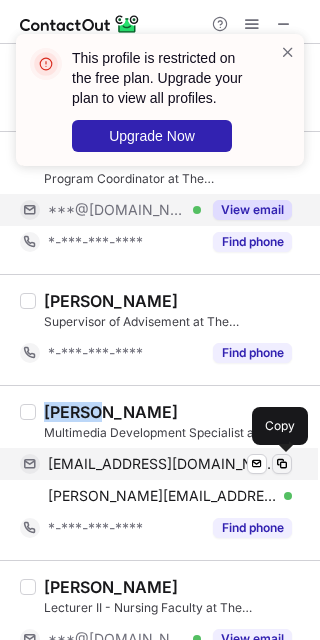 click at bounding box center [282, 464] 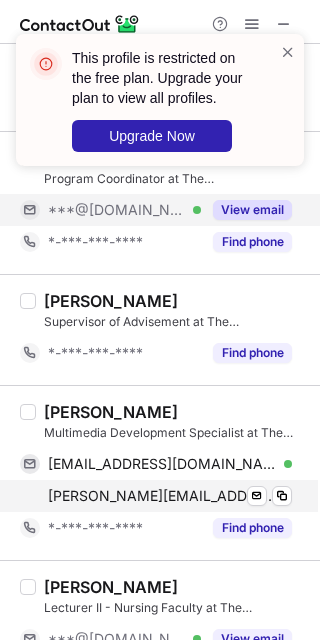 click on "[PERSON_NAME][EMAIL_ADDRESS][PERSON_NAME][DOMAIN_NAME] Verified Send email Copy" at bounding box center (156, 496) 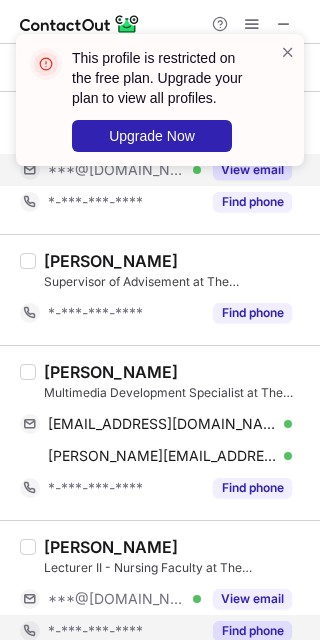 scroll, scrollTop: 2400, scrollLeft: 0, axis: vertical 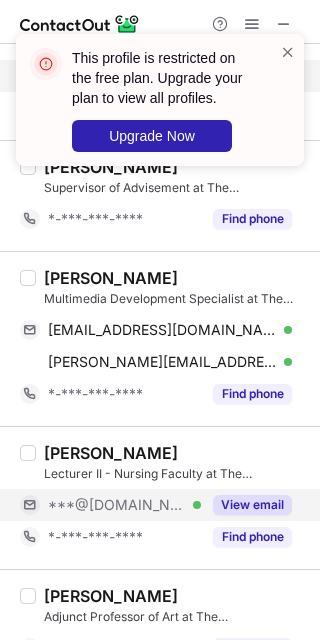 click on "View email" at bounding box center [252, 505] 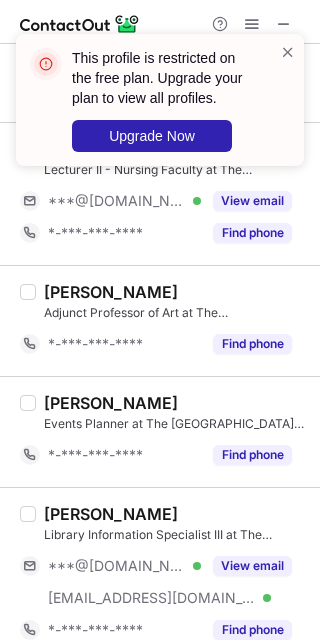 scroll, scrollTop: 2722, scrollLeft: 0, axis: vertical 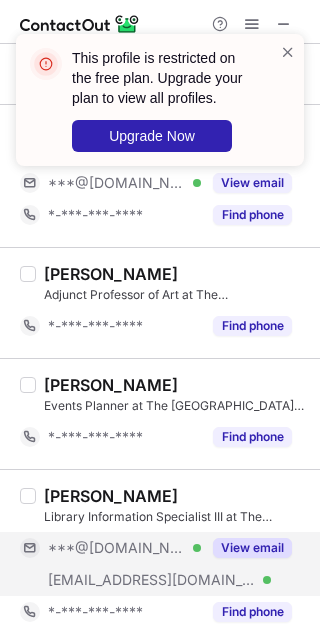 click on "View email" at bounding box center (252, 548) 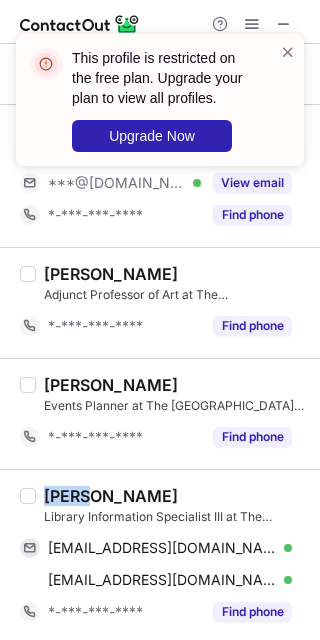 drag, startPoint x: 41, startPoint y: 495, endPoint x: 84, endPoint y: 495, distance: 43 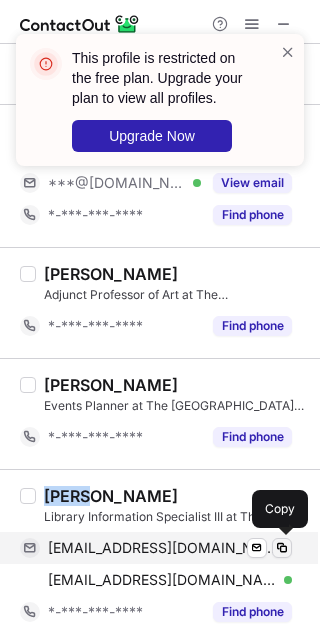 click at bounding box center (282, 548) 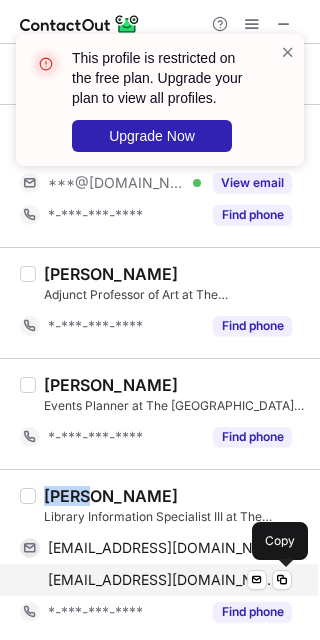 drag, startPoint x: 282, startPoint y: 579, endPoint x: 291, endPoint y: 566, distance: 15.811388 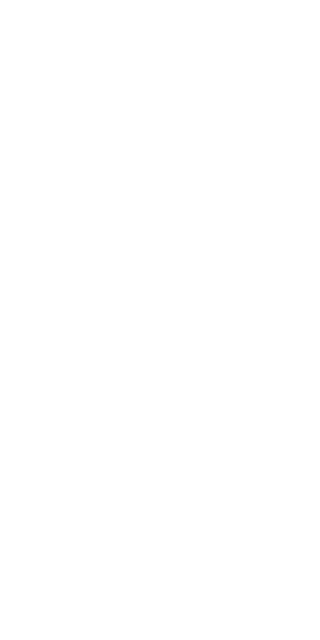 scroll, scrollTop: 0, scrollLeft: 0, axis: both 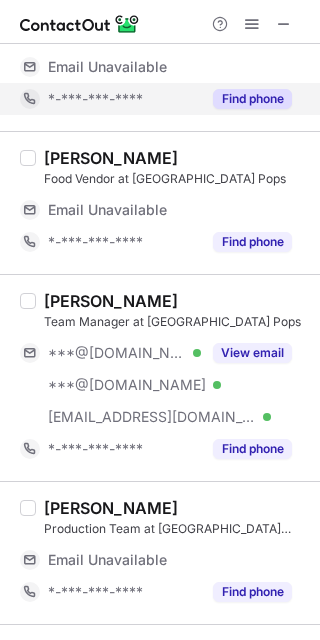 click on "View email" at bounding box center [252, 353] 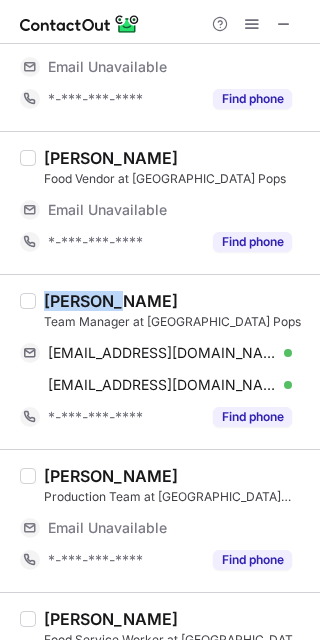 drag, startPoint x: 39, startPoint y: 296, endPoint x: 119, endPoint y: 302, distance: 80.224686 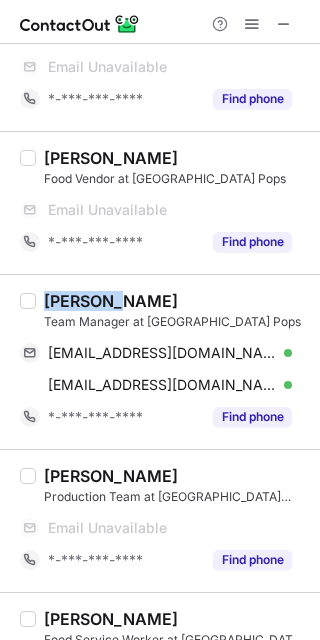 copy on "[PERSON_NAME]" 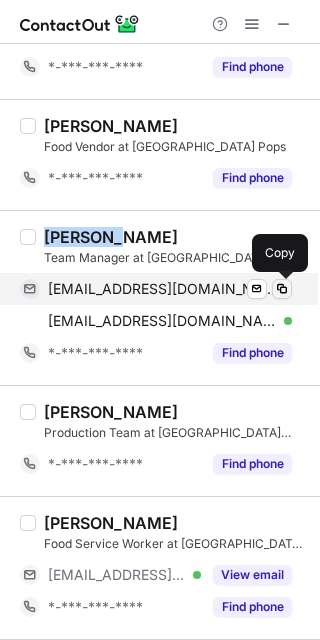 click at bounding box center [282, 289] 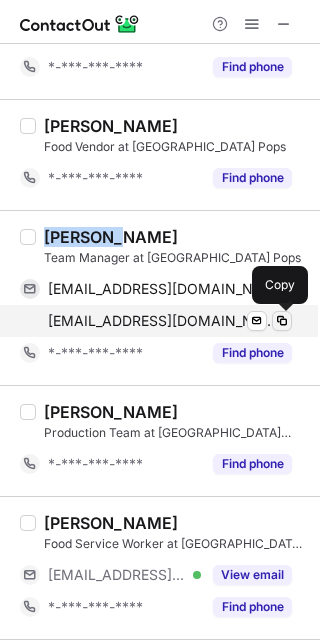 click at bounding box center [282, 321] 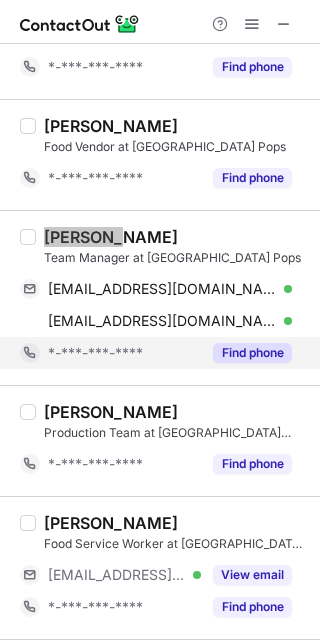 scroll, scrollTop: 400, scrollLeft: 0, axis: vertical 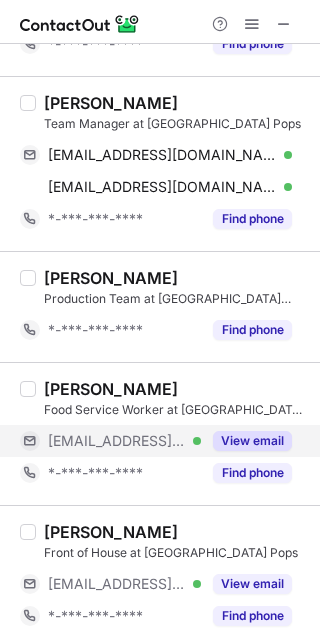 click on "View email" at bounding box center (246, 441) 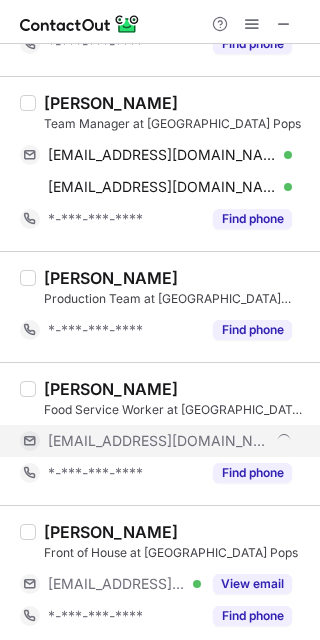 scroll, scrollTop: 533, scrollLeft: 0, axis: vertical 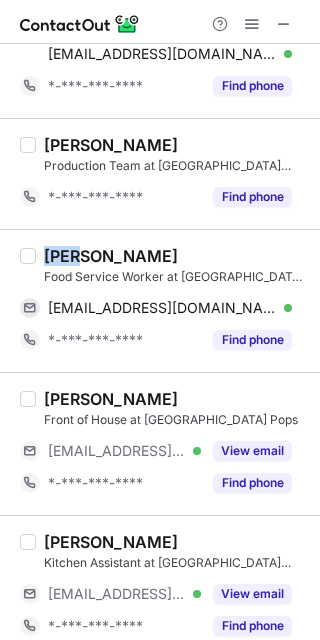 drag, startPoint x: 47, startPoint y: 252, endPoint x: 83, endPoint y: 260, distance: 36.878178 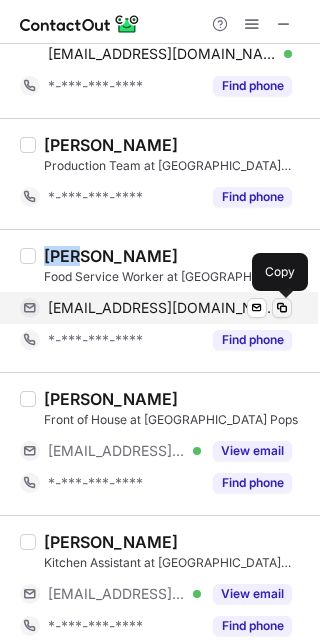 click at bounding box center (282, 308) 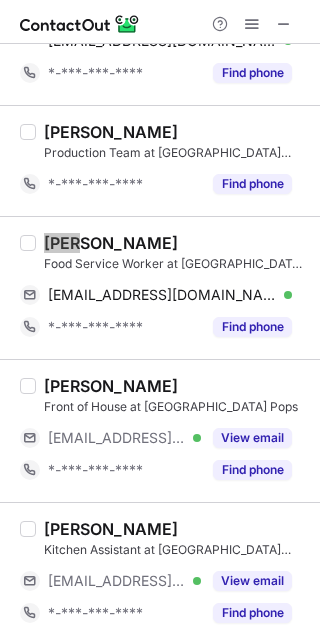 scroll, scrollTop: 550, scrollLeft: 0, axis: vertical 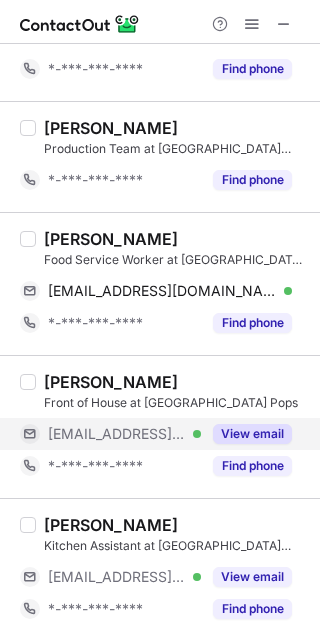 click on "View email" at bounding box center [246, 434] 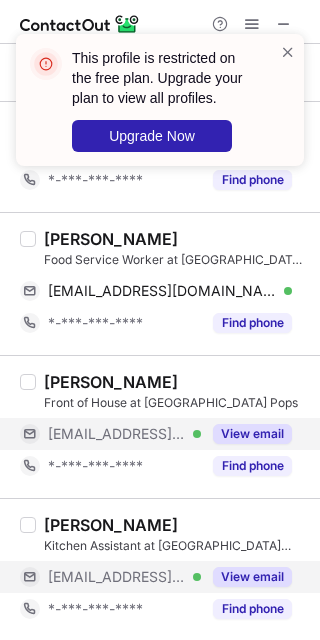 click on "View email" at bounding box center [246, 577] 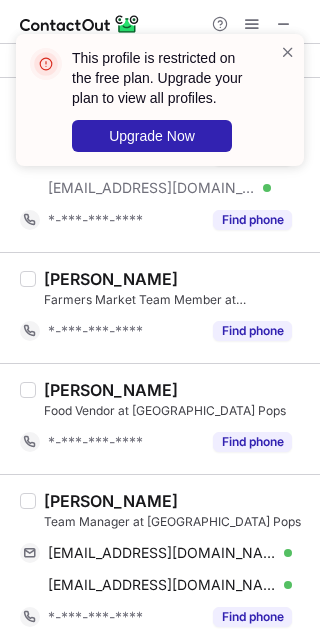 scroll, scrollTop: 0, scrollLeft: 0, axis: both 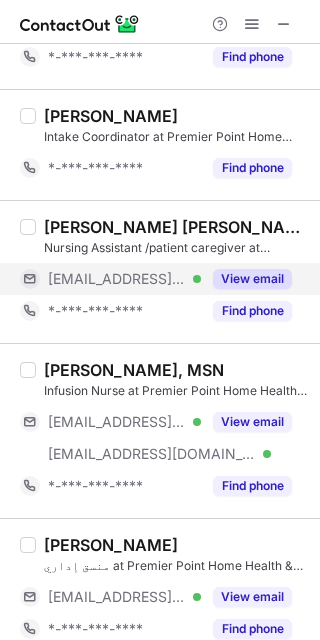 click on "View email" at bounding box center [246, 279] 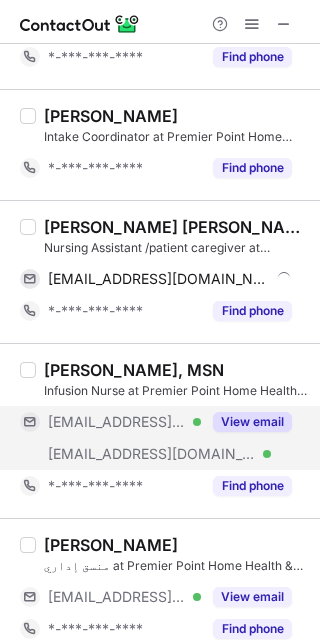 click on "View email" at bounding box center (252, 422) 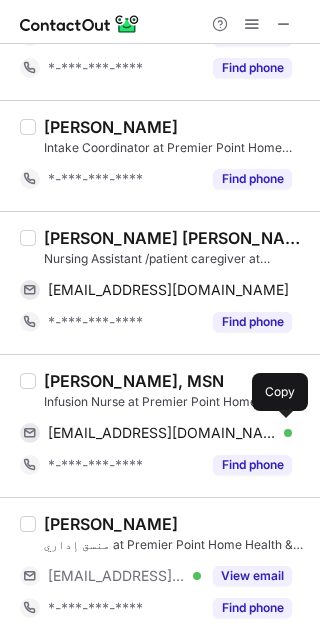 scroll, scrollTop: 120, scrollLeft: 0, axis: vertical 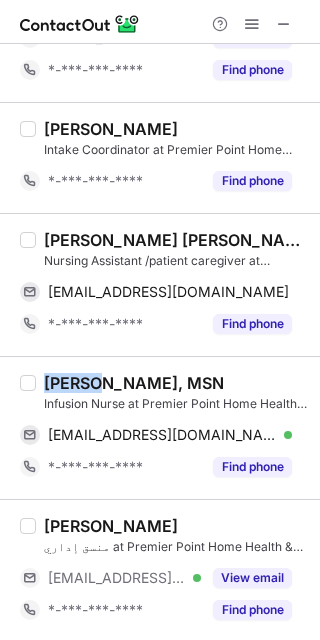 drag, startPoint x: 53, startPoint y: 377, endPoint x: 90, endPoint y: 378, distance: 37.01351 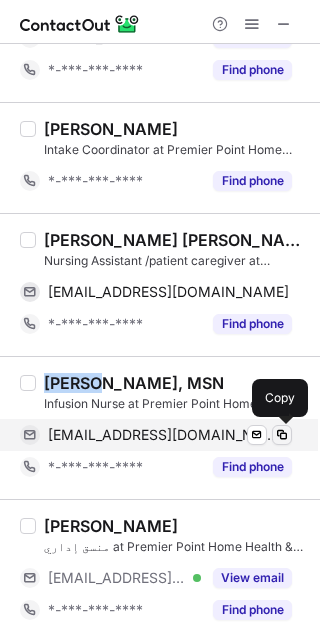 click at bounding box center (282, 435) 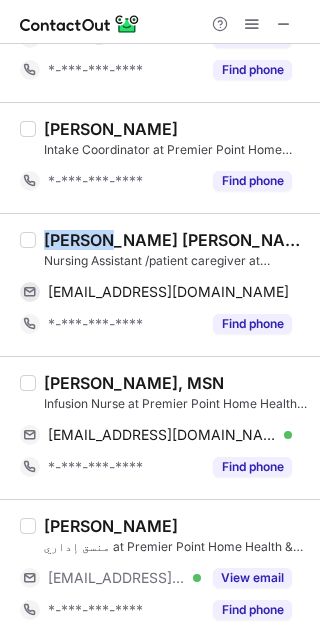 drag, startPoint x: 47, startPoint y: 235, endPoint x: 103, endPoint y: 235, distance: 56 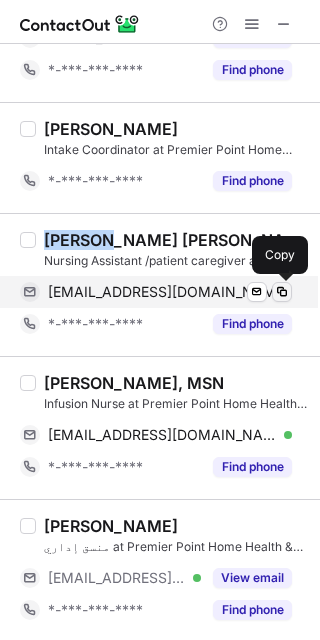 click at bounding box center (282, 292) 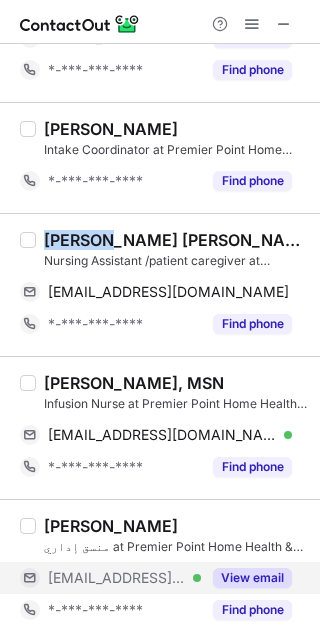 click on "View email" at bounding box center [252, 578] 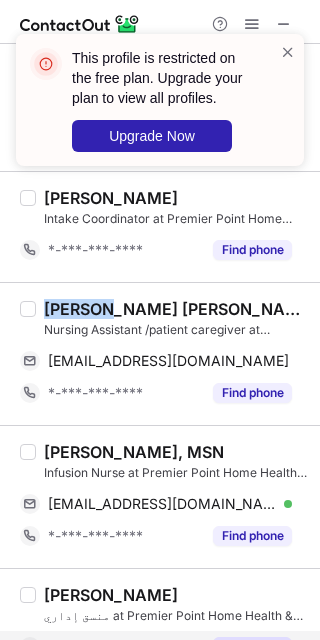 scroll, scrollTop: 0, scrollLeft: 0, axis: both 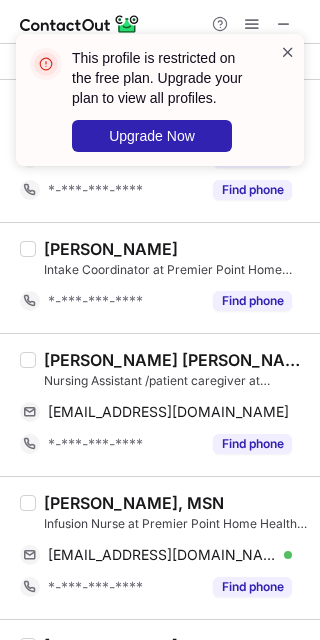 click at bounding box center (288, 52) 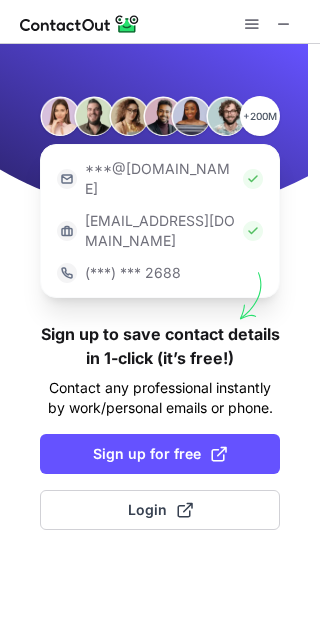 scroll, scrollTop: 0, scrollLeft: 0, axis: both 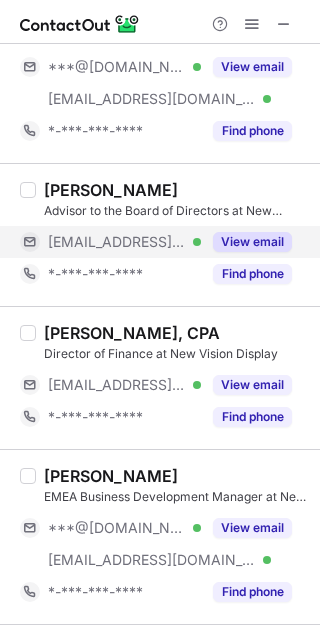 click on "View email" at bounding box center (252, 242) 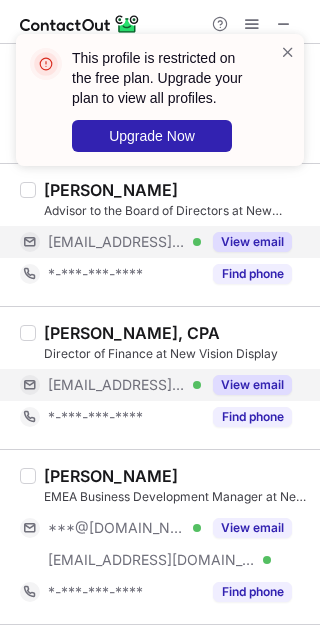 scroll, scrollTop: 400, scrollLeft: 0, axis: vertical 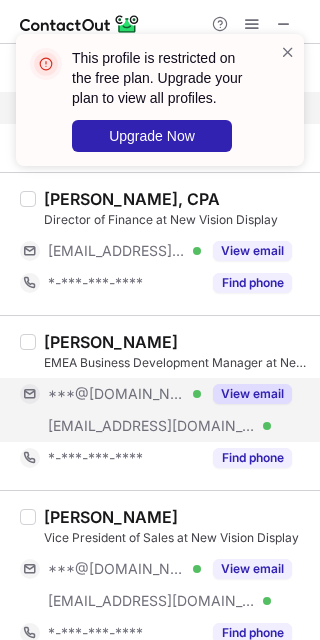 click on "View email" at bounding box center (246, 394) 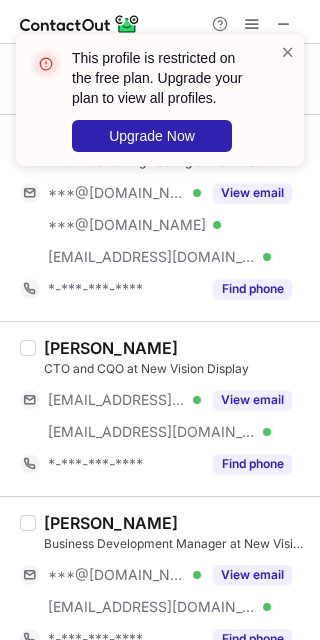 scroll, scrollTop: 1466, scrollLeft: 0, axis: vertical 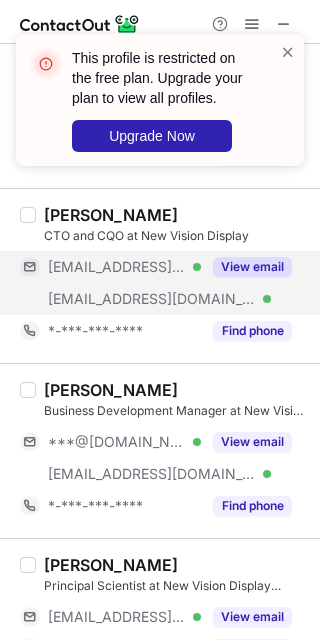 click on "View email" at bounding box center [252, 267] 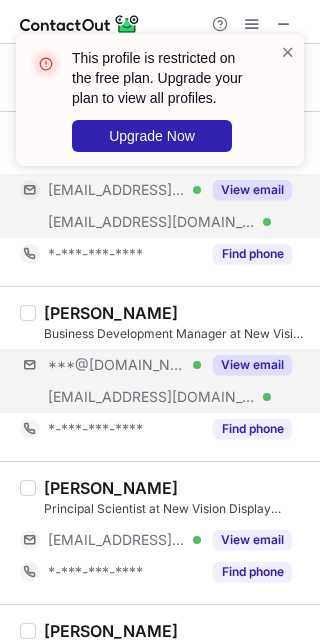 scroll, scrollTop: 1600, scrollLeft: 0, axis: vertical 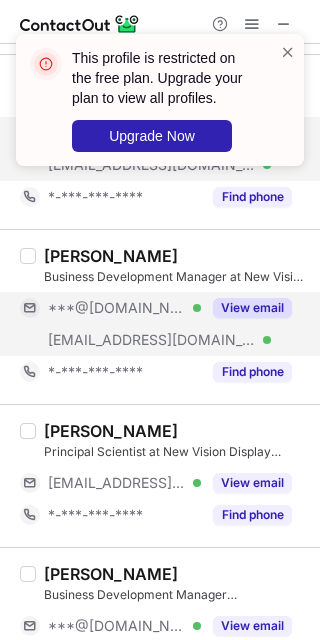 click on "View email" at bounding box center [252, 308] 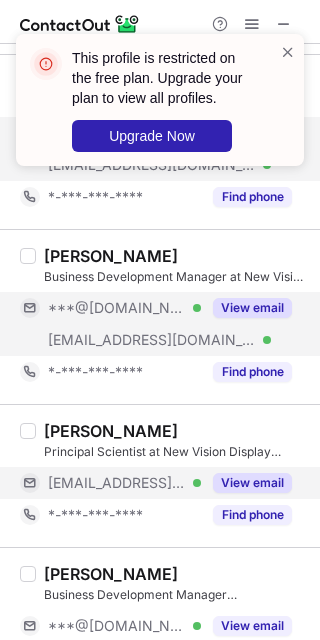 click on "View email" at bounding box center (252, 483) 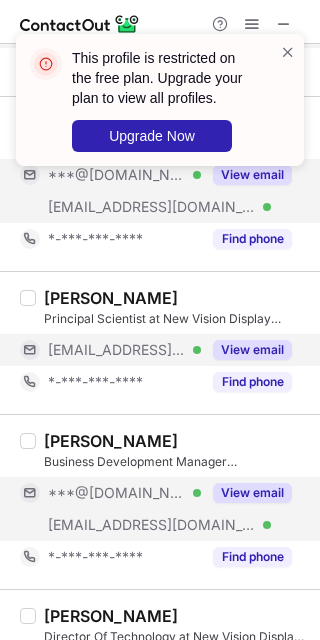 click on "View email" at bounding box center (252, 493) 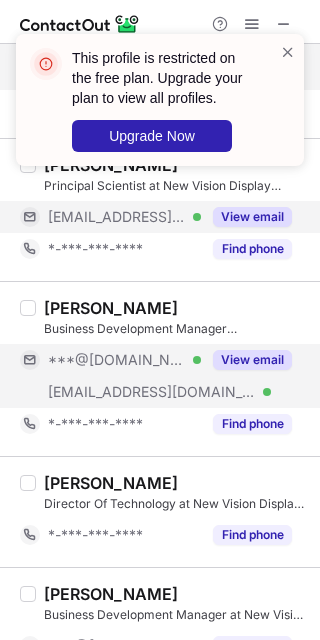 scroll, scrollTop: 2000, scrollLeft: 0, axis: vertical 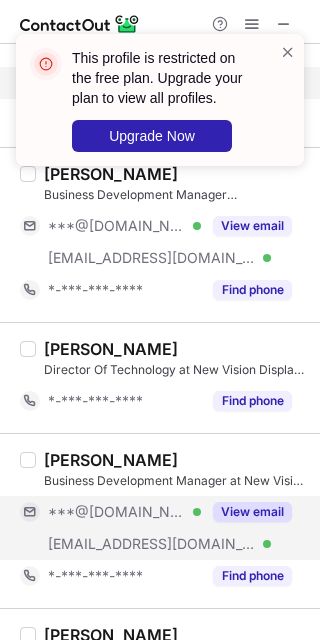 click on "View email" at bounding box center [252, 512] 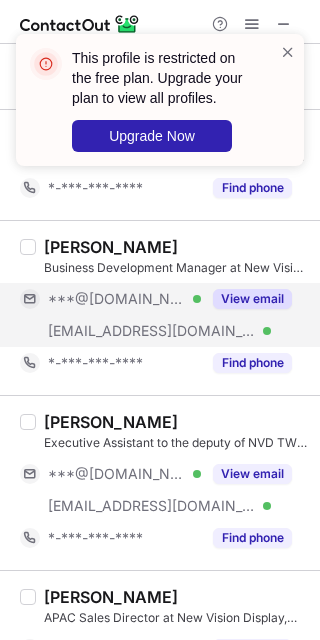 scroll, scrollTop: 2266, scrollLeft: 0, axis: vertical 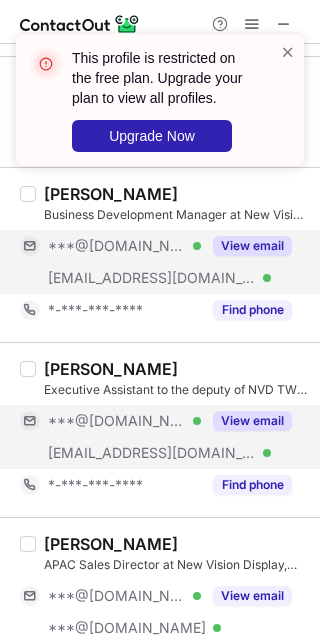 click on "View email" at bounding box center [252, 421] 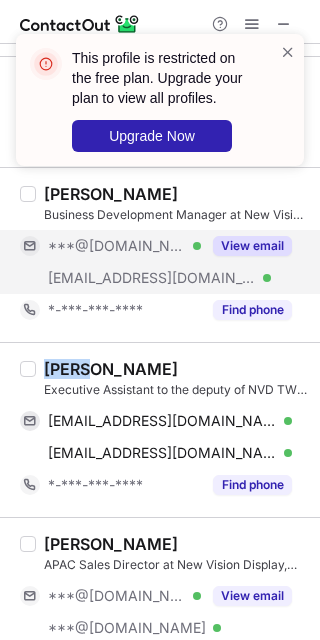 drag, startPoint x: 42, startPoint y: 368, endPoint x: 87, endPoint y: 368, distance: 45 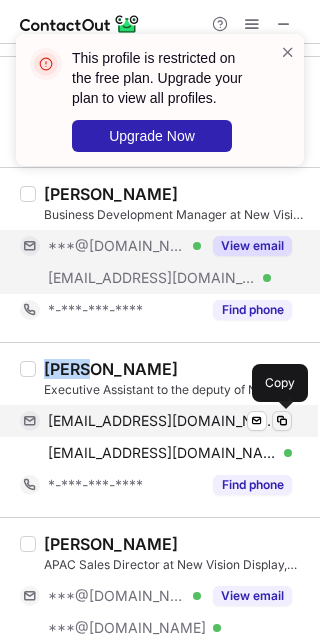 click at bounding box center [282, 421] 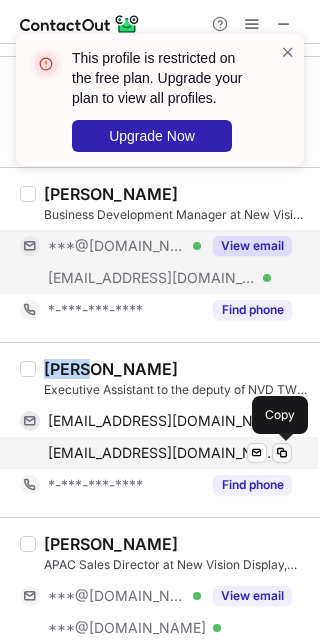 click at bounding box center [282, 453] 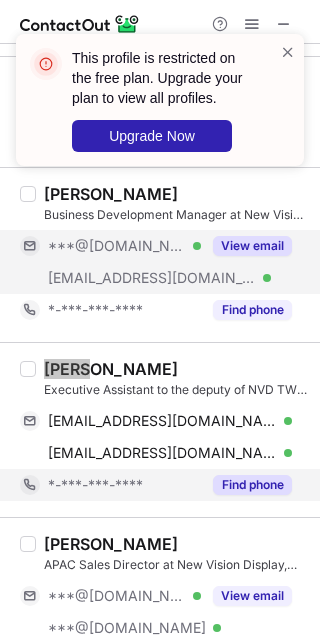 scroll, scrollTop: 2400, scrollLeft: 0, axis: vertical 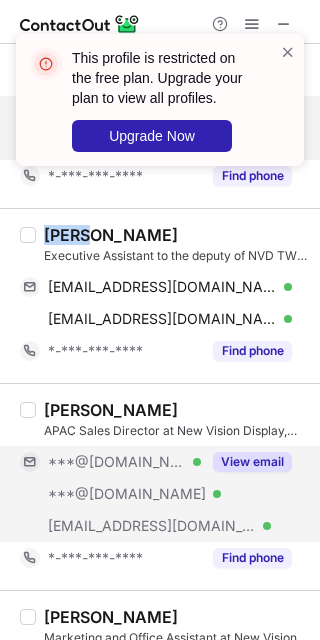 click on "View email" at bounding box center (252, 462) 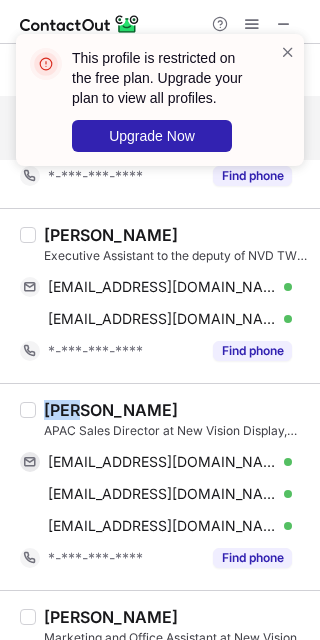 drag, startPoint x: 41, startPoint y: 407, endPoint x: 80, endPoint y: 407, distance: 39 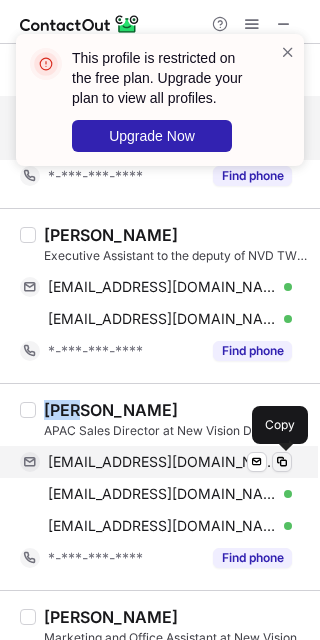 click at bounding box center [282, 462] 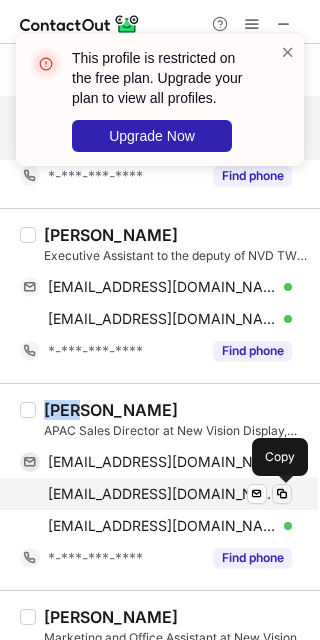 click at bounding box center [282, 494] 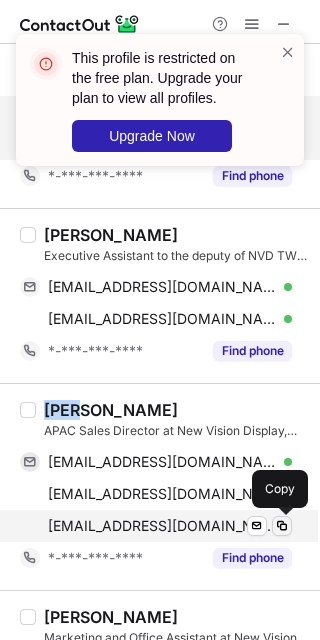 click at bounding box center [282, 526] 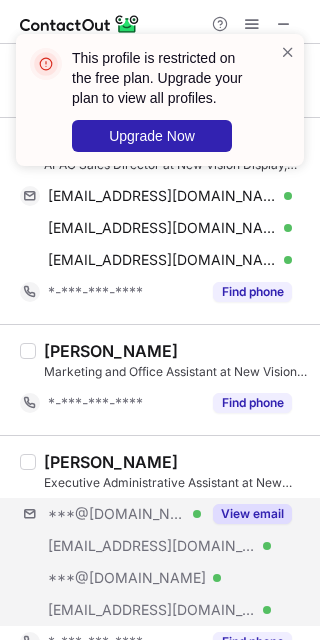 scroll, scrollTop: 2800, scrollLeft: 0, axis: vertical 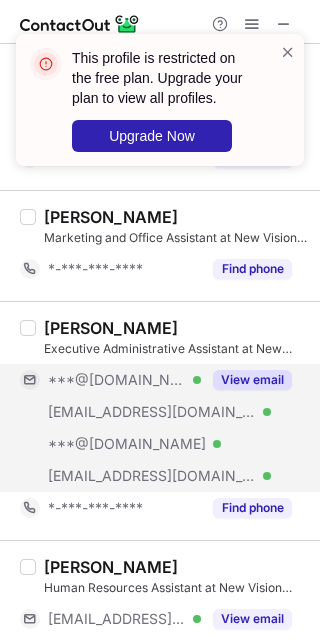 click on "View email" at bounding box center [252, 380] 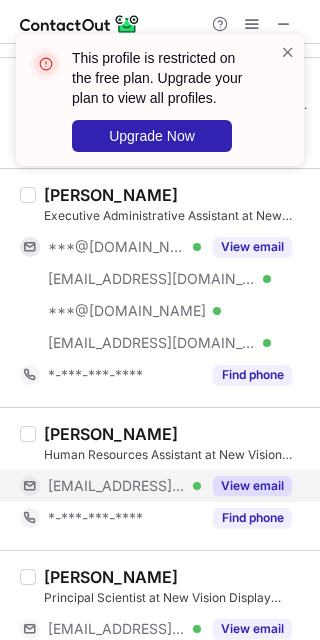 click on "View email" at bounding box center [252, 486] 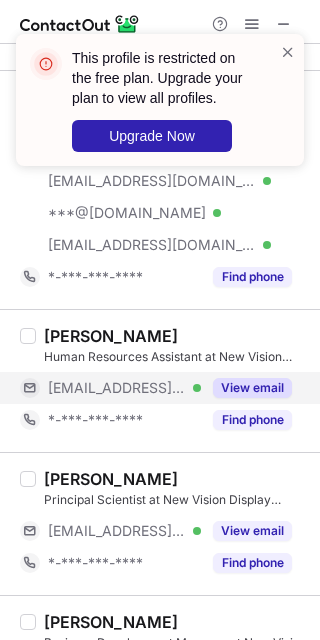 scroll, scrollTop: 3066, scrollLeft: 0, axis: vertical 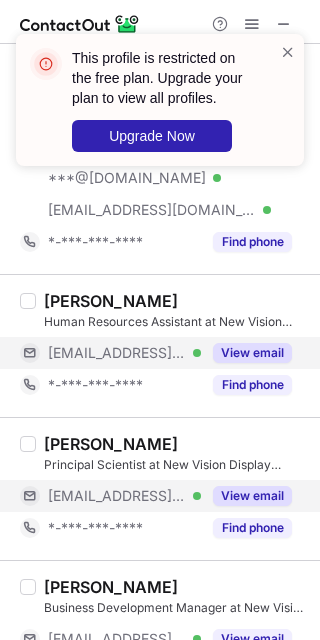click on "View email" at bounding box center (246, 496) 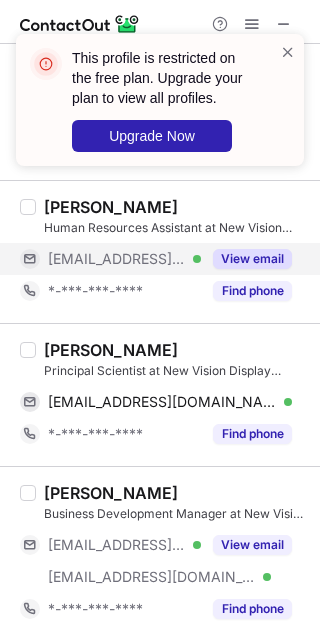 scroll, scrollTop: 3200, scrollLeft: 0, axis: vertical 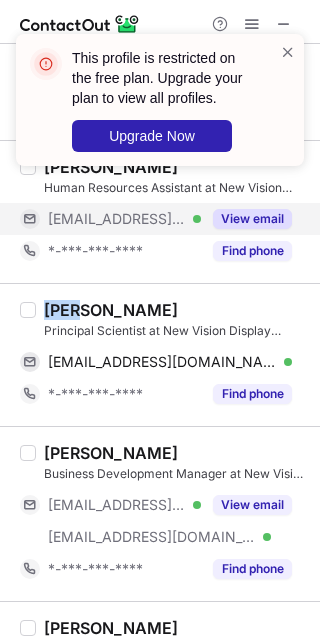 drag, startPoint x: 47, startPoint y: 304, endPoint x: 77, endPoint y: 310, distance: 30.594116 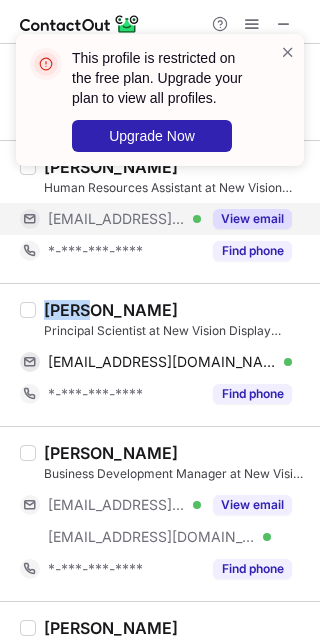 drag, startPoint x: 45, startPoint y: 300, endPoint x: 84, endPoint y: 308, distance: 39.812057 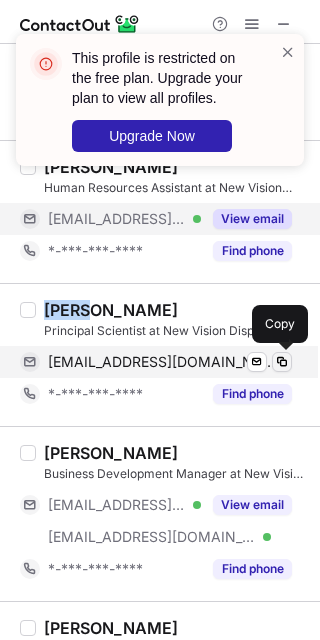 click at bounding box center [282, 362] 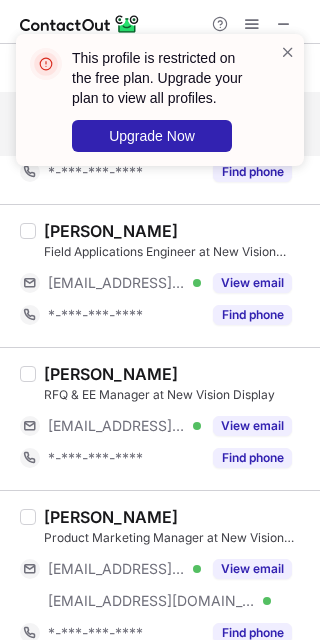scroll, scrollTop: 3600, scrollLeft: 0, axis: vertical 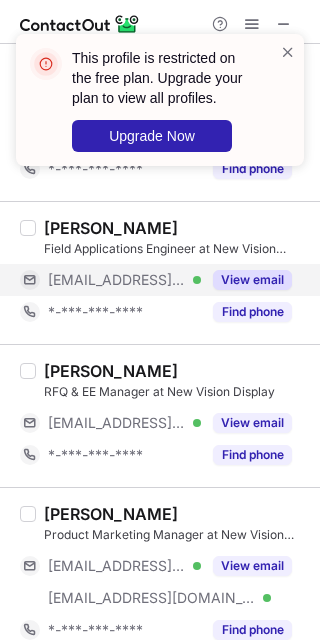 click on "View email" at bounding box center (252, 280) 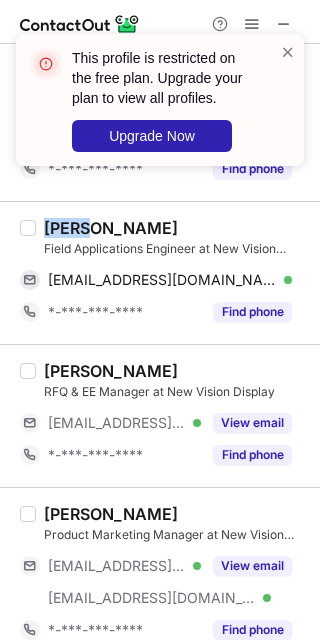 drag, startPoint x: 40, startPoint y: 222, endPoint x: 86, endPoint y: 234, distance: 47.539455 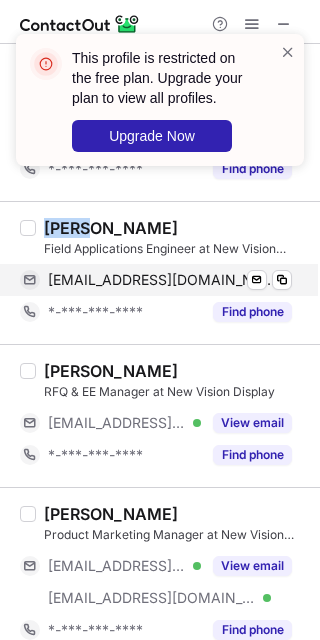 copy on "Sang" 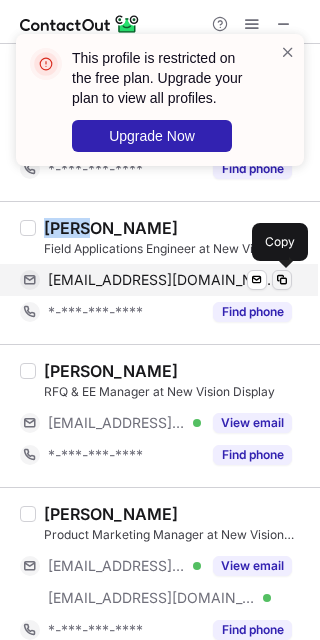 click at bounding box center (282, 280) 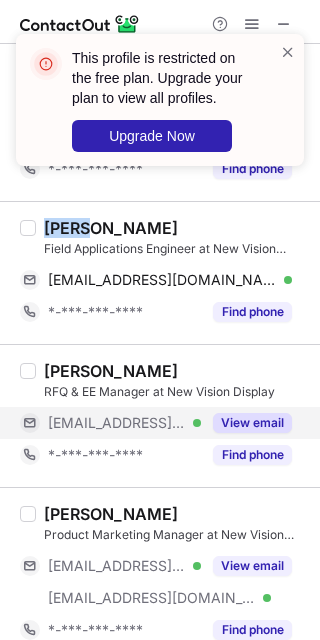 click on "View email" at bounding box center (252, 423) 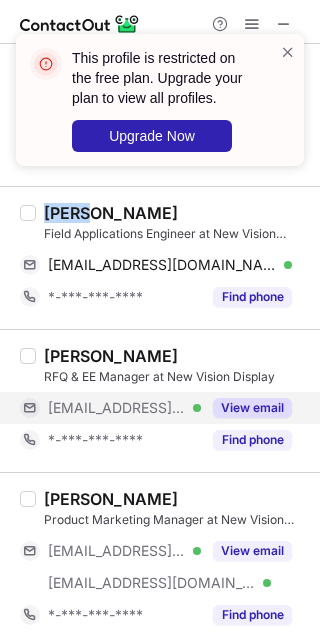 scroll, scrollTop: 3618, scrollLeft: 0, axis: vertical 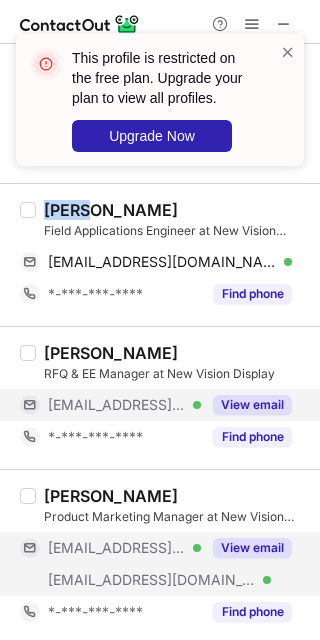 click on "View email" at bounding box center [252, 548] 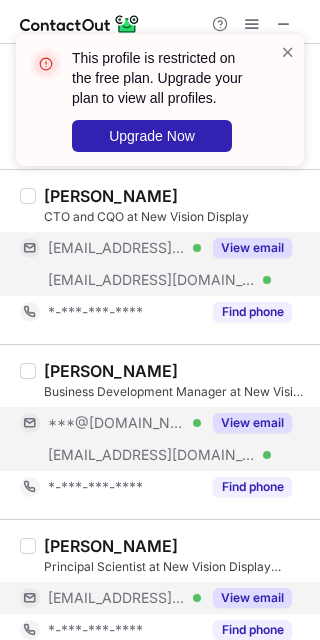 scroll, scrollTop: 1085, scrollLeft: 0, axis: vertical 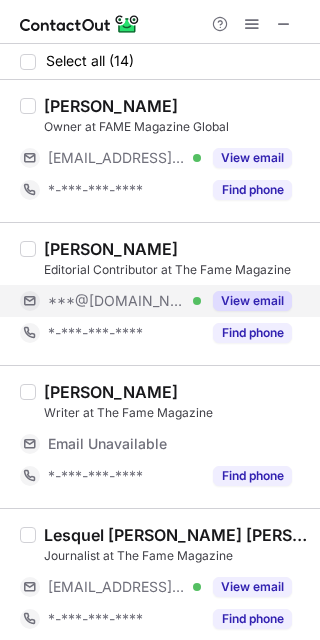 click on "View email" at bounding box center (252, 301) 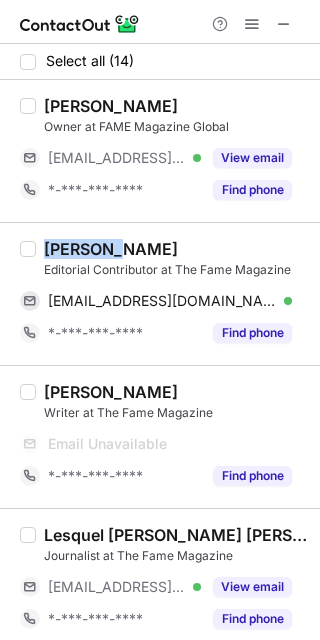 drag, startPoint x: 39, startPoint y: 250, endPoint x: 106, endPoint y: 244, distance: 67.26812 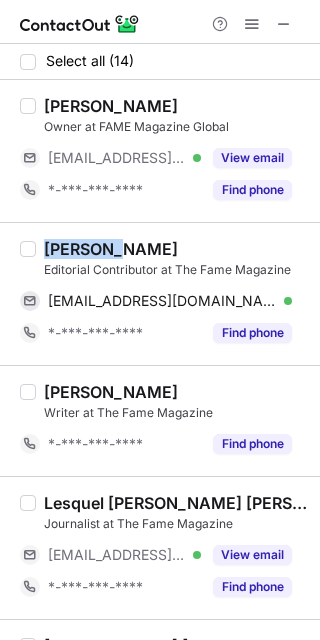 copy on "Michelle" 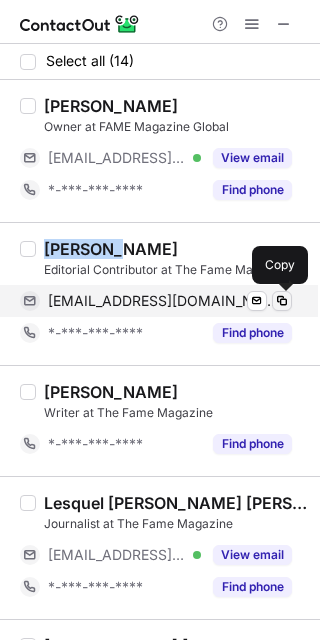 click at bounding box center (282, 301) 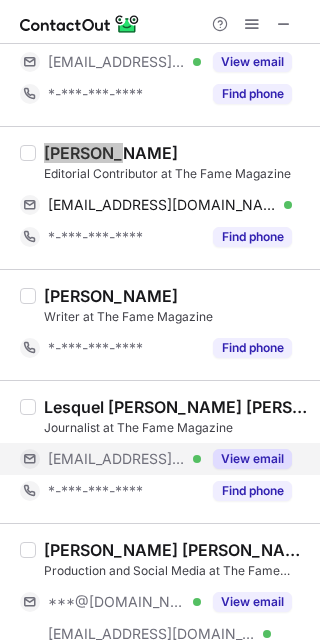 scroll, scrollTop: 133, scrollLeft: 0, axis: vertical 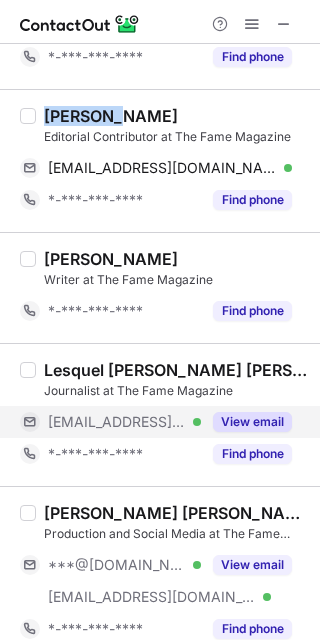 click on "View email" at bounding box center (252, 422) 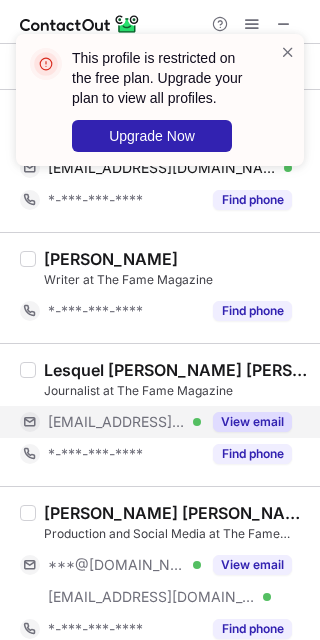 scroll, scrollTop: 266, scrollLeft: 0, axis: vertical 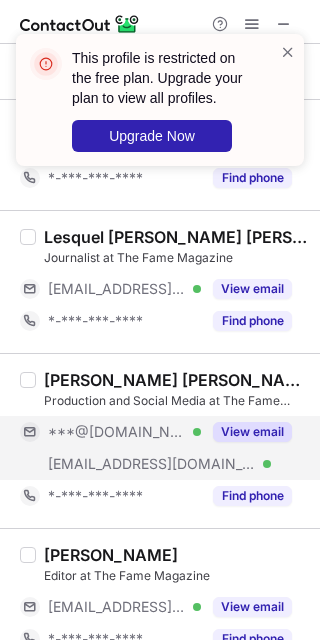 click on "View email" at bounding box center [252, 432] 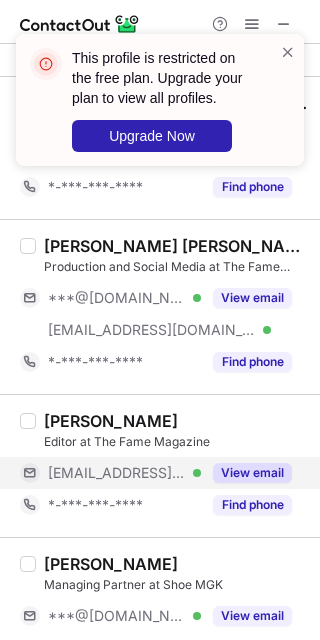 click on "View email" at bounding box center (246, 473) 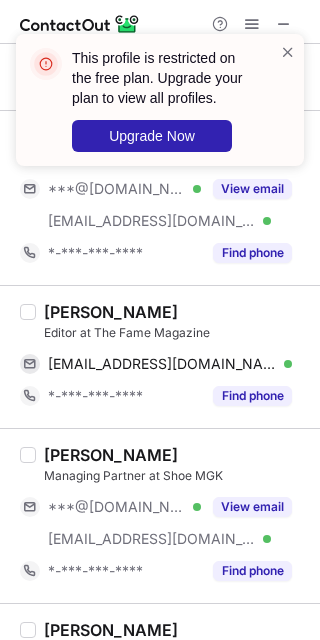 scroll, scrollTop: 533, scrollLeft: 0, axis: vertical 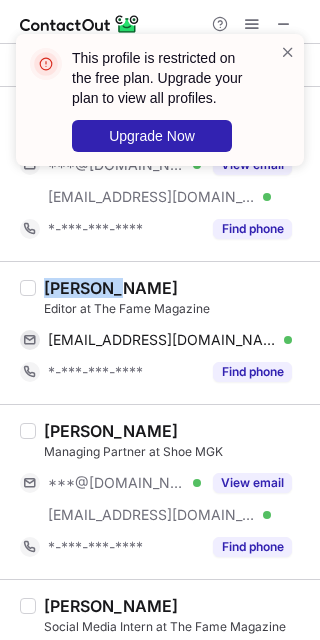 drag, startPoint x: 44, startPoint y: 277, endPoint x: 115, endPoint y: 290, distance: 72.18033 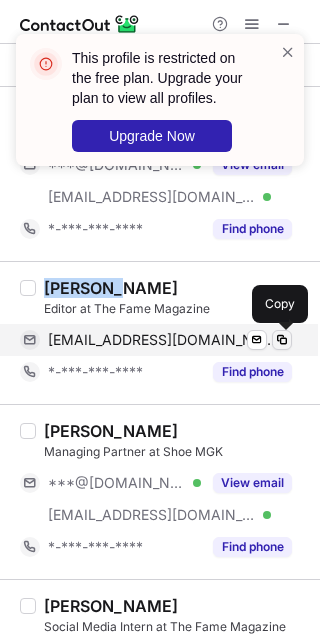 click at bounding box center (282, 340) 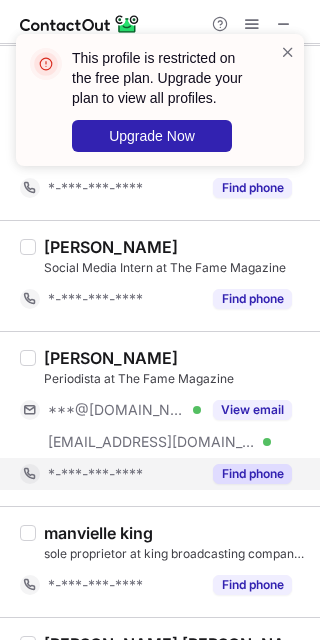 scroll, scrollTop: 933, scrollLeft: 0, axis: vertical 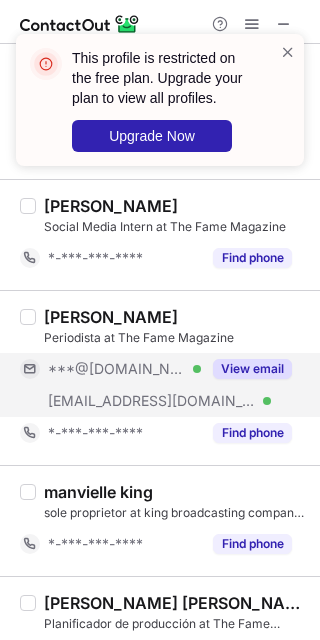 click on "View email" at bounding box center (252, 369) 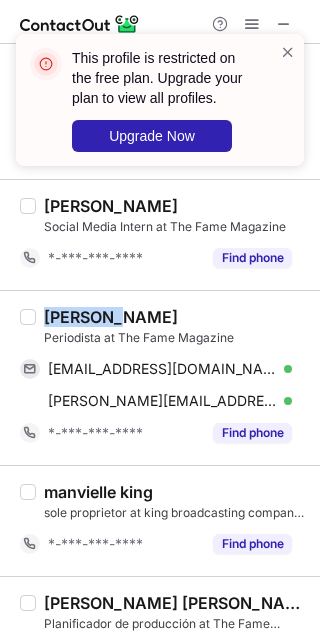 drag, startPoint x: 45, startPoint y: 314, endPoint x: 112, endPoint y: 318, distance: 67.11929 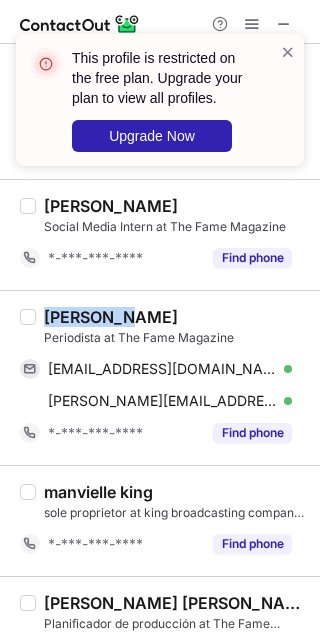 drag, startPoint x: 44, startPoint y: 309, endPoint x: 116, endPoint y: 317, distance: 72.443085 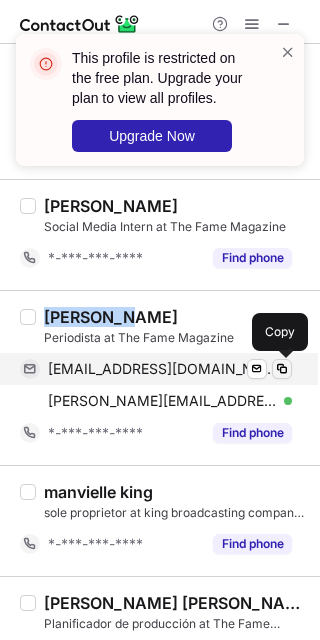 click at bounding box center (282, 369) 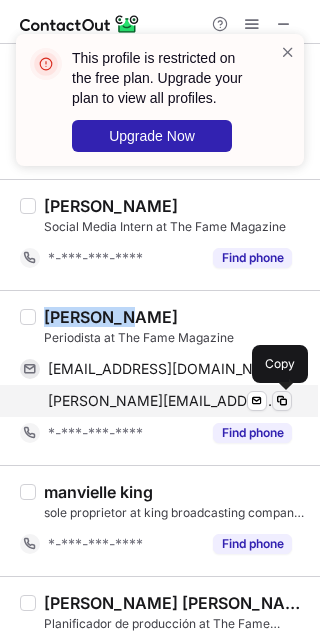 click at bounding box center [282, 401] 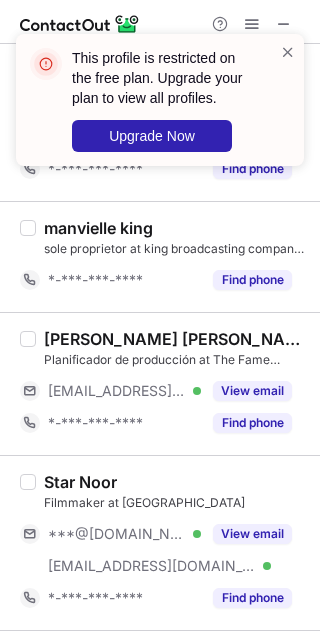 scroll, scrollTop: 1200, scrollLeft: 0, axis: vertical 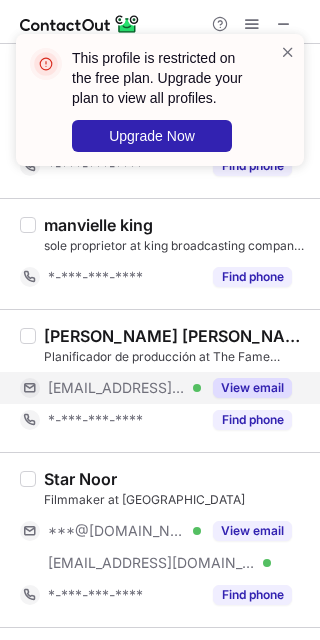 click on "View email" at bounding box center [252, 388] 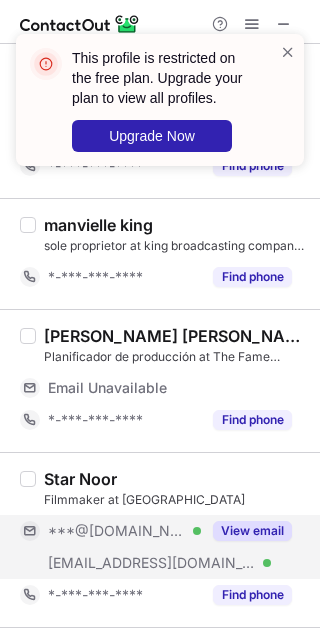 click on "View email" at bounding box center [252, 531] 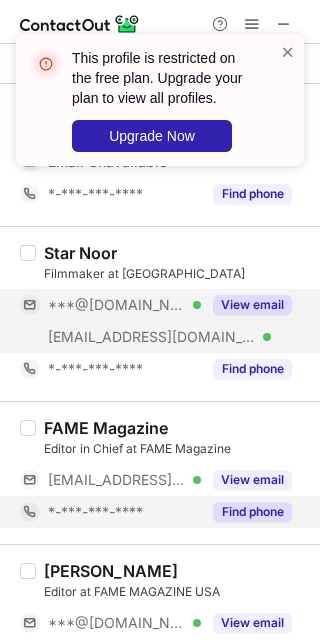 scroll, scrollTop: 1466, scrollLeft: 0, axis: vertical 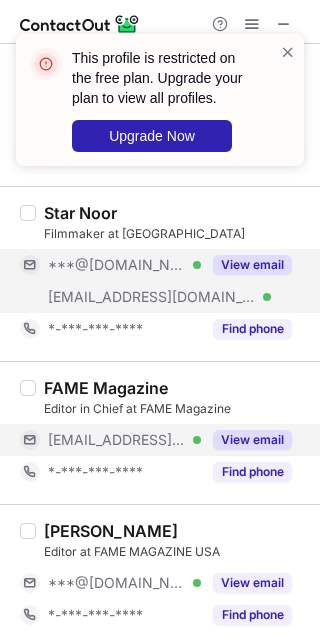click on "View email" at bounding box center [252, 440] 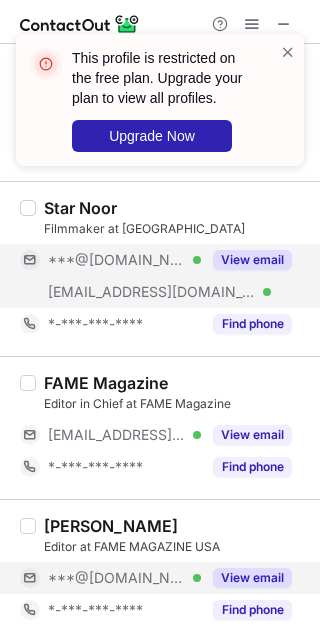 click on "View email" at bounding box center (252, 578) 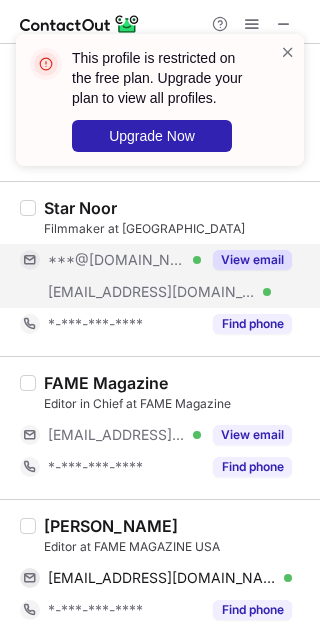 scroll, scrollTop: 1439, scrollLeft: 0, axis: vertical 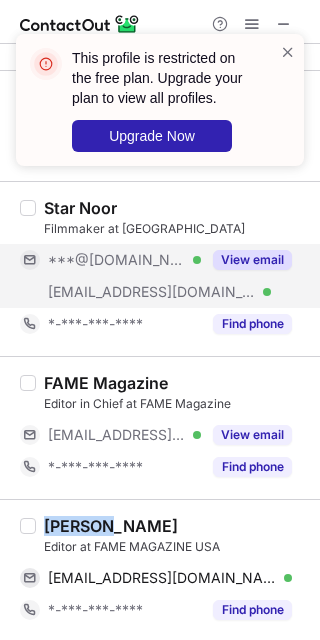 drag, startPoint x: 47, startPoint y: 525, endPoint x: 108, endPoint y: 531, distance: 61.294373 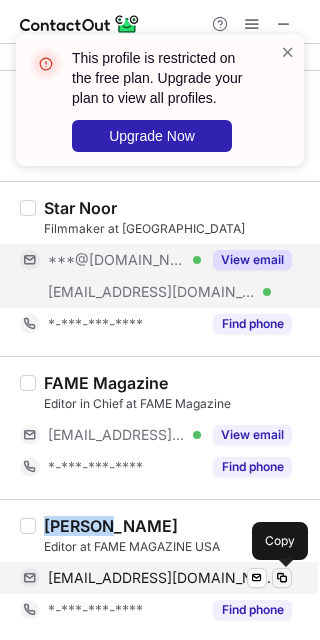 click at bounding box center [282, 578] 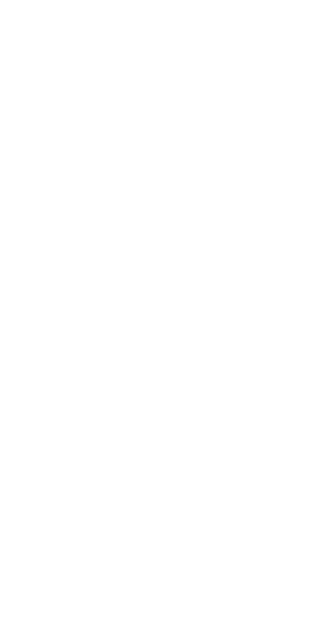 scroll, scrollTop: 0, scrollLeft: 0, axis: both 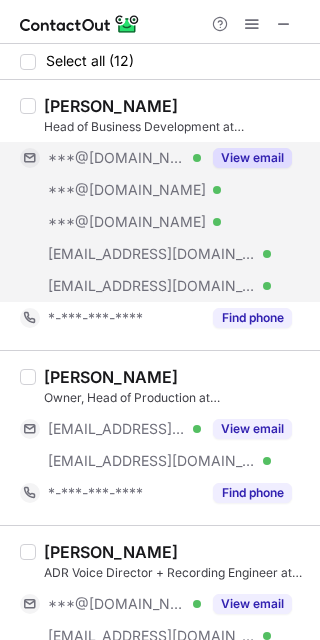 click on "View email" at bounding box center (252, 158) 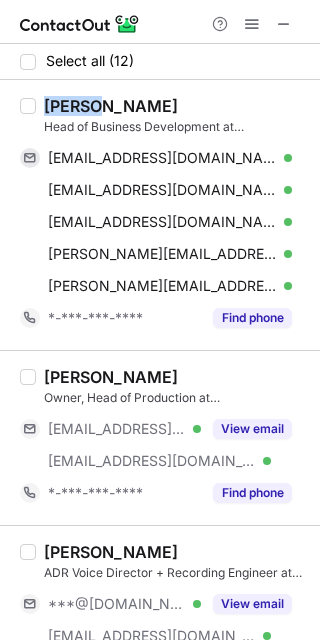 drag, startPoint x: 44, startPoint y: 103, endPoint x: 90, endPoint y: 103, distance: 46 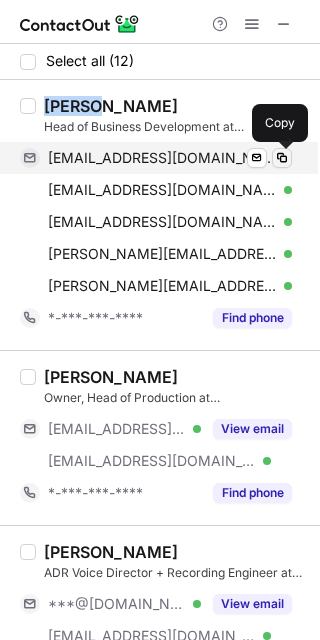 click at bounding box center [282, 158] 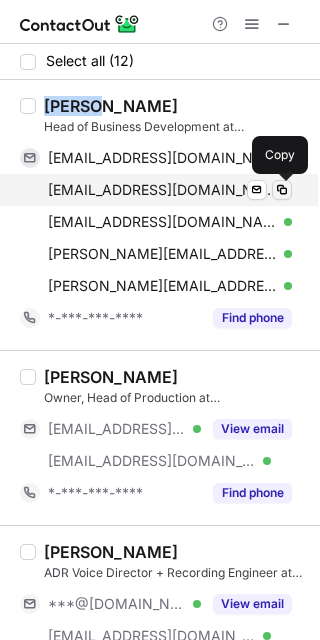 click at bounding box center (282, 190) 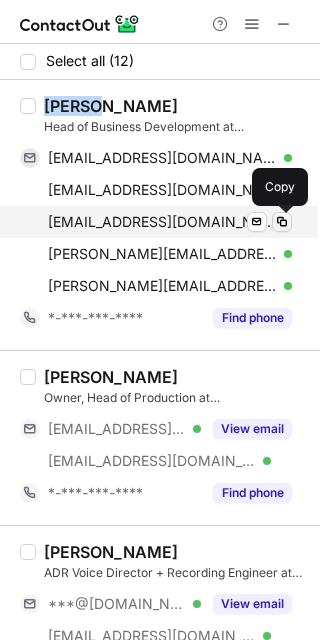 click at bounding box center (282, 222) 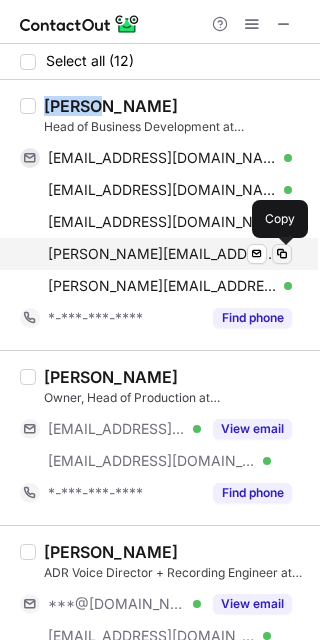 click at bounding box center (282, 254) 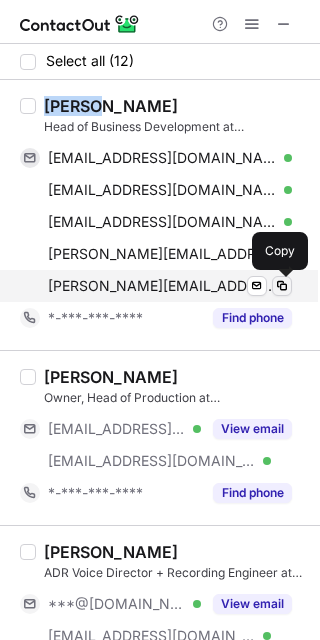 click at bounding box center (282, 286) 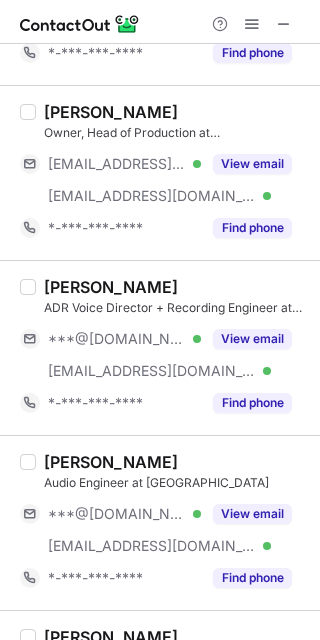 scroll, scrollTop: 266, scrollLeft: 0, axis: vertical 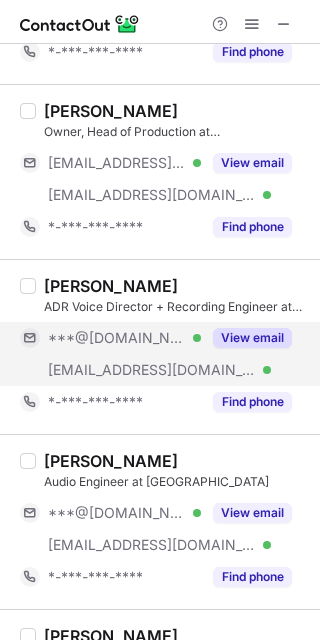 click on "View email" at bounding box center (252, 338) 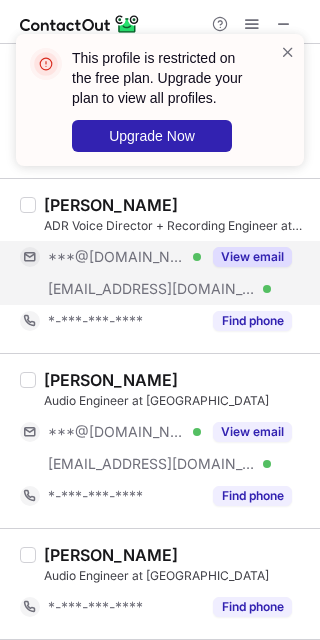 scroll, scrollTop: 400, scrollLeft: 0, axis: vertical 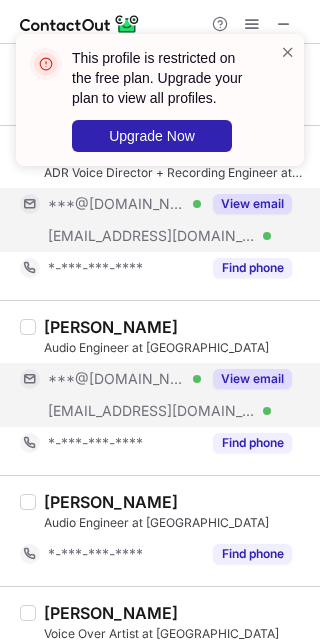click on "View email" at bounding box center [252, 379] 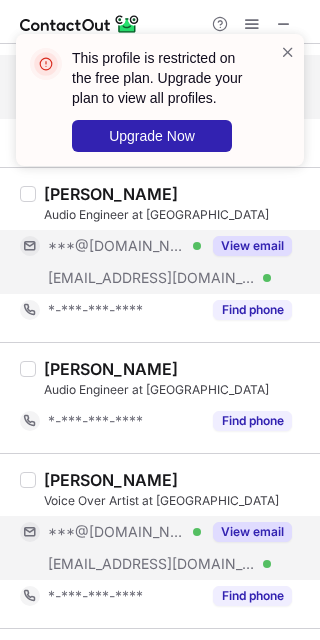 click on "View email" at bounding box center [246, 532] 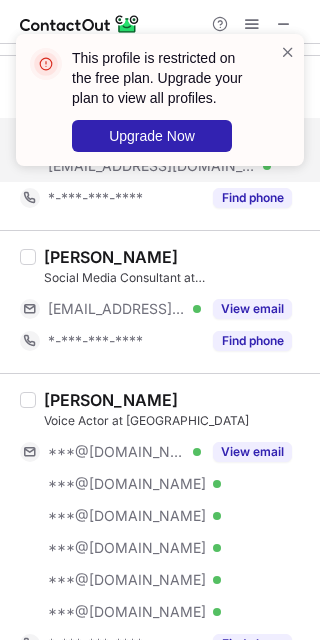 scroll, scrollTop: 933, scrollLeft: 0, axis: vertical 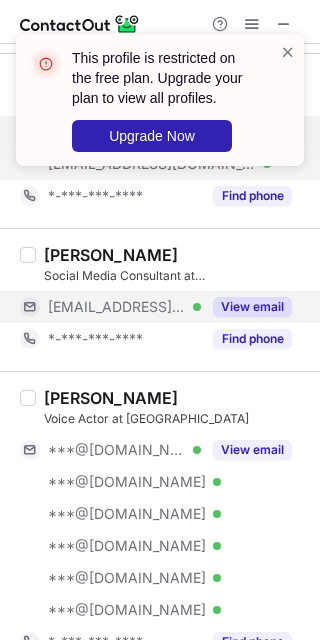 click on "View email" at bounding box center (252, 307) 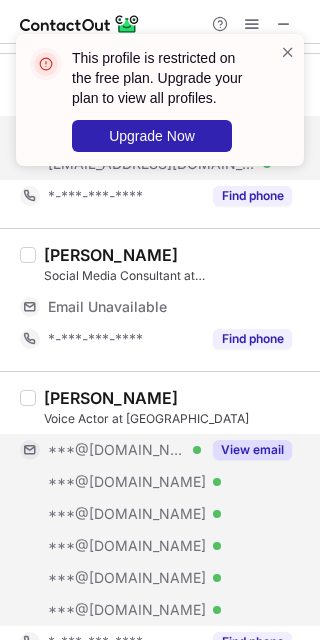click on "View email" at bounding box center (252, 450) 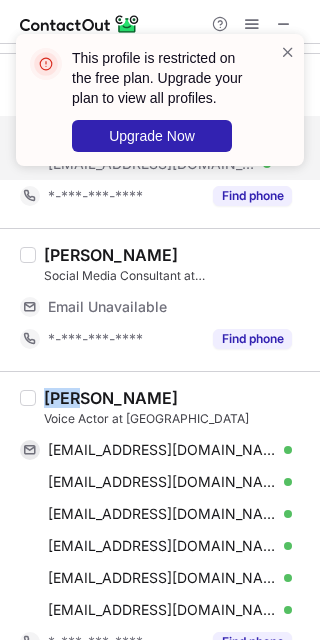 drag, startPoint x: 40, startPoint y: 395, endPoint x: 74, endPoint y: 399, distance: 34.234486 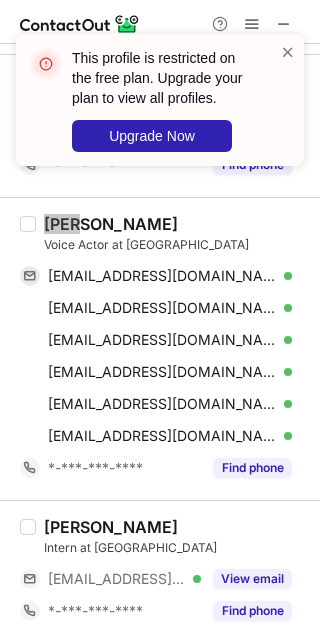scroll, scrollTop: 1066, scrollLeft: 0, axis: vertical 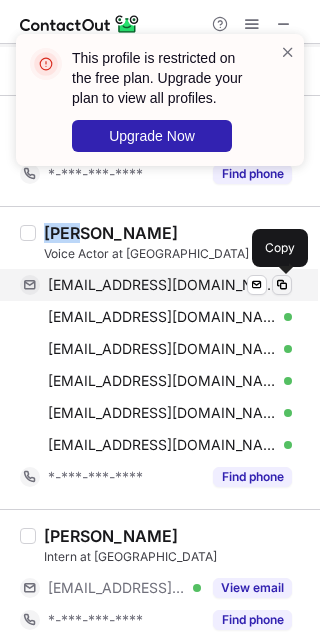 click at bounding box center [282, 285] 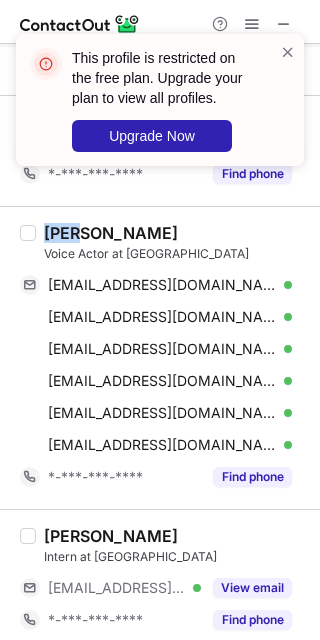 type 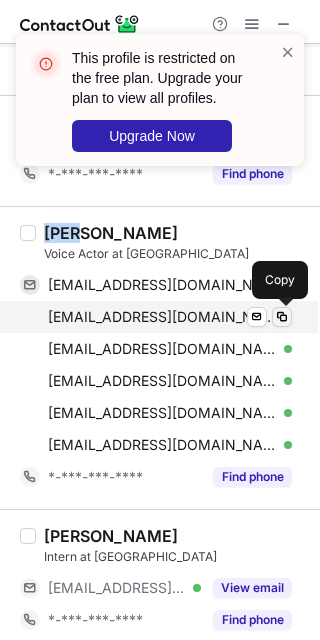 click at bounding box center [282, 317] 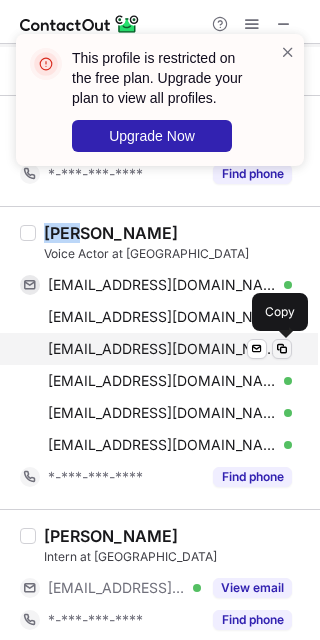 click at bounding box center (282, 349) 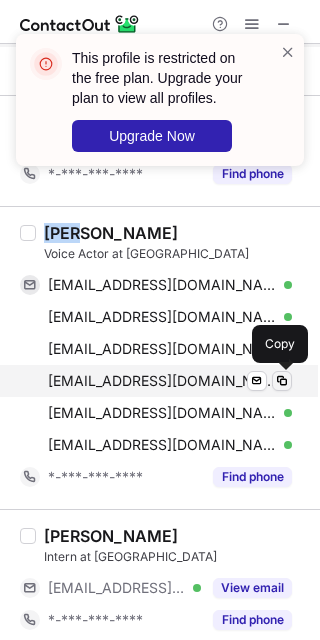 click at bounding box center (282, 381) 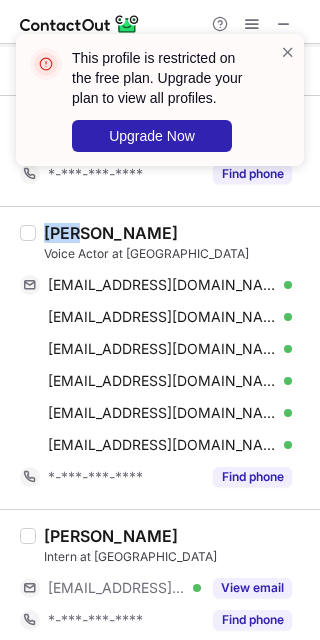 type 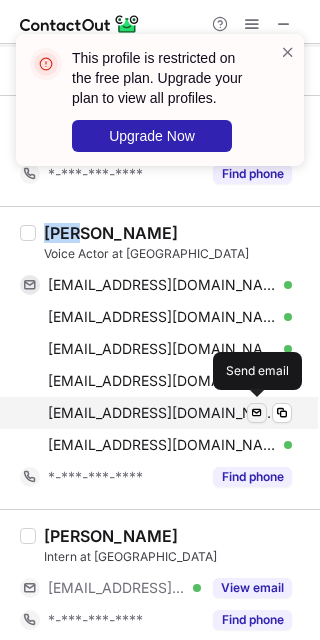 click at bounding box center (257, 413) 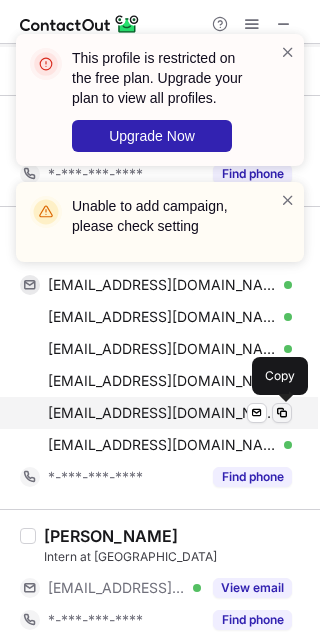 click at bounding box center [282, 413] 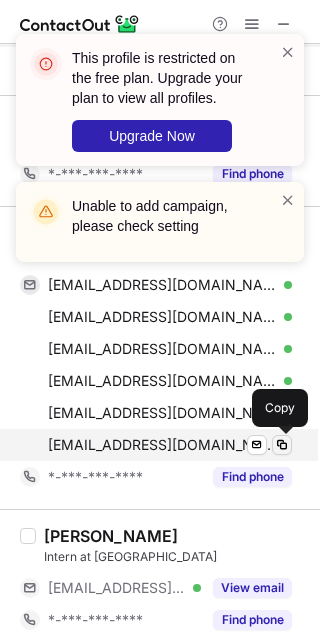click at bounding box center [282, 445] 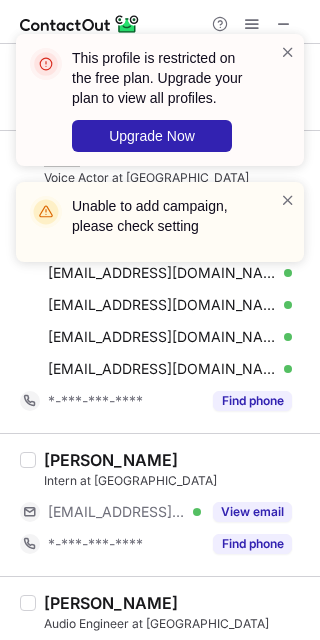 scroll, scrollTop: 1200, scrollLeft: 0, axis: vertical 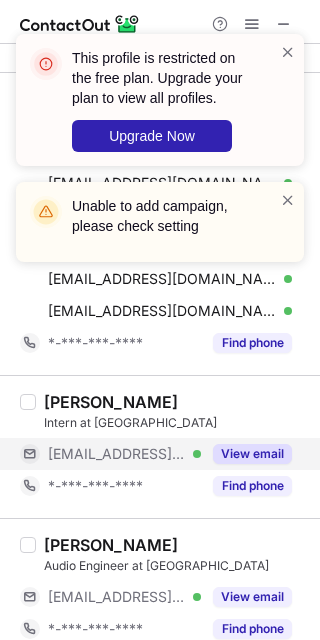 click on "View email" at bounding box center [252, 454] 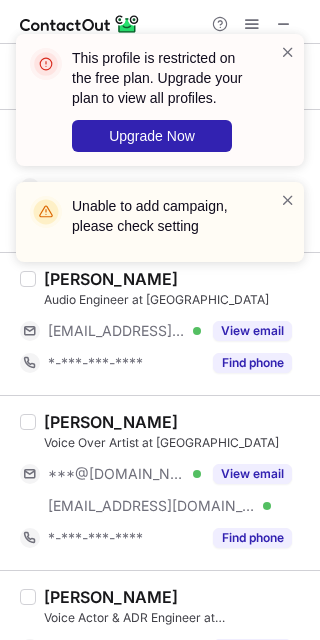 scroll, scrollTop: 1333, scrollLeft: 0, axis: vertical 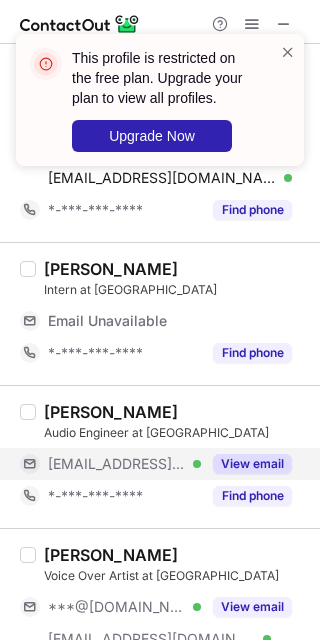 click on "View email" at bounding box center [252, 464] 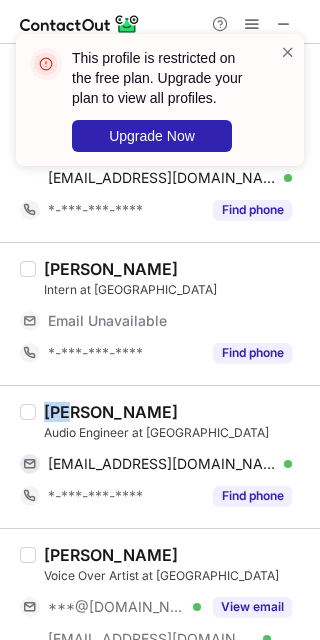 drag, startPoint x: 40, startPoint y: 412, endPoint x: 66, endPoint y: 412, distance: 26 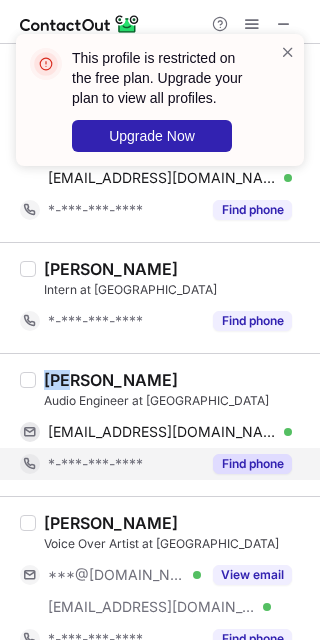 click on "Find phone" at bounding box center (252, 464) 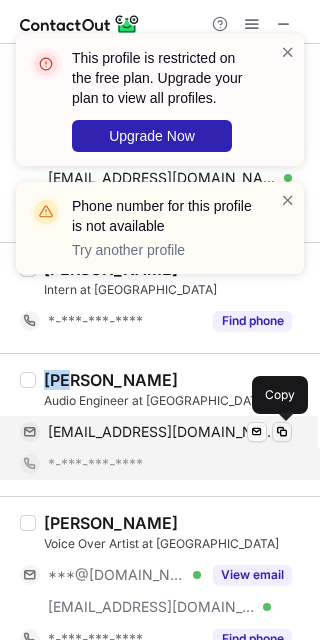 click at bounding box center [282, 432] 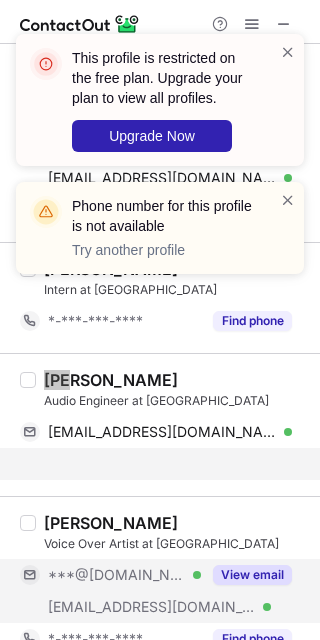 scroll, scrollTop: 1441, scrollLeft: 0, axis: vertical 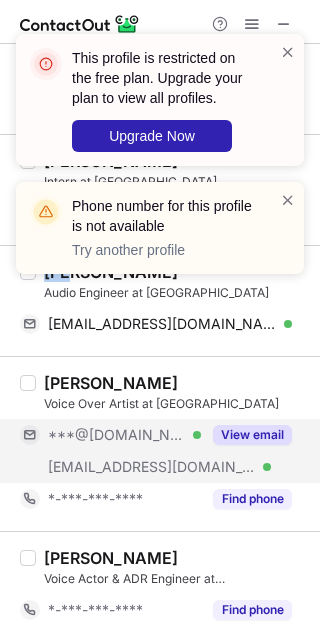 click on "View email" at bounding box center [252, 435] 